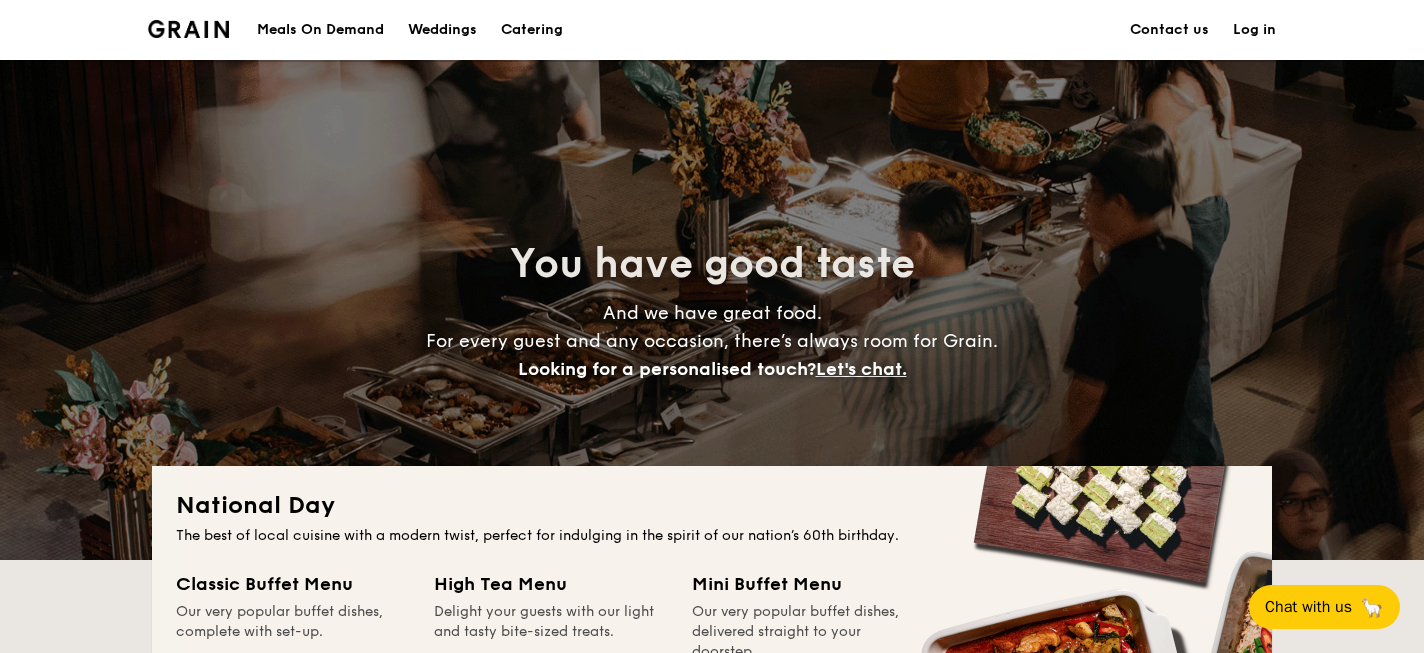 scroll, scrollTop: 243, scrollLeft: 0, axis: vertical 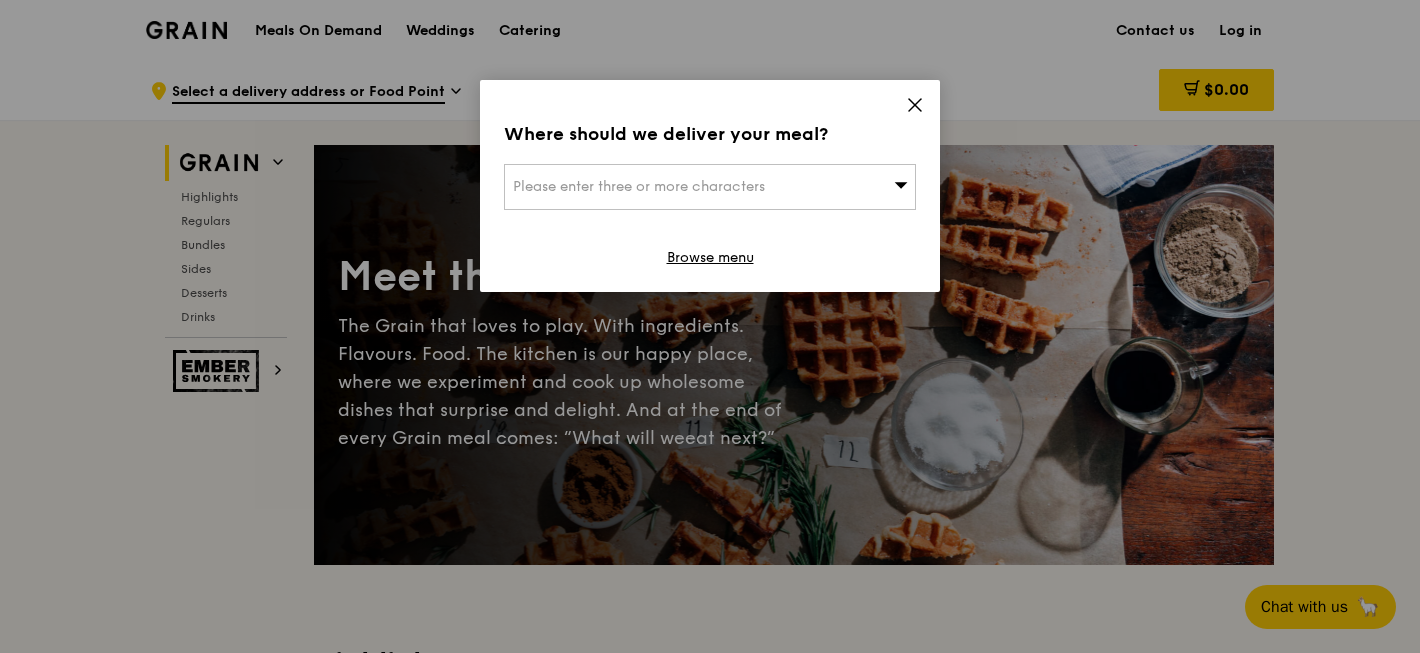 click on "Please enter three or more characters" at bounding box center (710, 187) 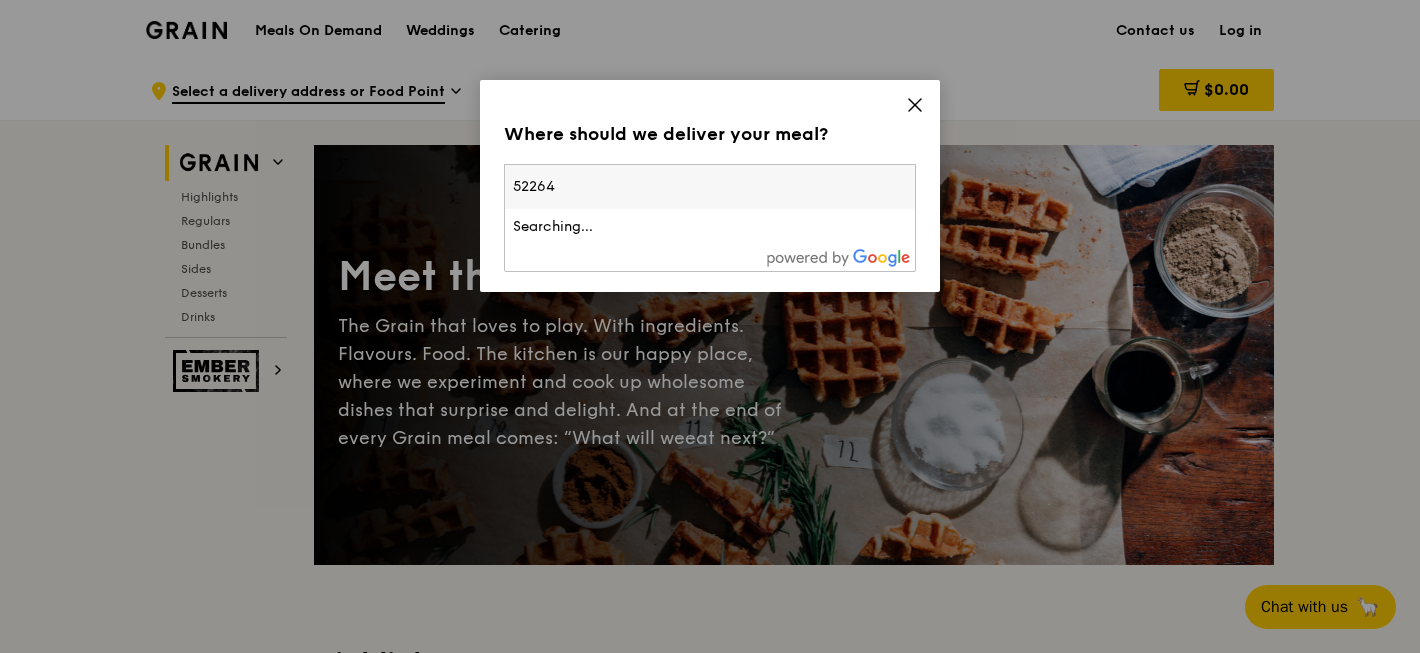 type on "[POSTAL_CODE]" 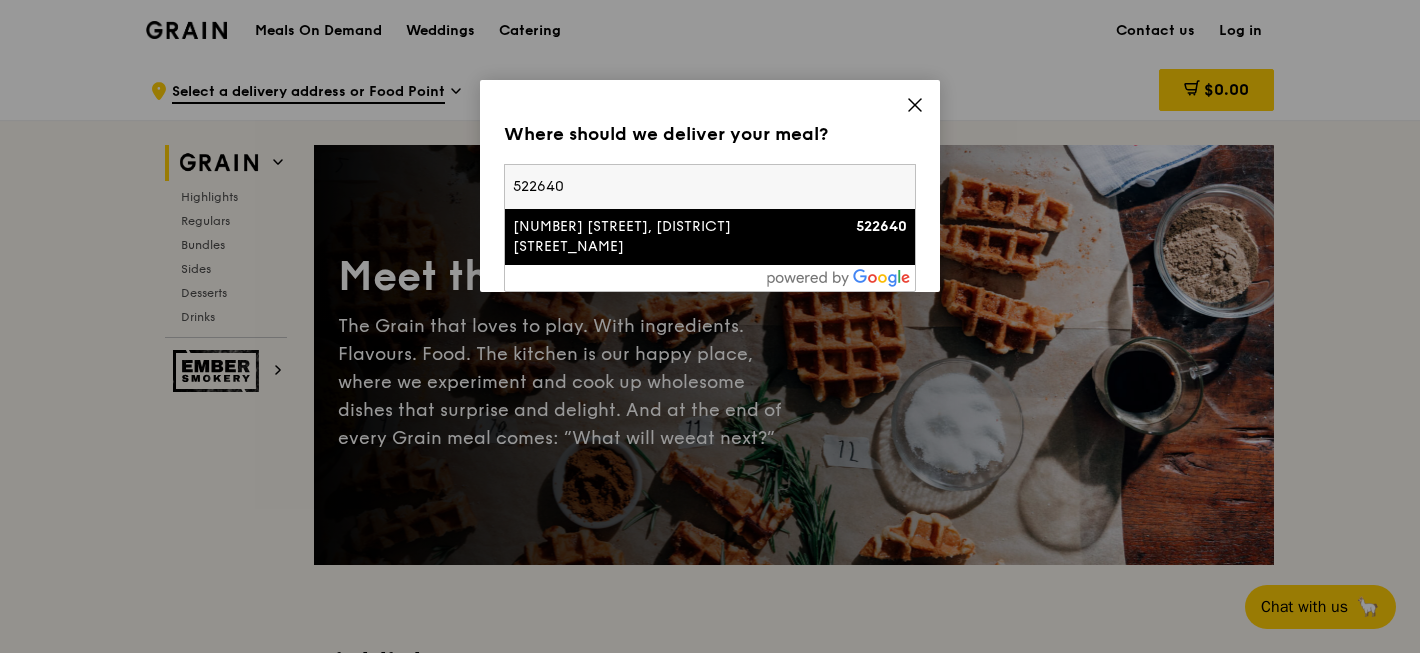 click on "640B Tampines Street 62, Tampines Green Vines" at bounding box center [661, 237] 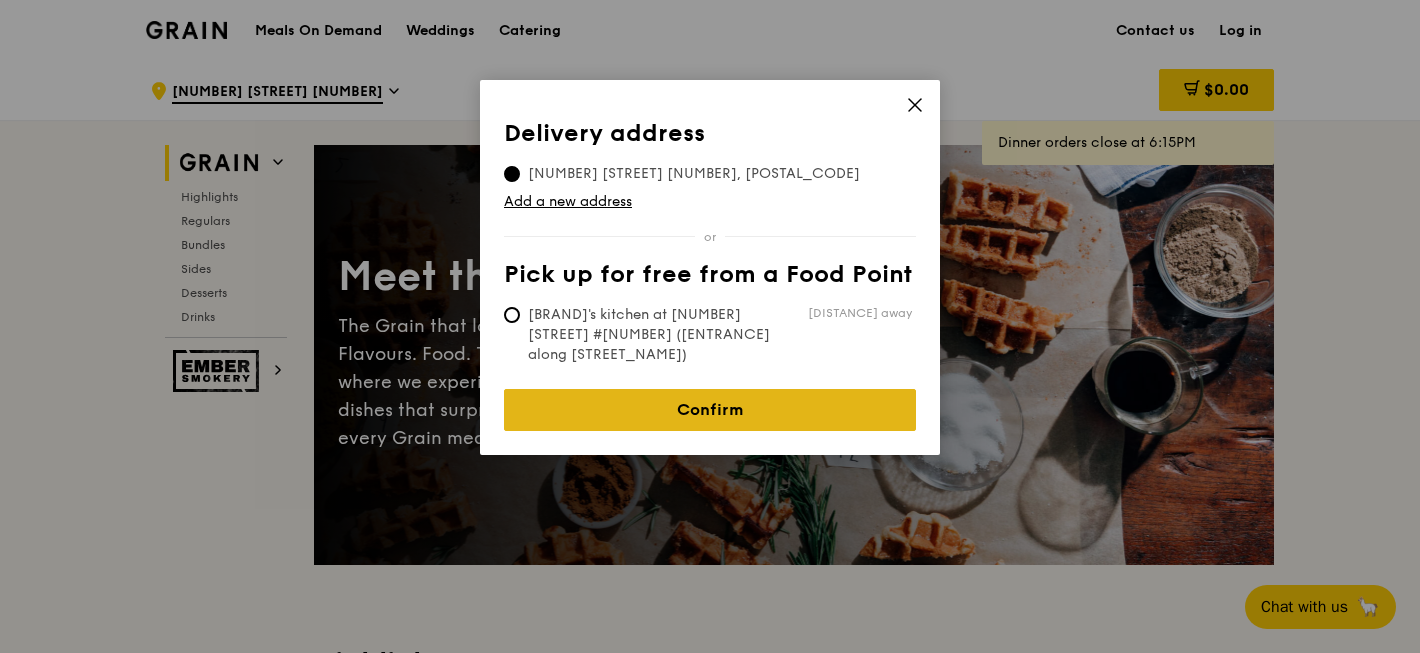 click on "Confirm" at bounding box center (710, 410) 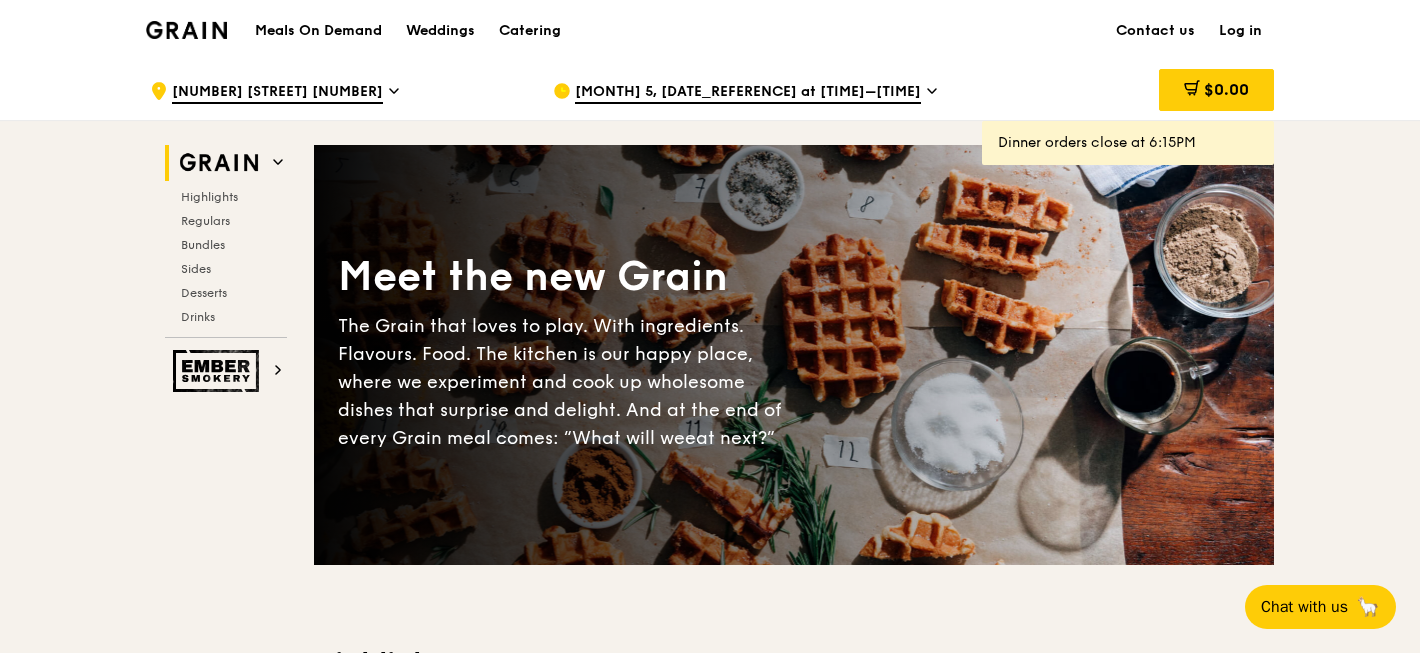 click on "Aug 5, Today at 5:30PM–6:30PM" at bounding box center (748, 93) 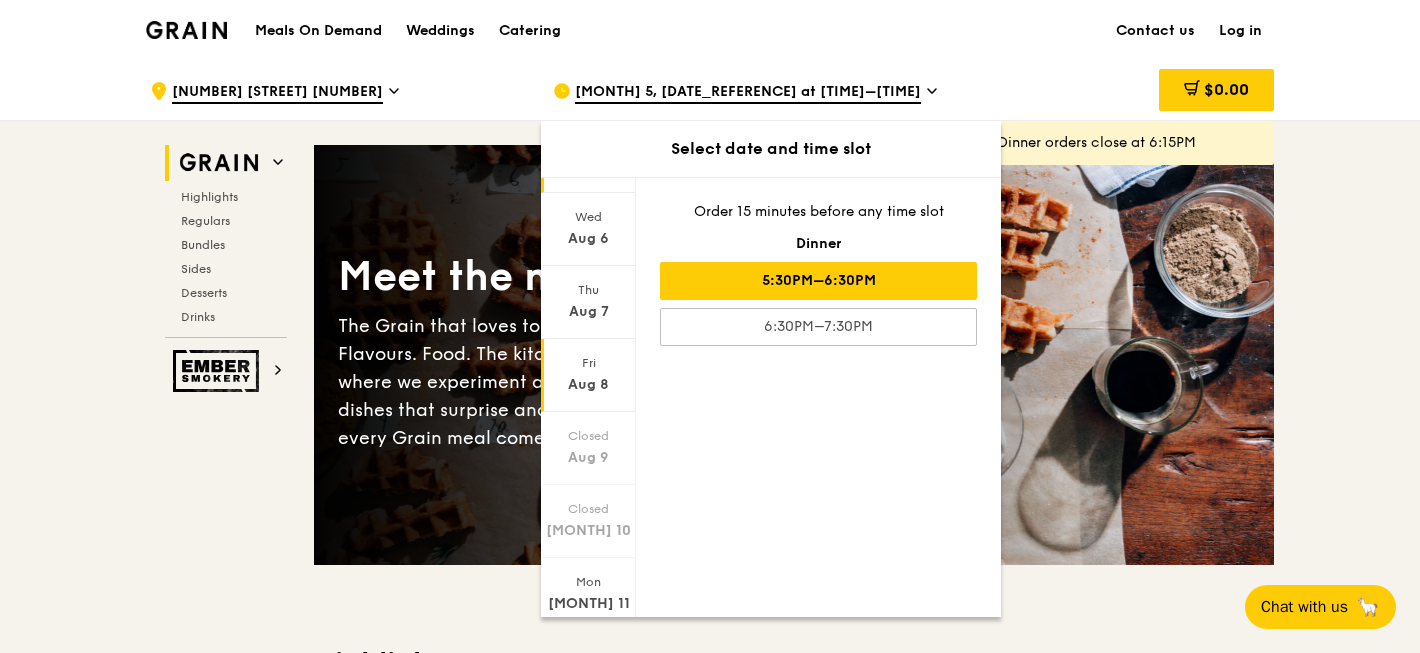 scroll, scrollTop: 175, scrollLeft: 0, axis: vertical 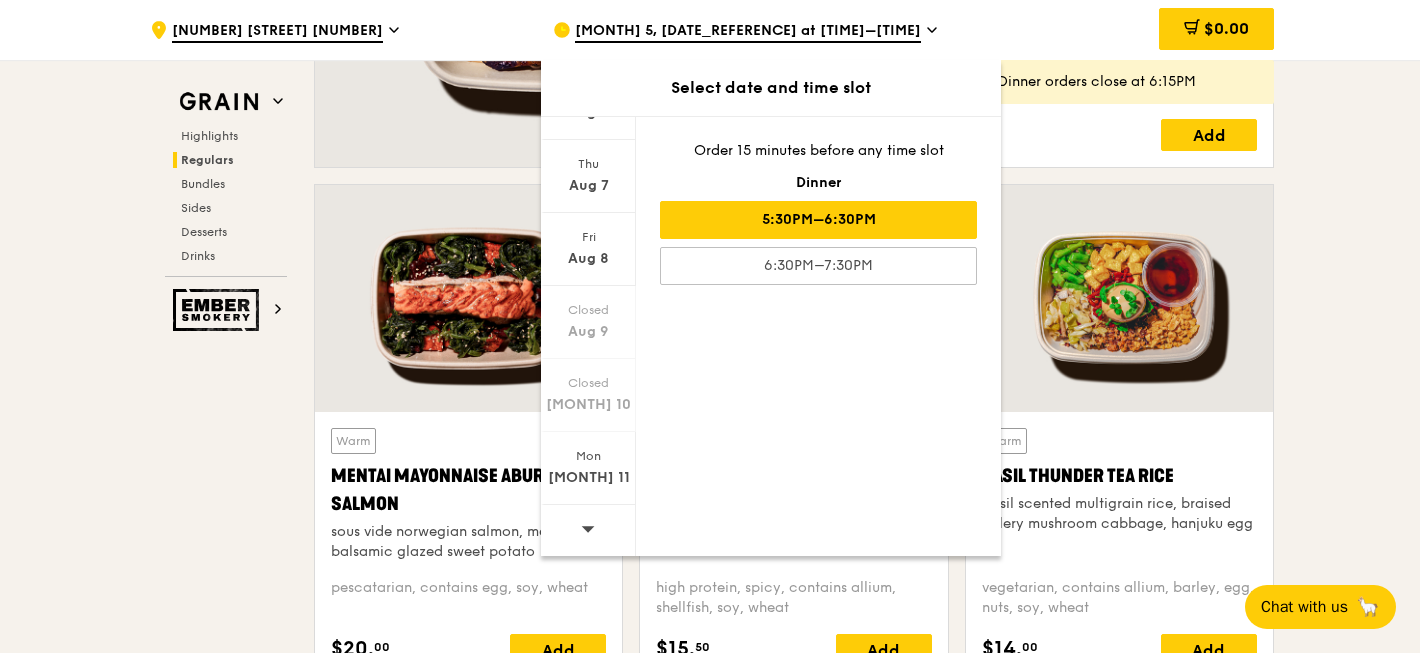 click 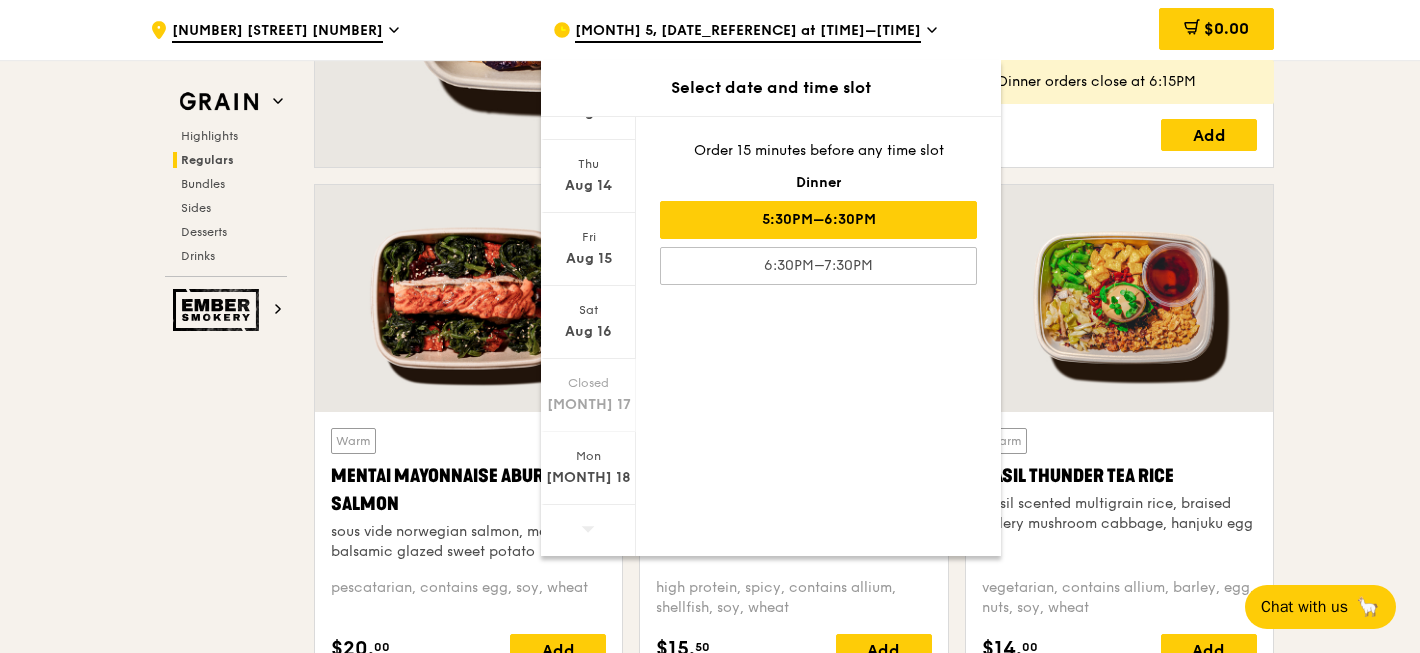 click 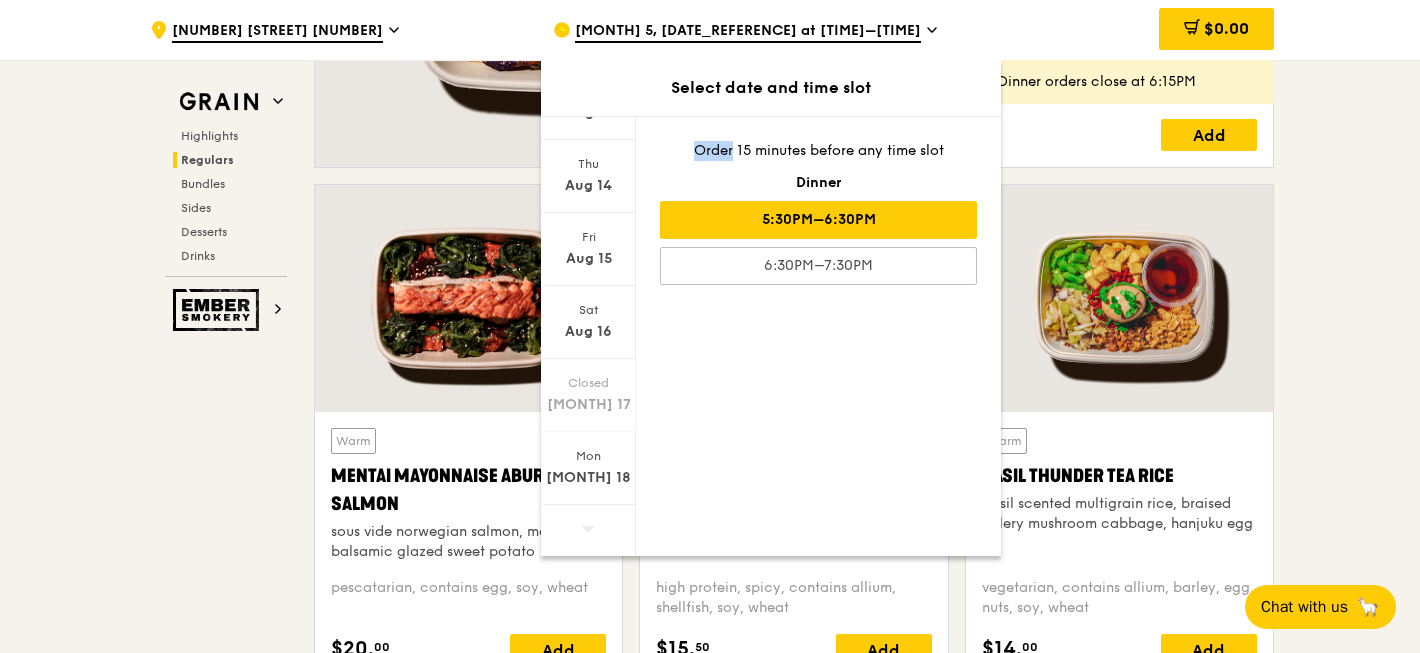 click on "Grain
Highlights
Regulars
Bundles
Sides
Desserts
Drinks
Ember Smokery
Meet the new Grain The Grain that loves to play. With ingredients. Flavours. Food. The kitchen is our happy place, where we experiment and cook up wholesome dishes that surprise and delight. And at the end of every Grain meal comes: “What will we  eat next?”
Highlights
Weekly rotating dishes inspired by flavours from around the world.
Warm
Grain's Curry Chicken Stew (and buns)
nyonya curry paste, mini bread roll, roasted potato
spicy, contains allium, dairy, egg, soy, wheat
$15.
00
Add
Warm
Assam Spiced Fish Curry
assam spiced broth, baked white fish, butterfly blue pea rice
pescatarian, spicy, contains allium, egg, nuts, shellfish, soy, wheat
$14.
50
Add
$6." at bounding box center (710, 2646) 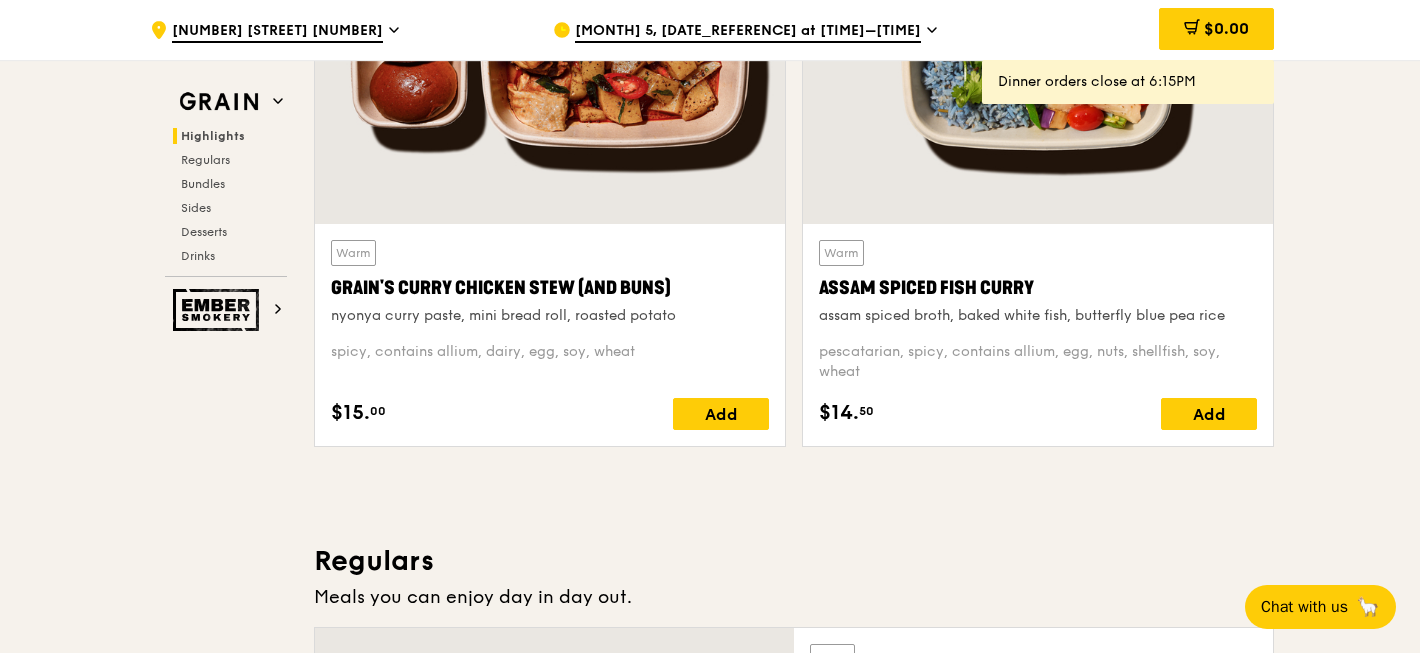 scroll, scrollTop: 0, scrollLeft: 0, axis: both 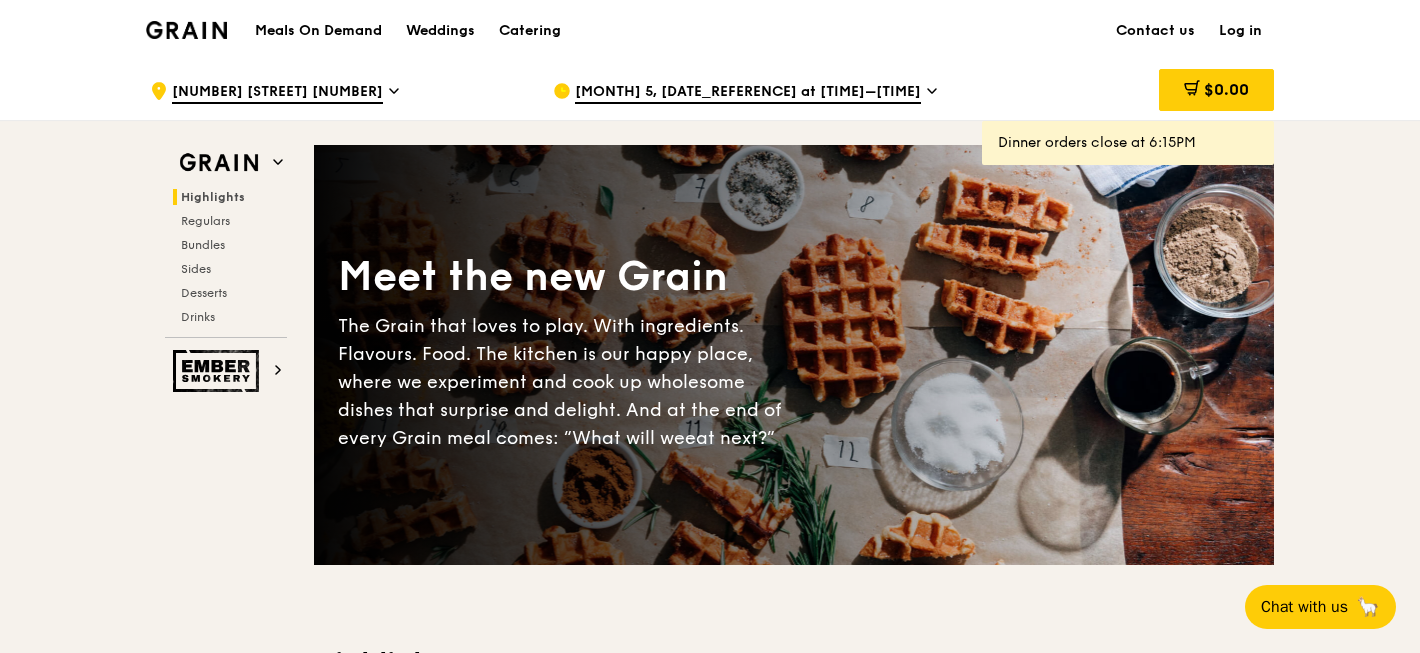 click at bounding box center [186, 30] 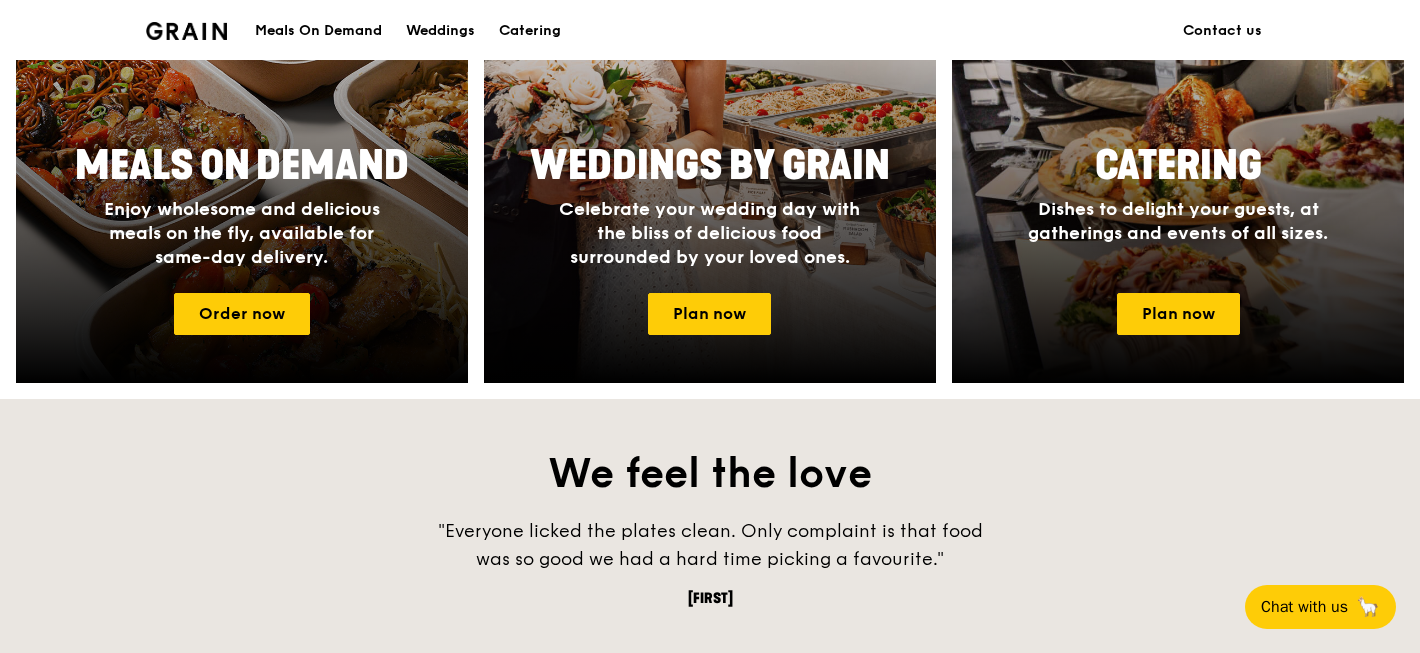 scroll, scrollTop: 967, scrollLeft: 0, axis: vertical 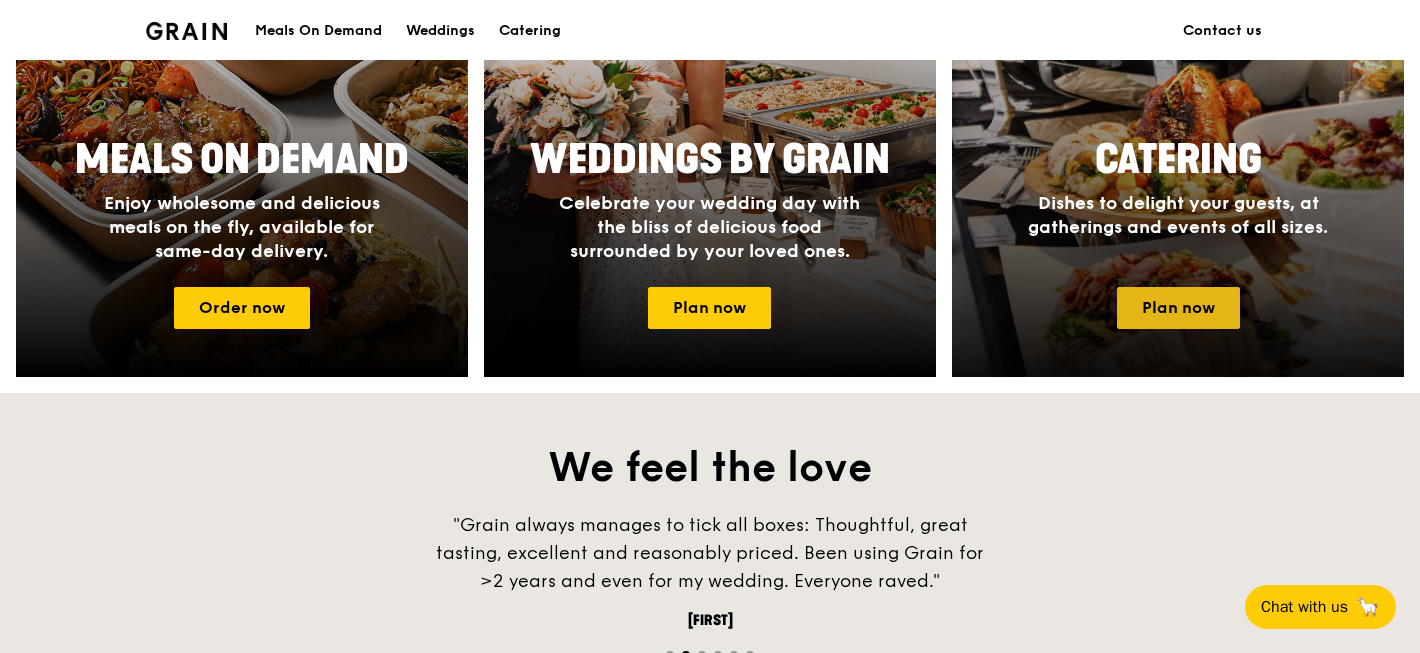 click on "Plan now" at bounding box center [1178, 308] 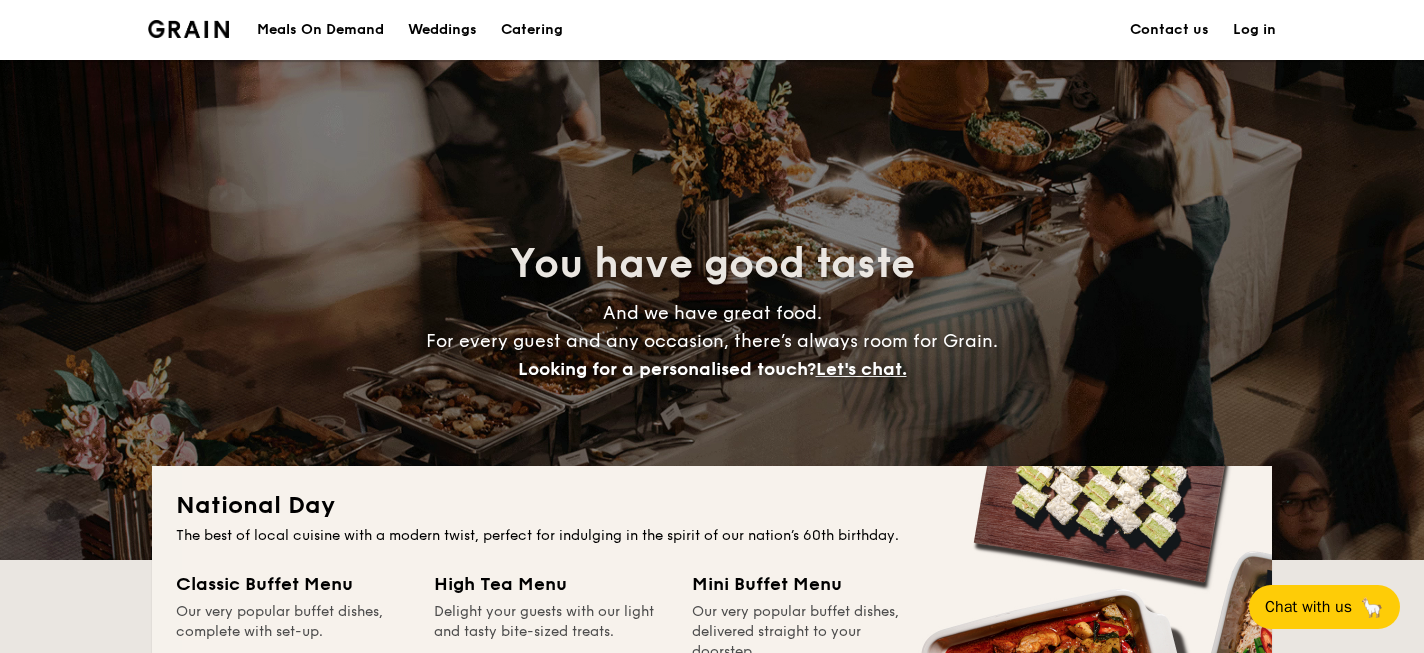 scroll, scrollTop: 0, scrollLeft: 0, axis: both 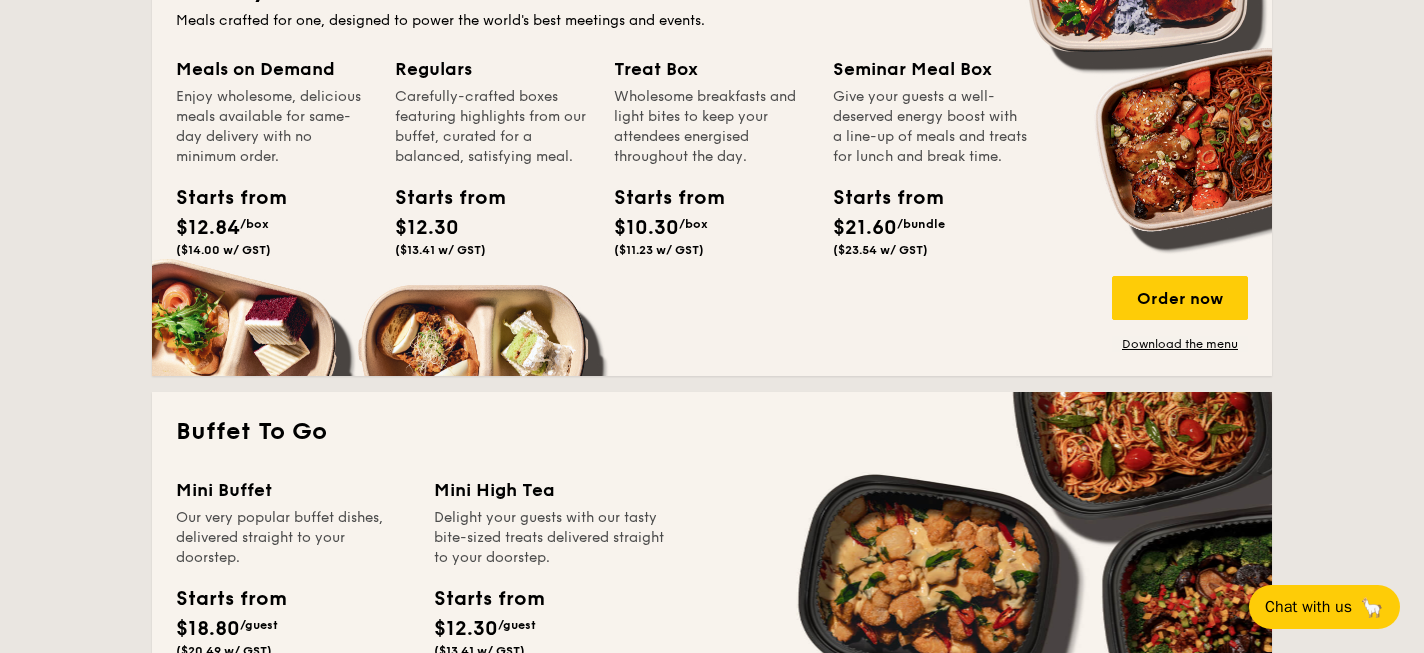 click on "Treat Box
Wholesome breakfasts and light bites to keep your attendees energised throughout the day.
Starts from
$10.30
/box
($11.23 w/ GST)" at bounding box center [723, 184] 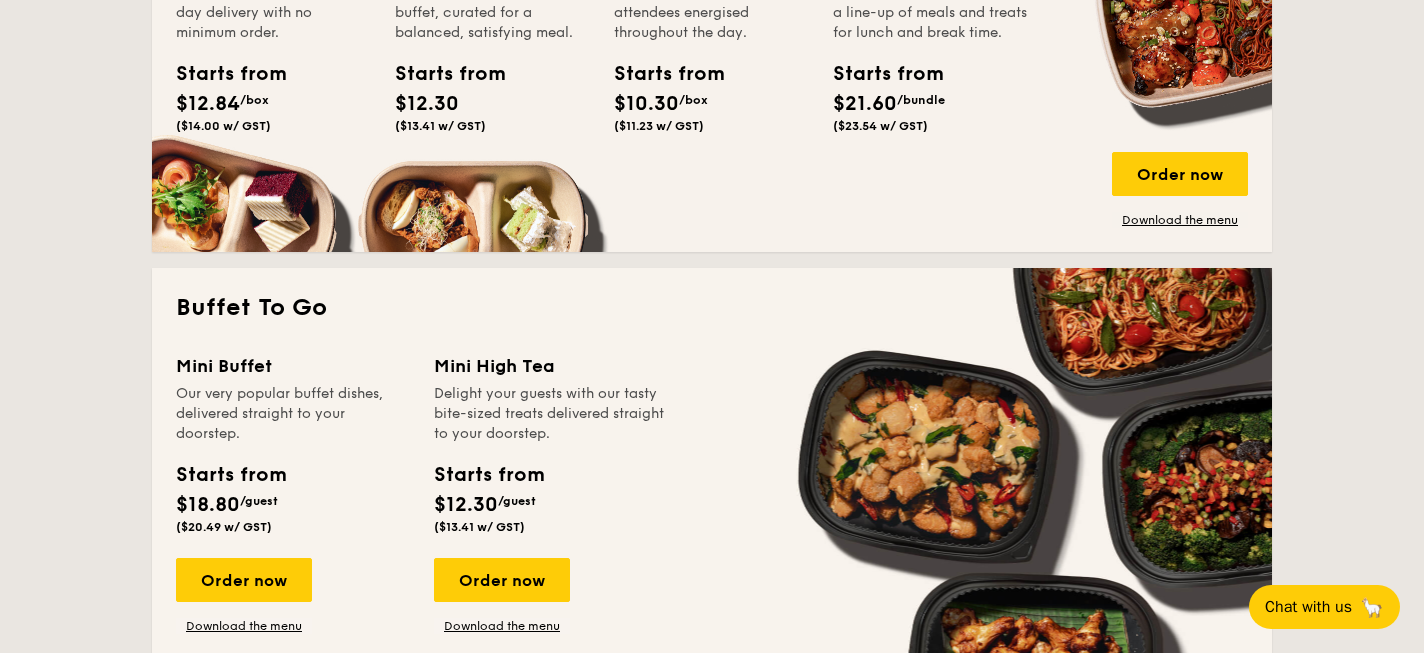 scroll, scrollTop: 1511, scrollLeft: 0, axis: vertical 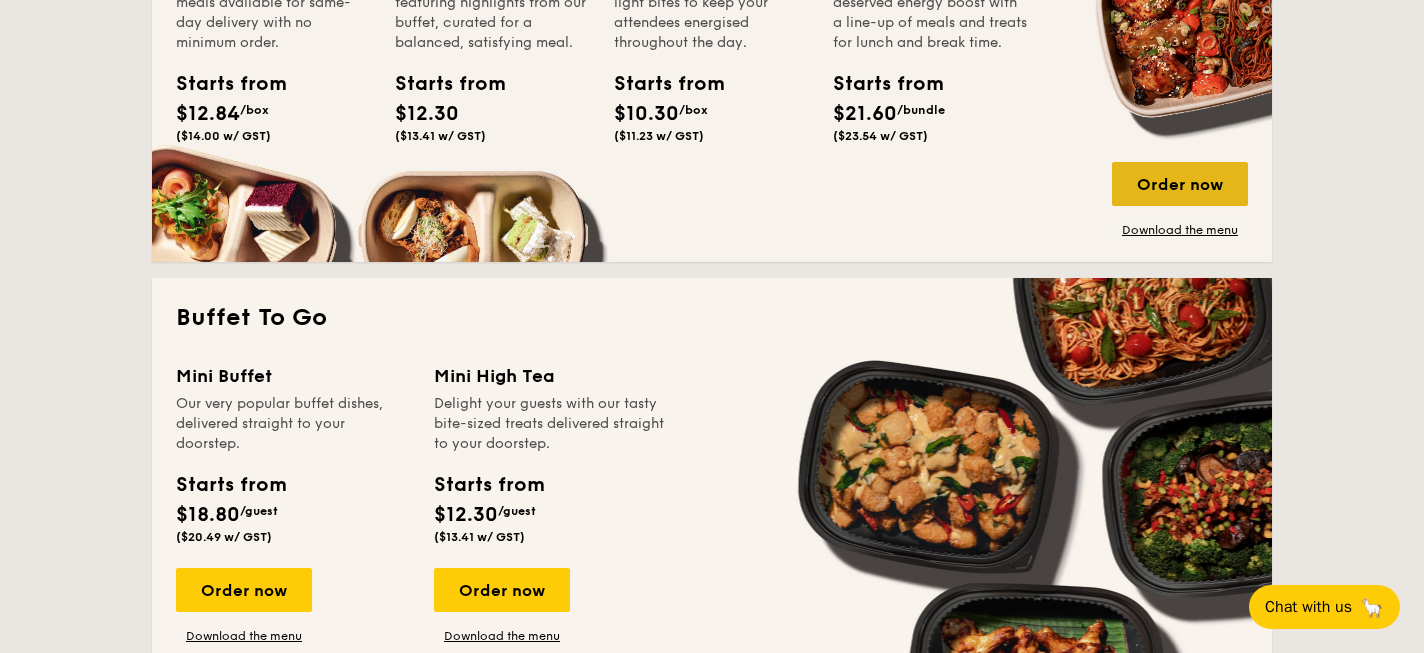click on "Order now" at bounding box center [1180, 184] 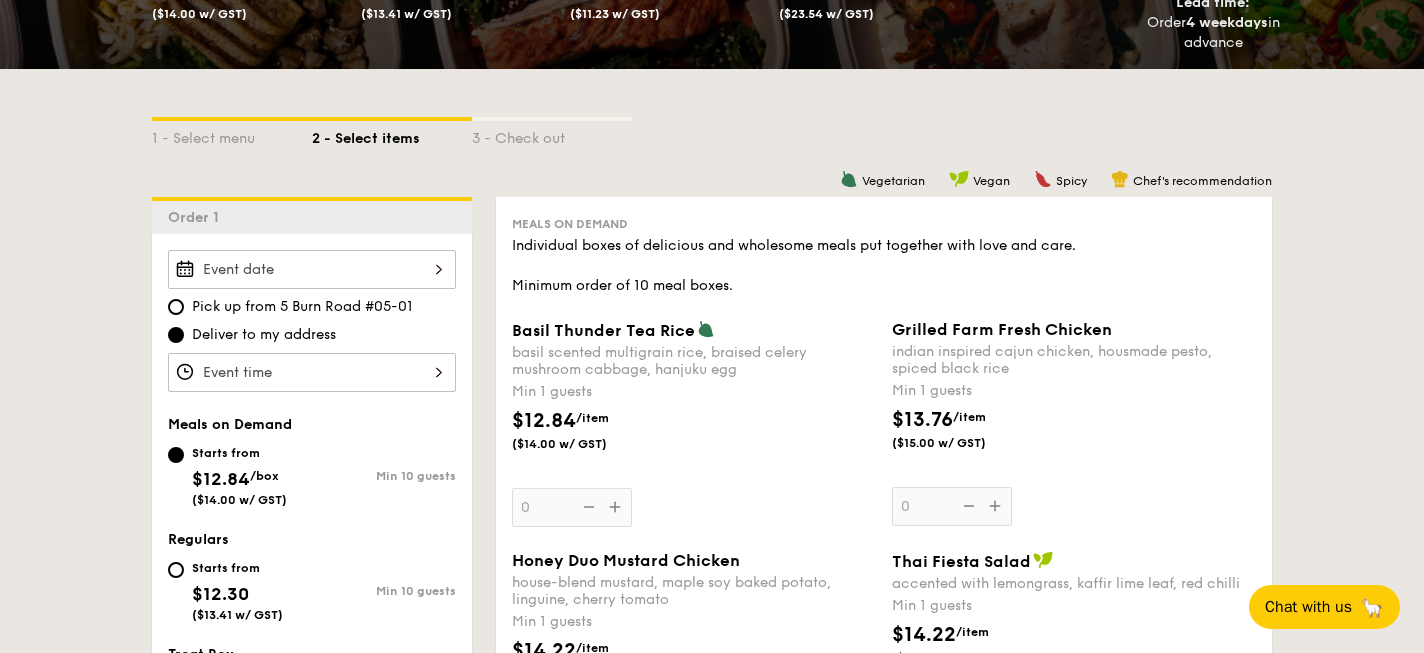 scroll, scrollTop: 396, scrollLeft: 0, axis: vertical 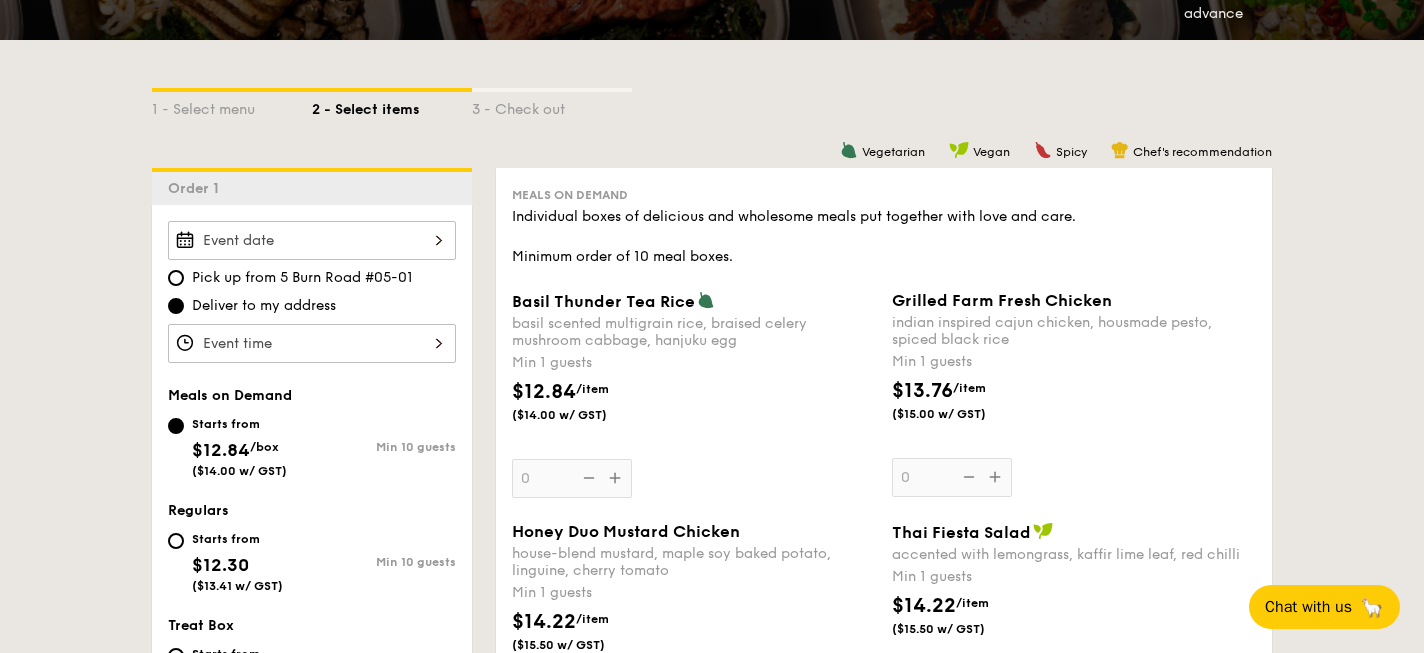 click at bounding box center (312, 240) 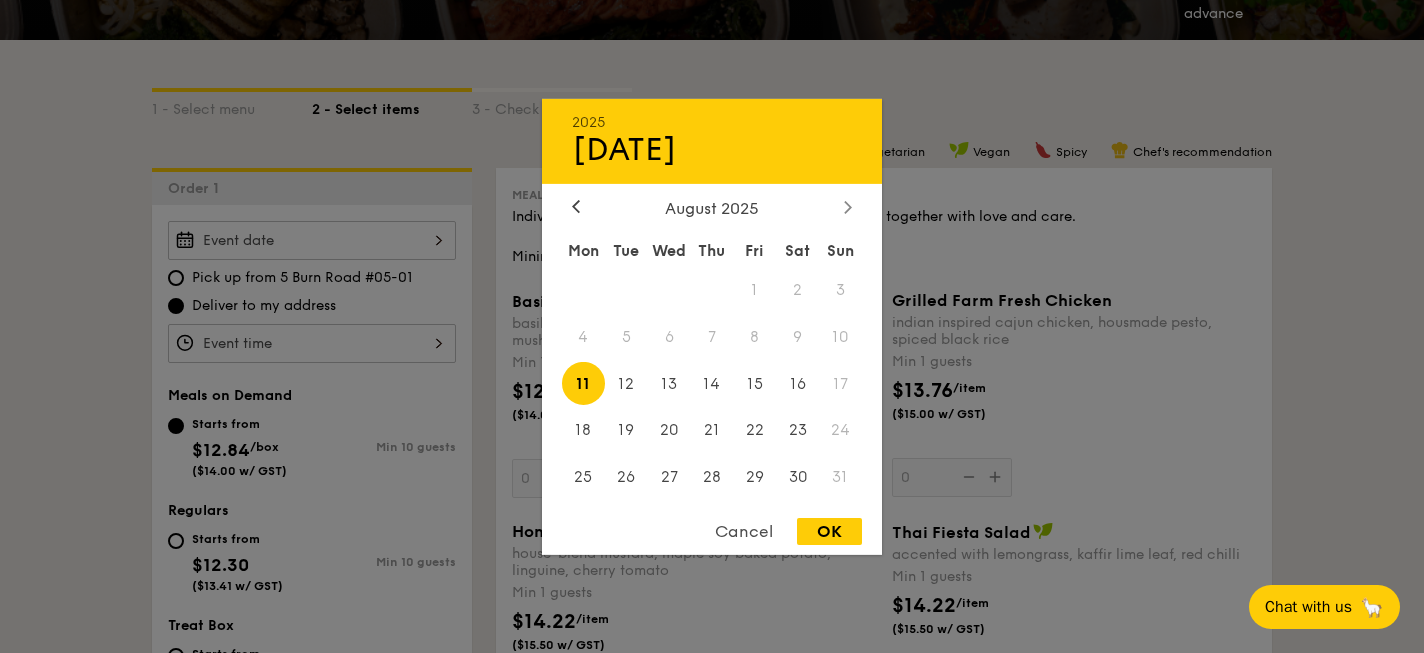 click 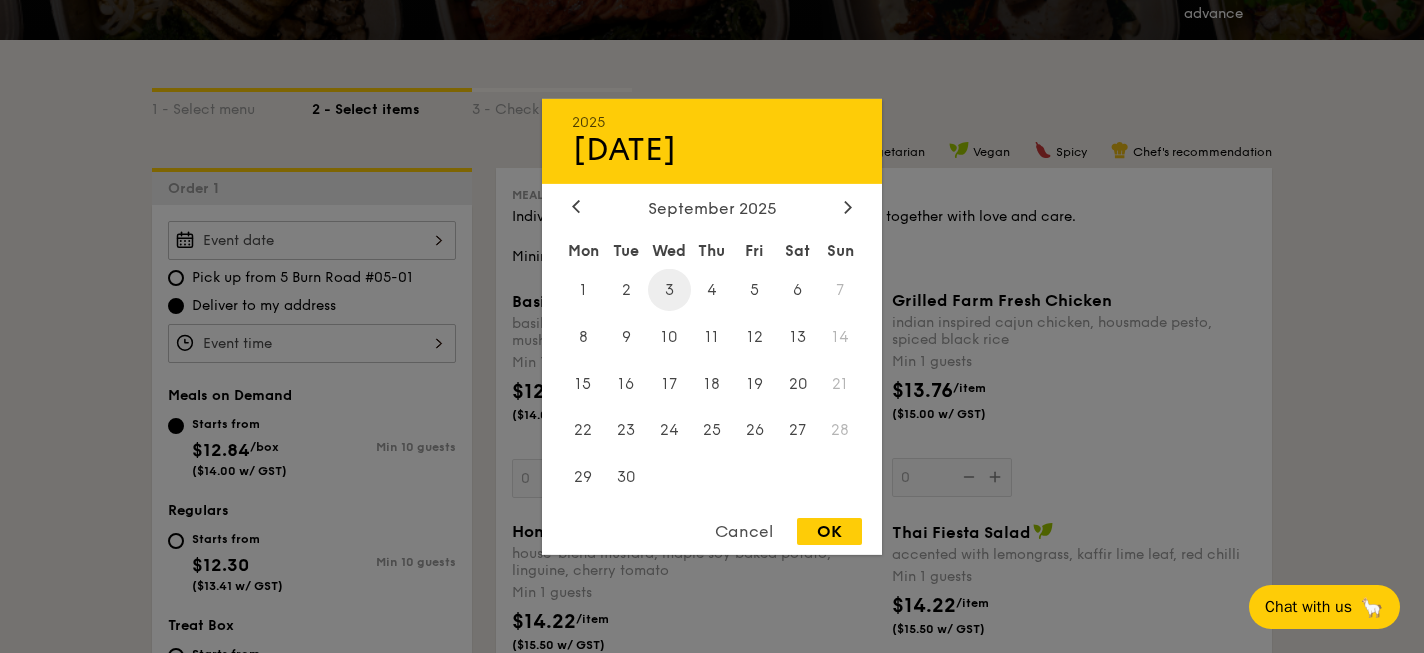 click on "3" at bounding box center [669, 289] 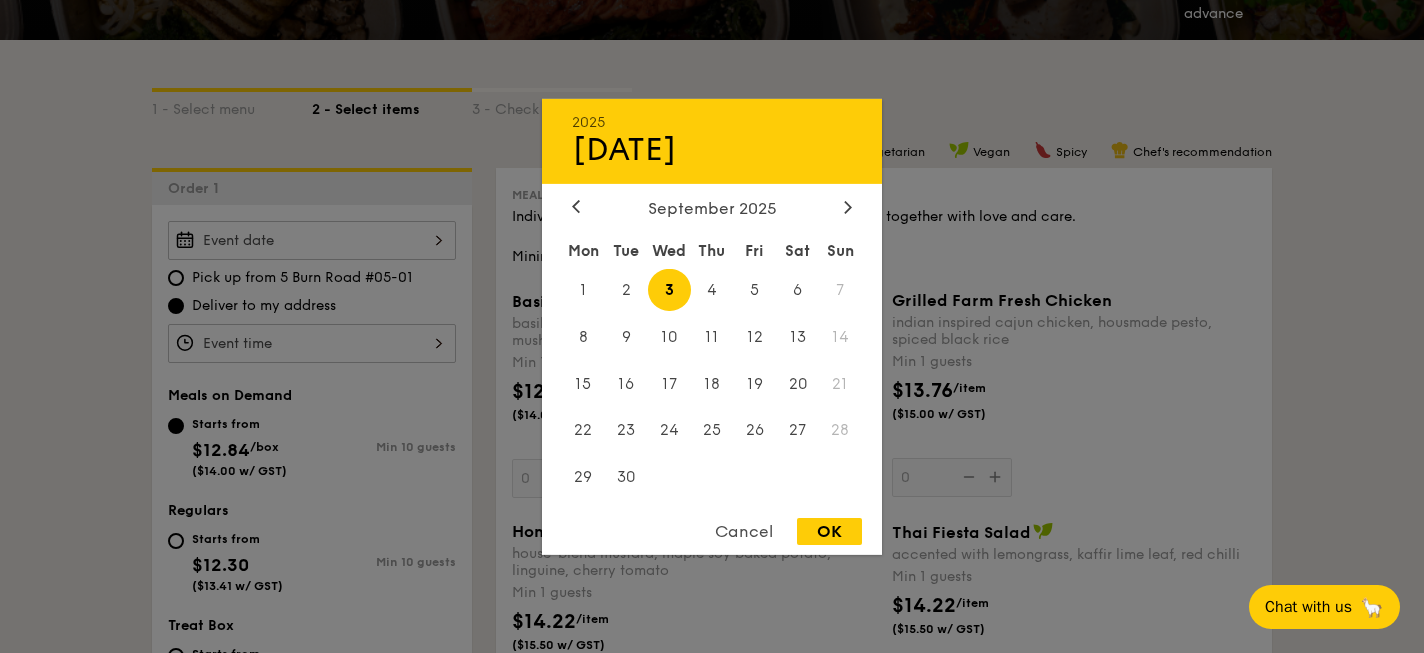click on "OK" at bounding box center (829, 531) 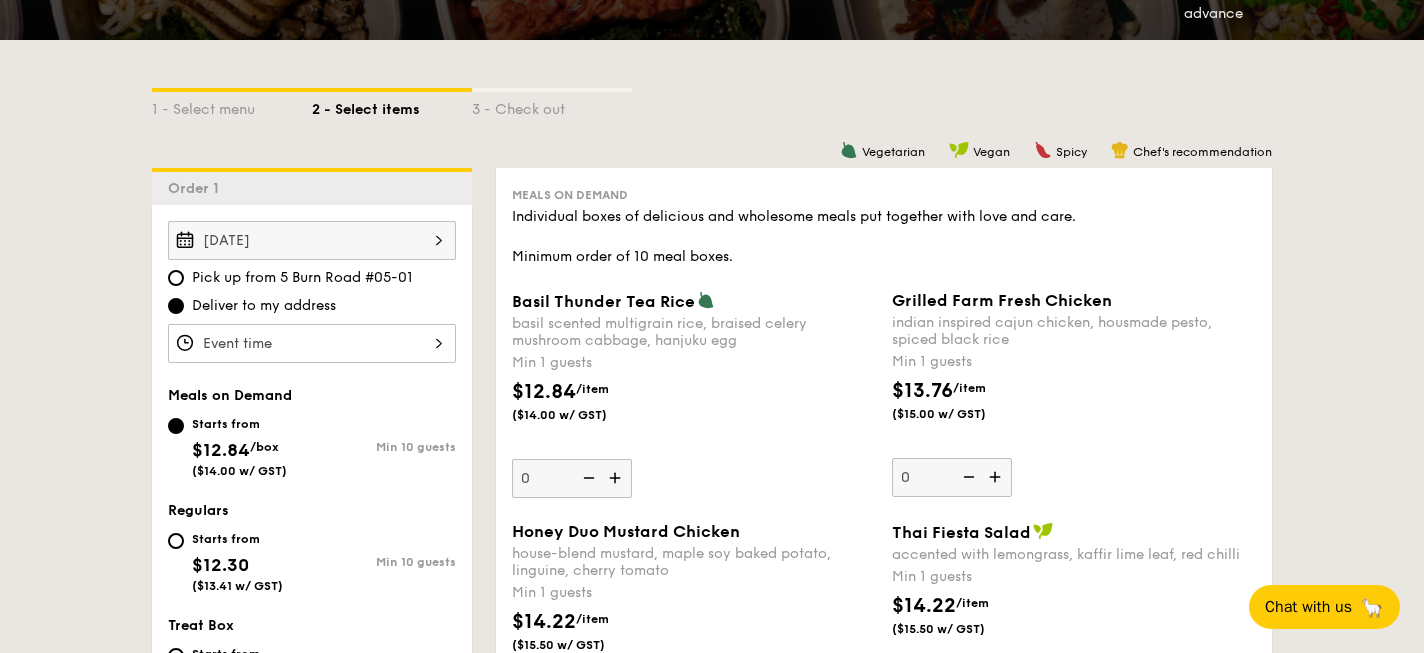 click at bounding box center (312, 343) 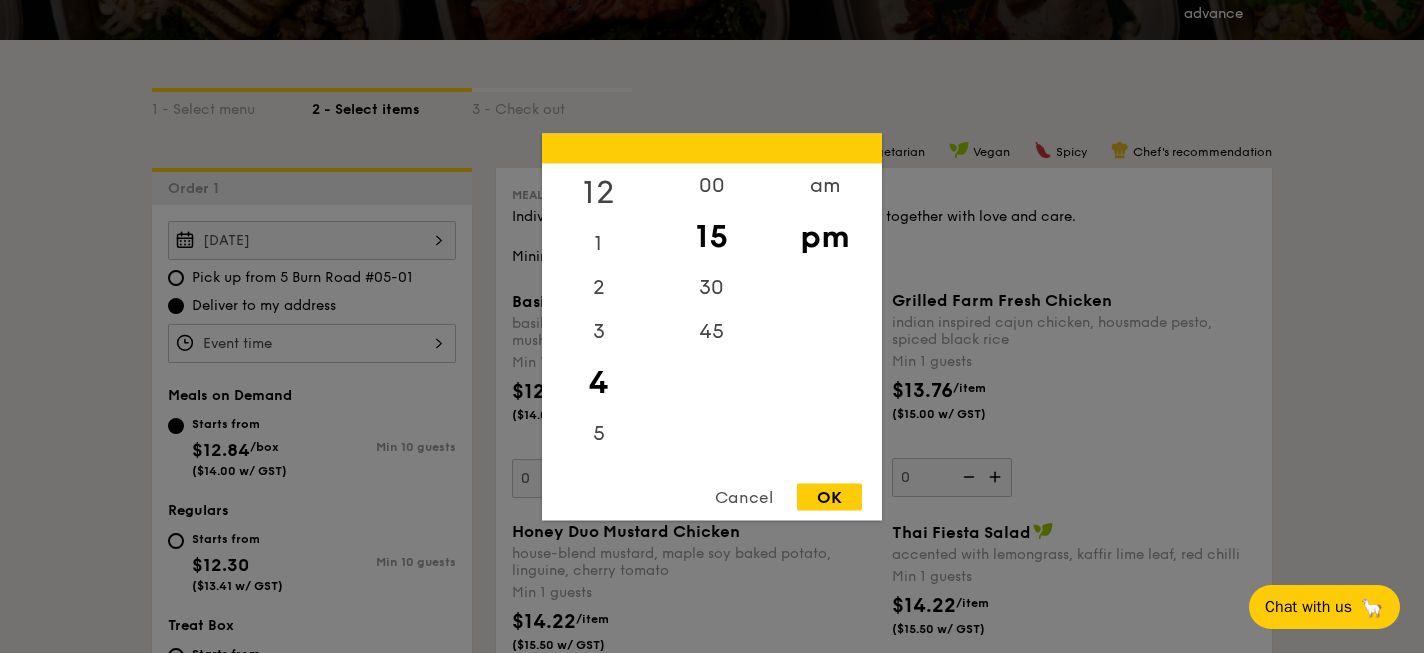 click on "12" at bounding box center [598, 192] 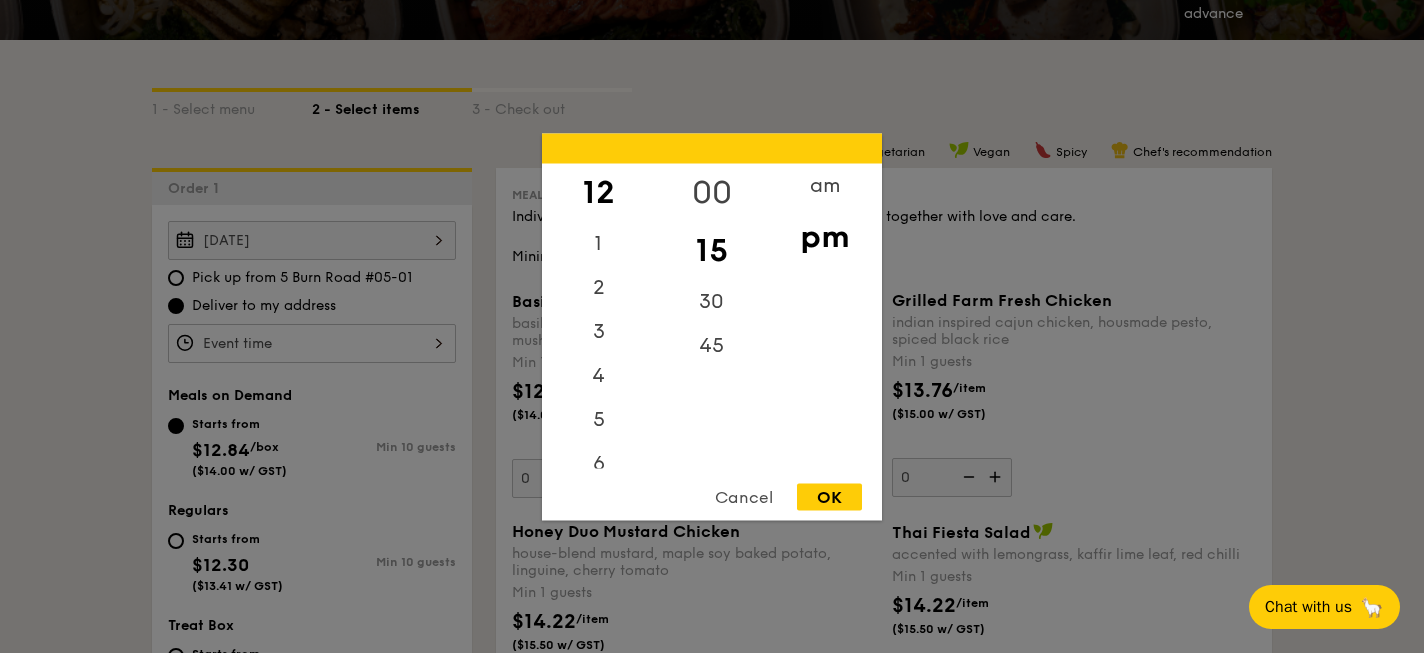click on "00" at bounding box center (711, 192) 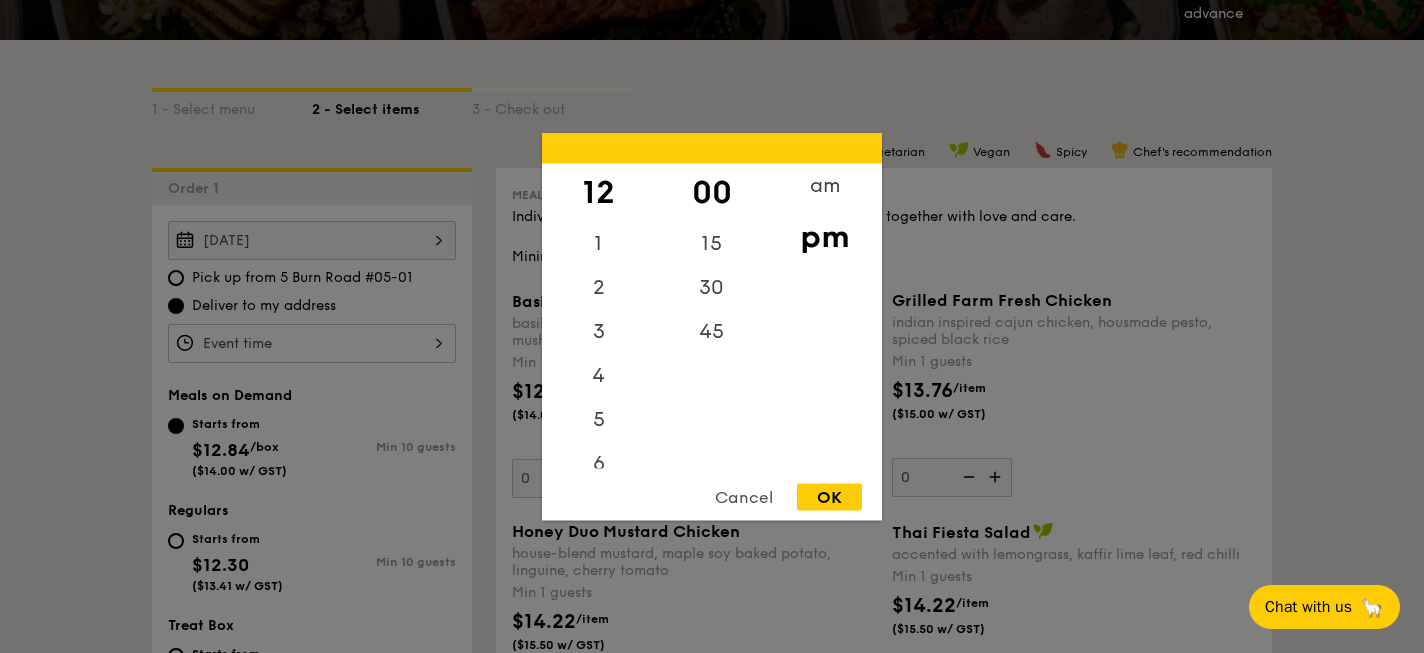 click on "pm" at bounding box center (824, 236) 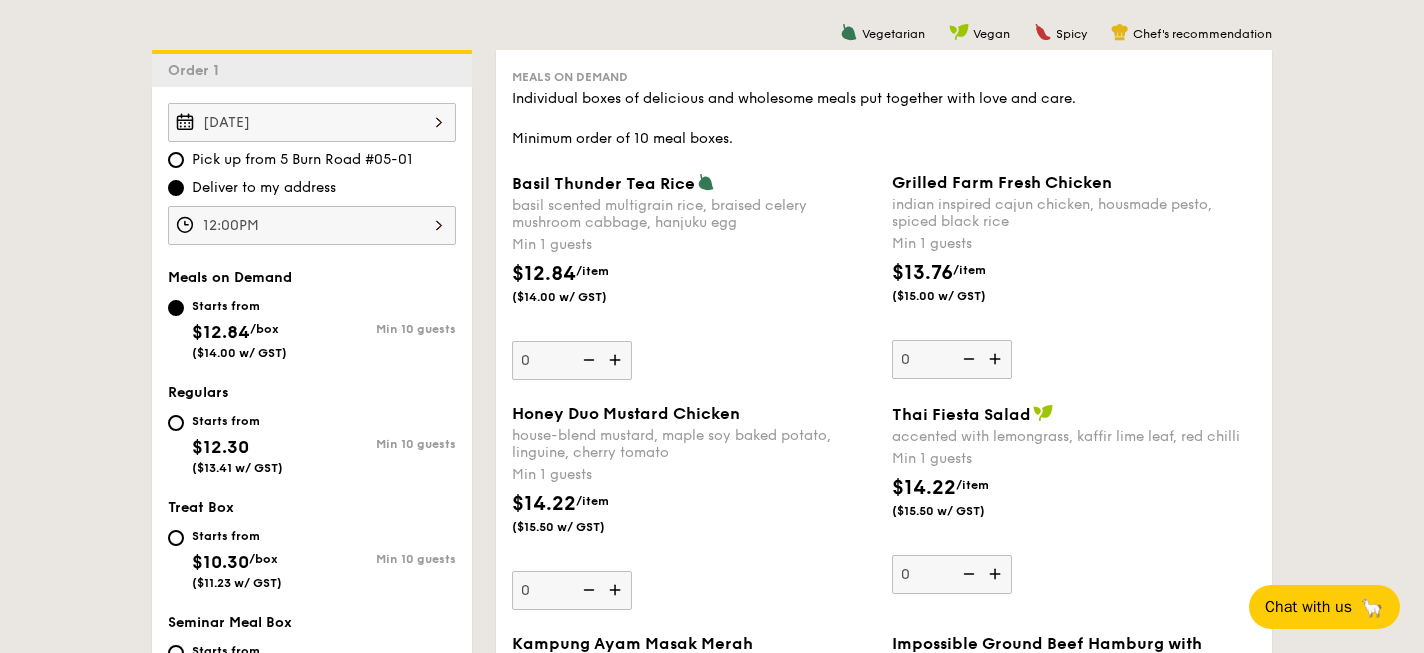 scroll, scrollTop: 517, scrollLeft: 0, axis: vertical 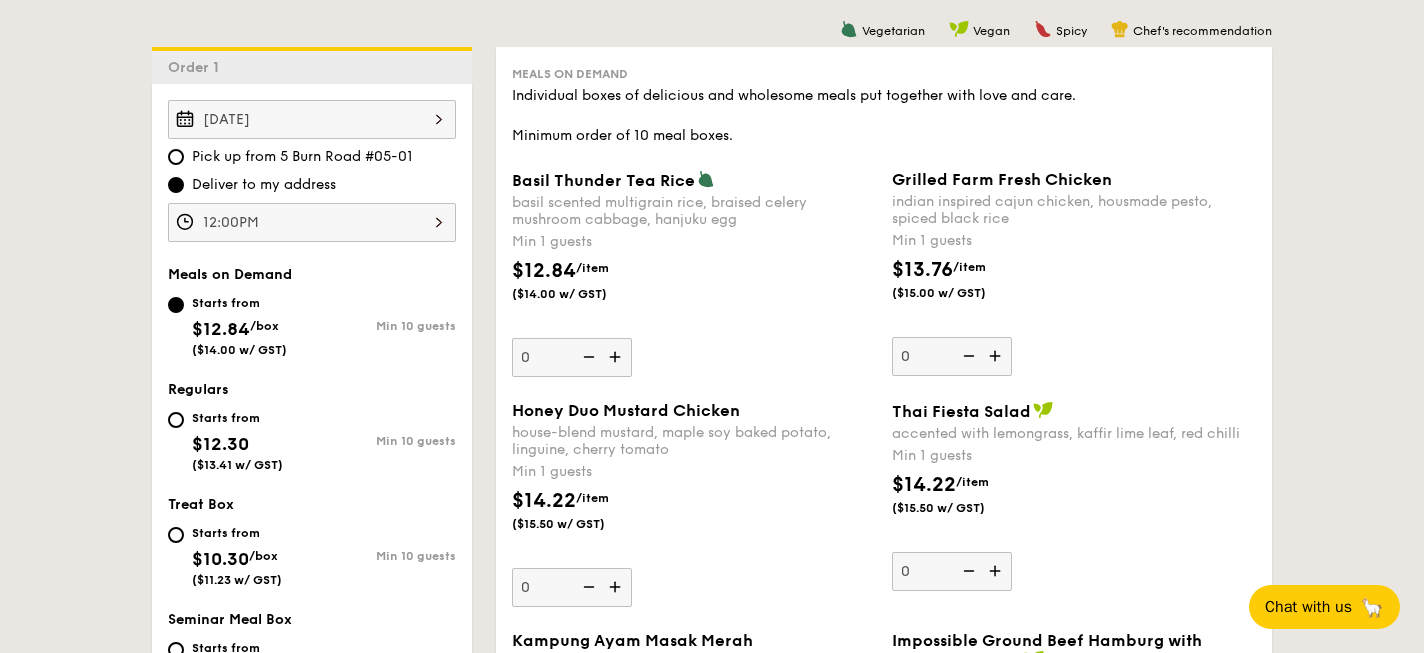 click on "Starts from" at bounding box center [237, 418] 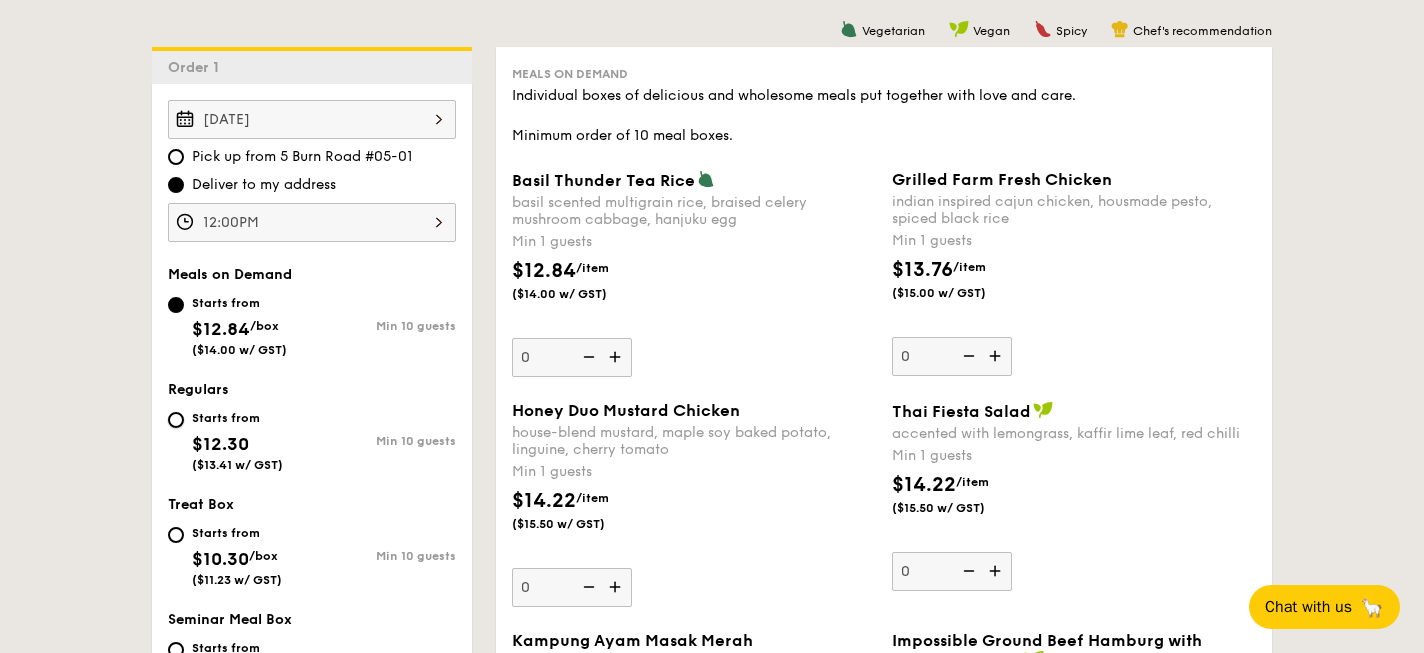 click on "Starts from
$12.30
($13.41 w/ GST)
Min 10 guests" at bounding box center (176, 420) 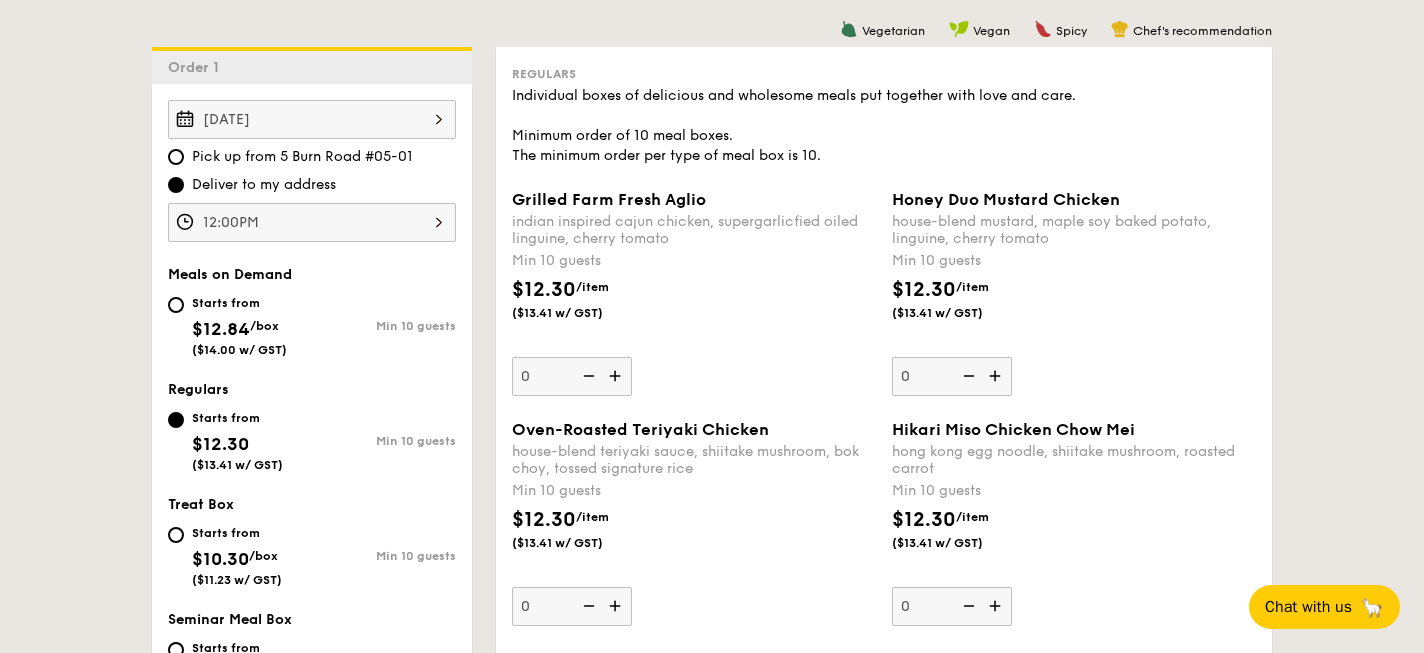 click at bounding box center (617, 376) 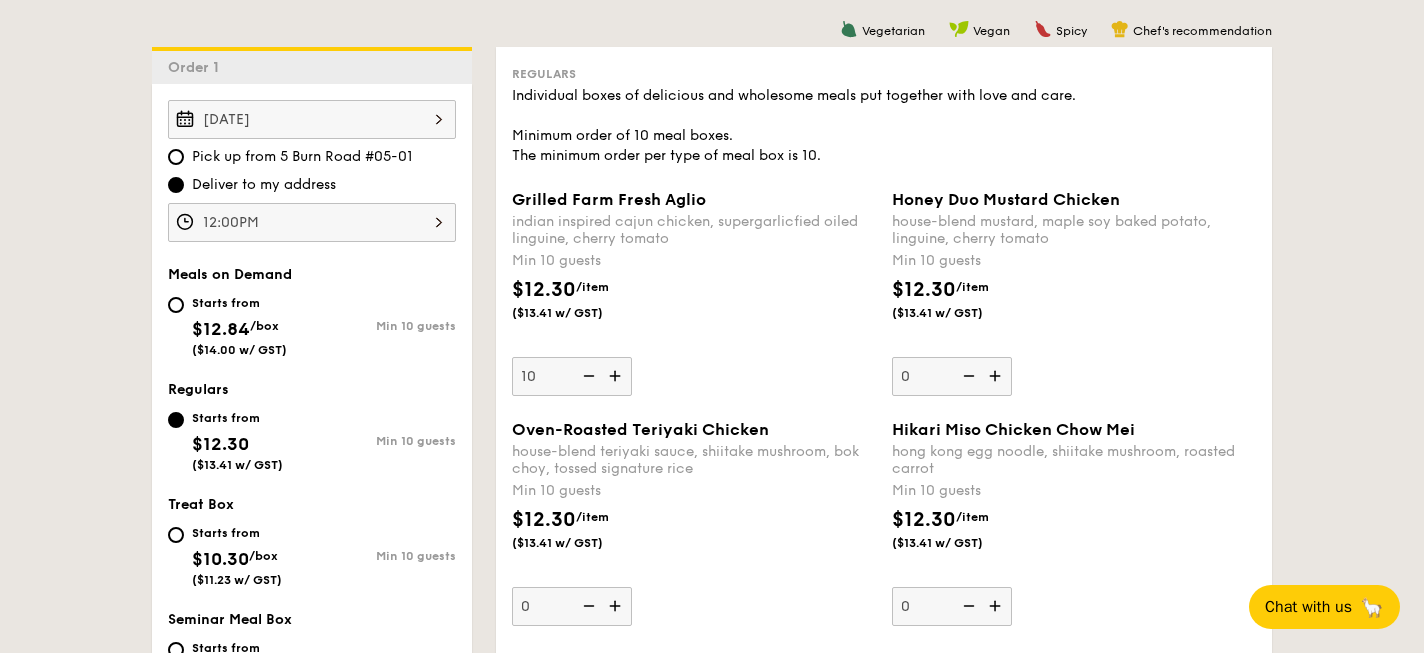 click at bounding box center (587, 376) 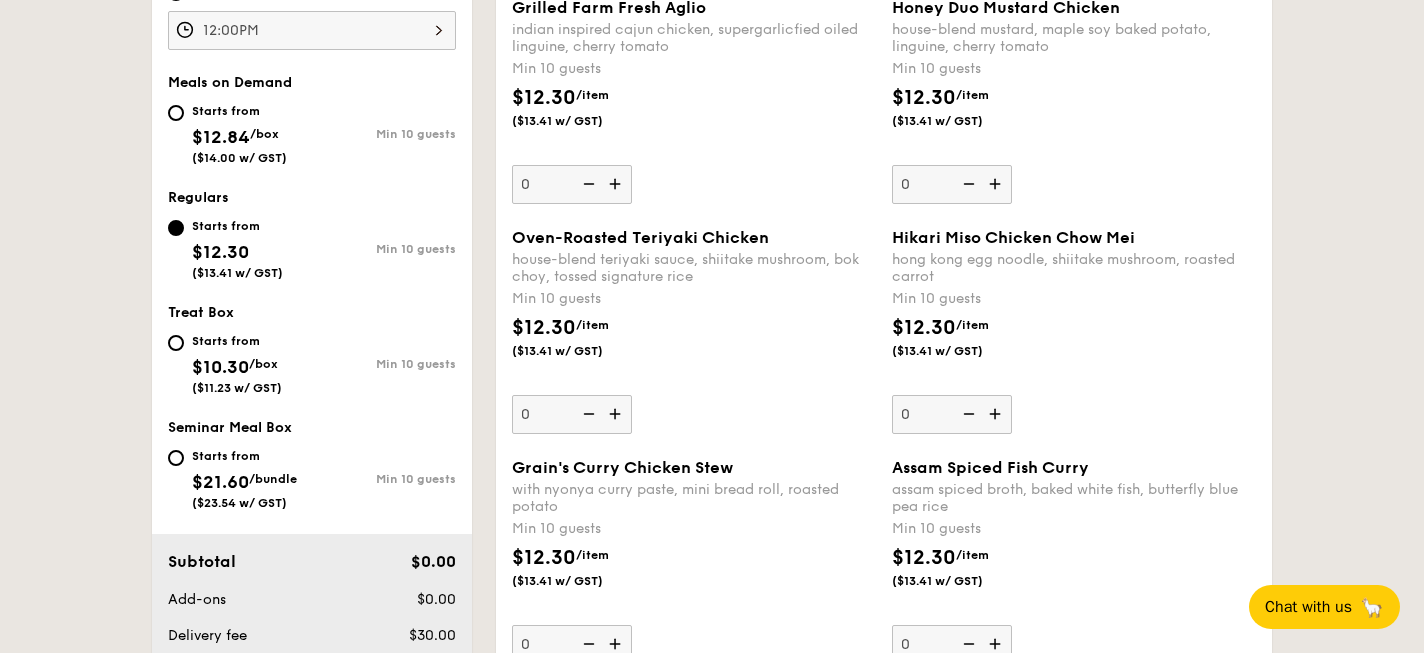 scroll, scrollTop: 712, scrollLeft: 0, axis: vertical 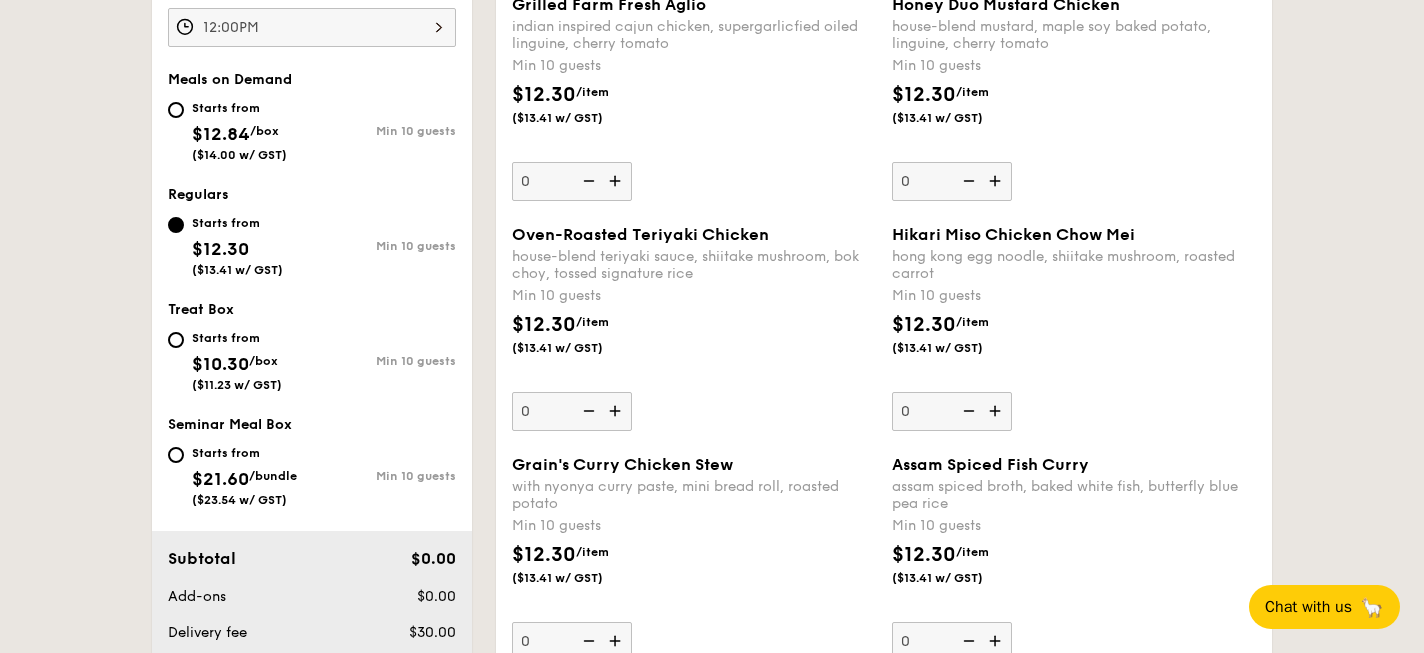 click at bounding box center (617, 411) 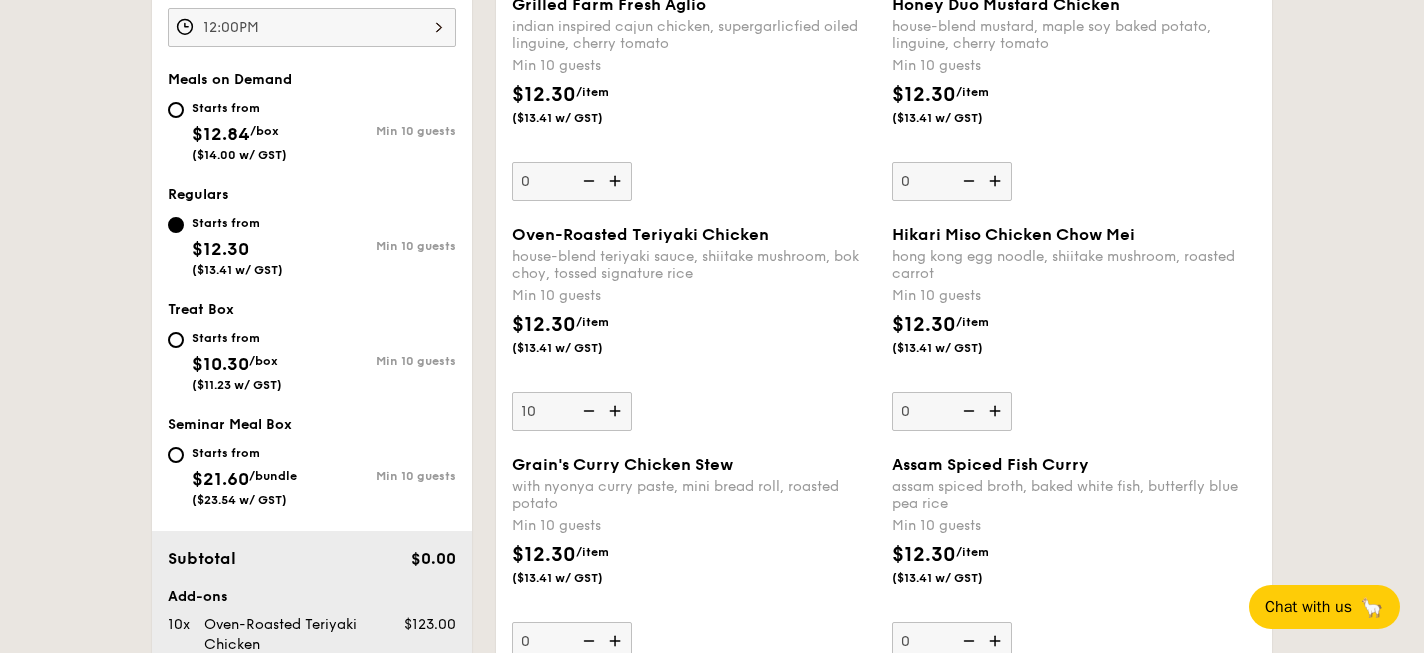 click on "10" at bounding box center [572, 411] 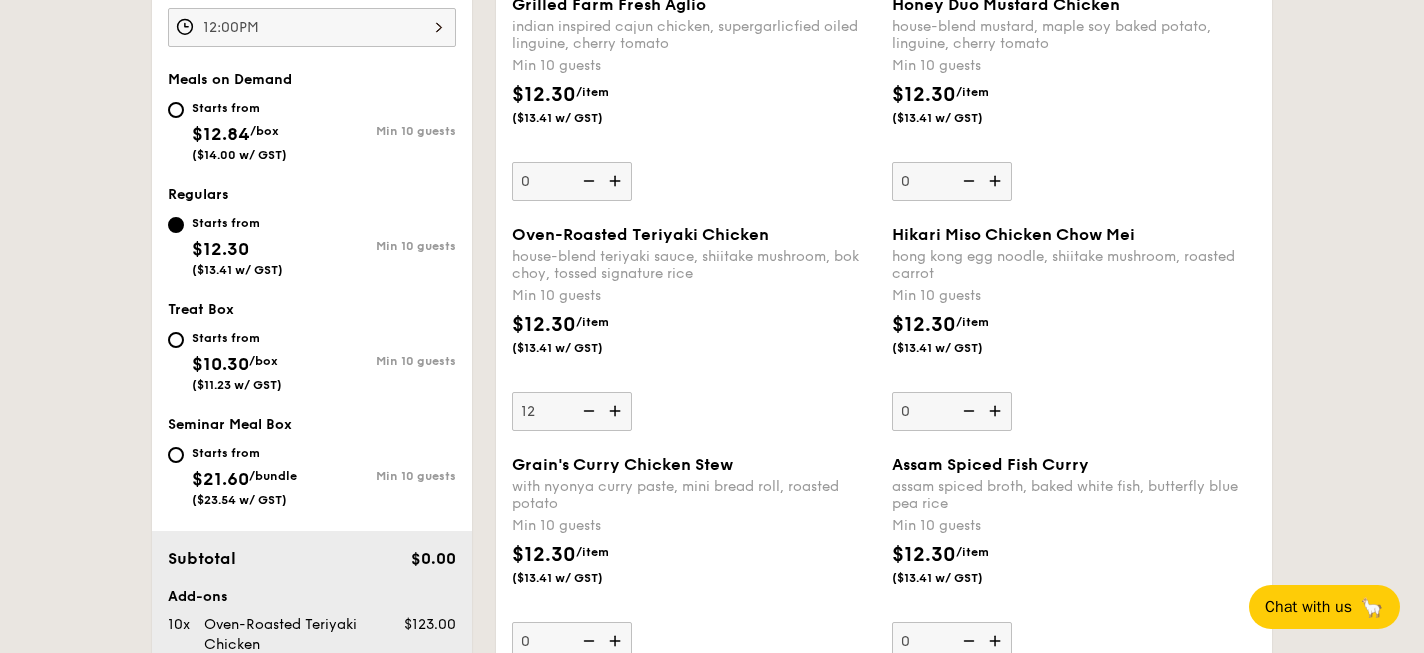 click on "$12.30
/item
($13.41 w/ GST)" at bounding box center (694, 345) 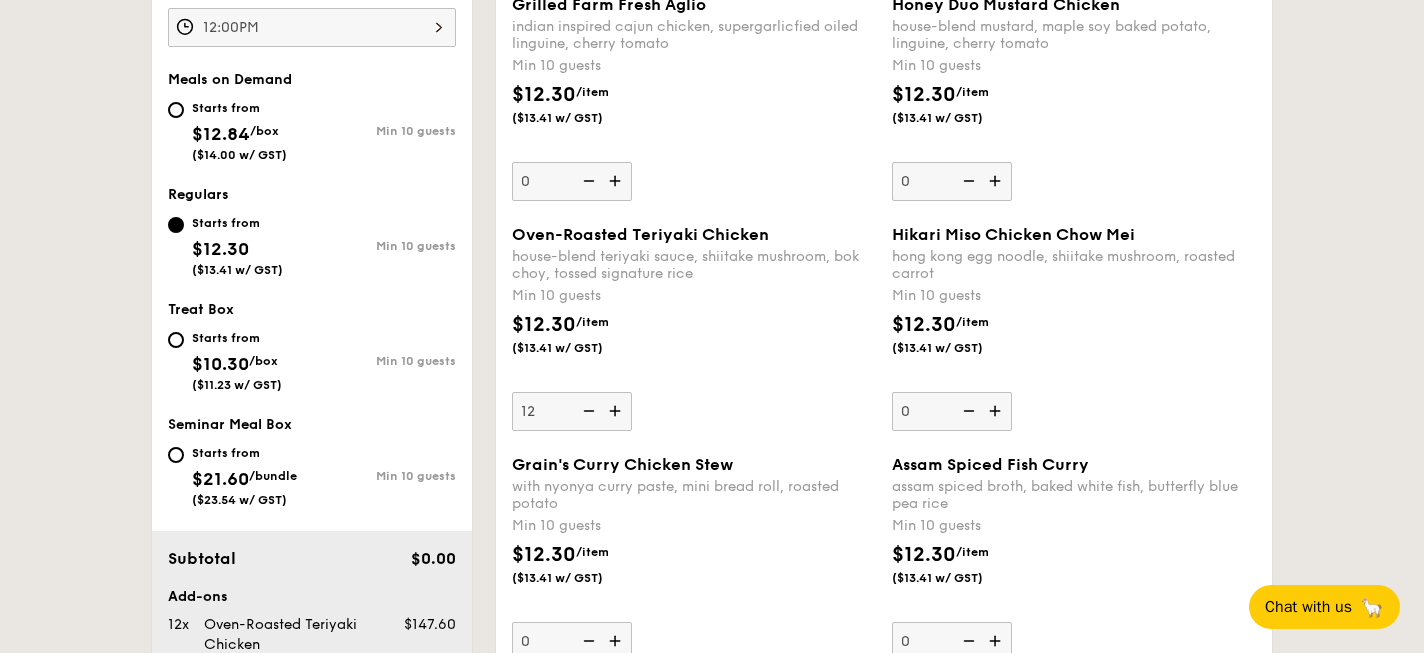 type on "0" 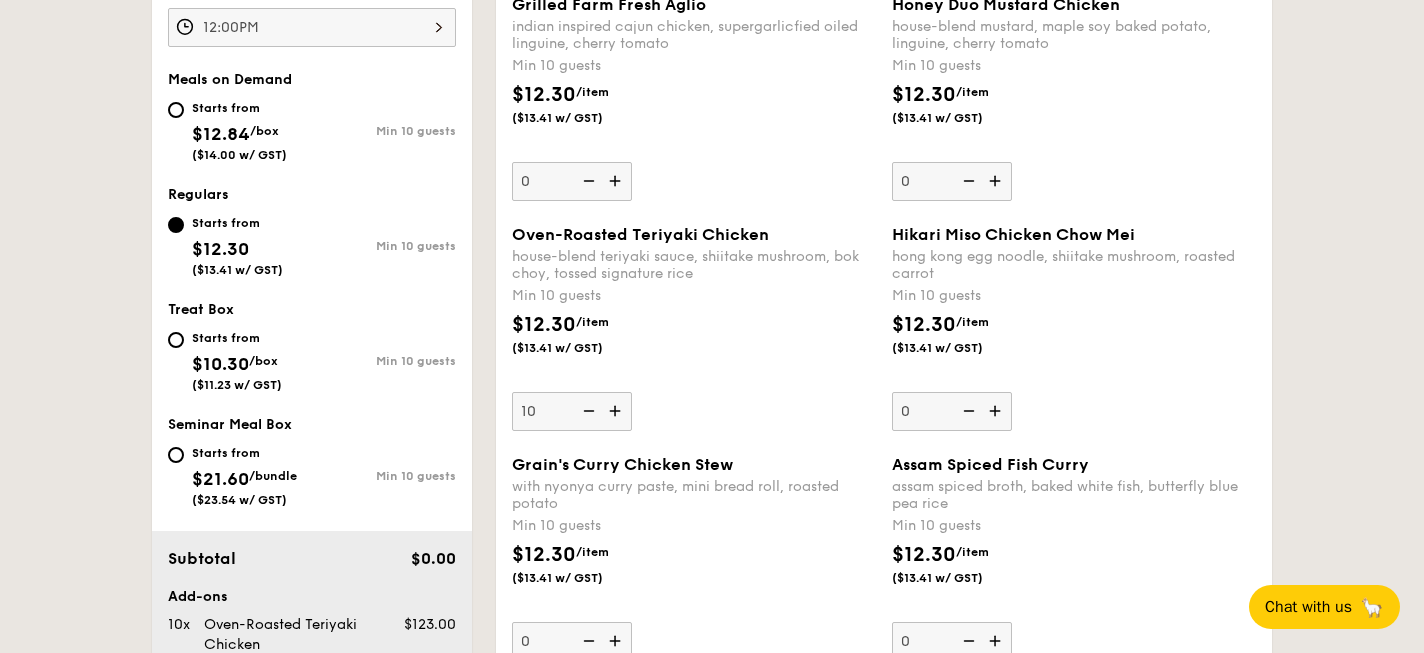 type on "1" 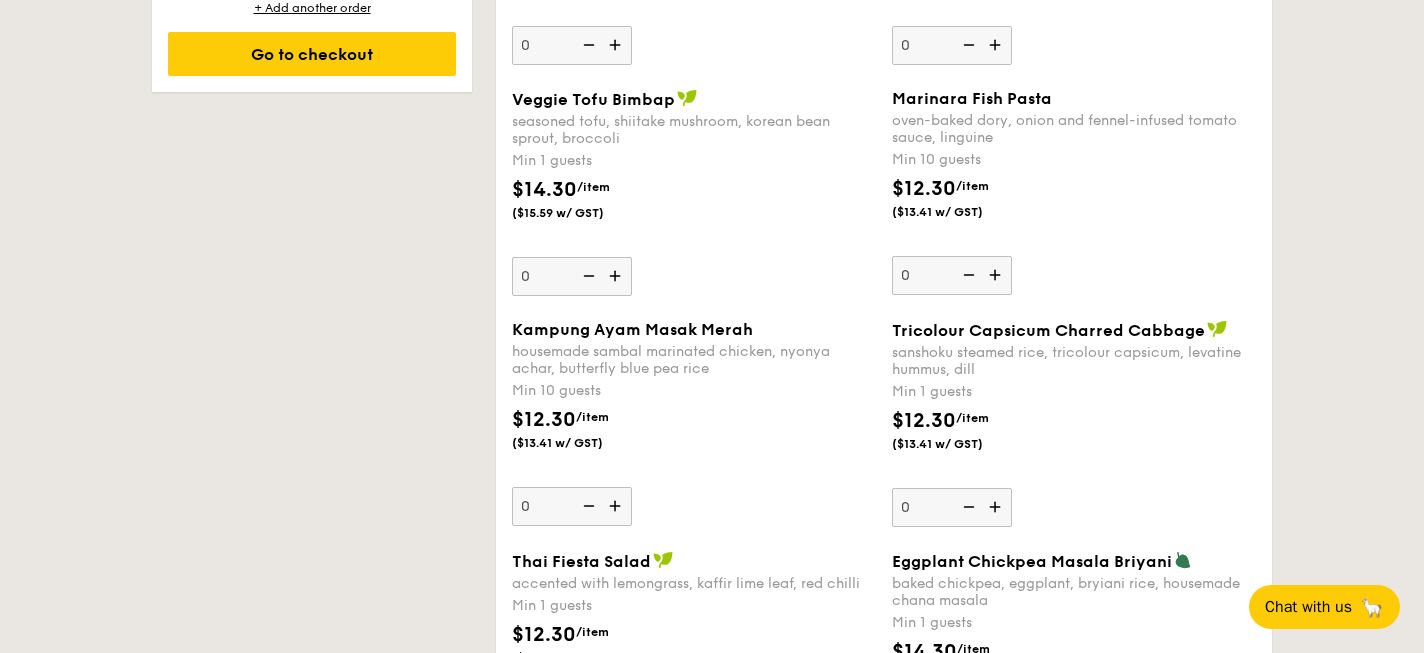 scroll, scrollTop: 1545, scrollLeft: 0, axis: vertical 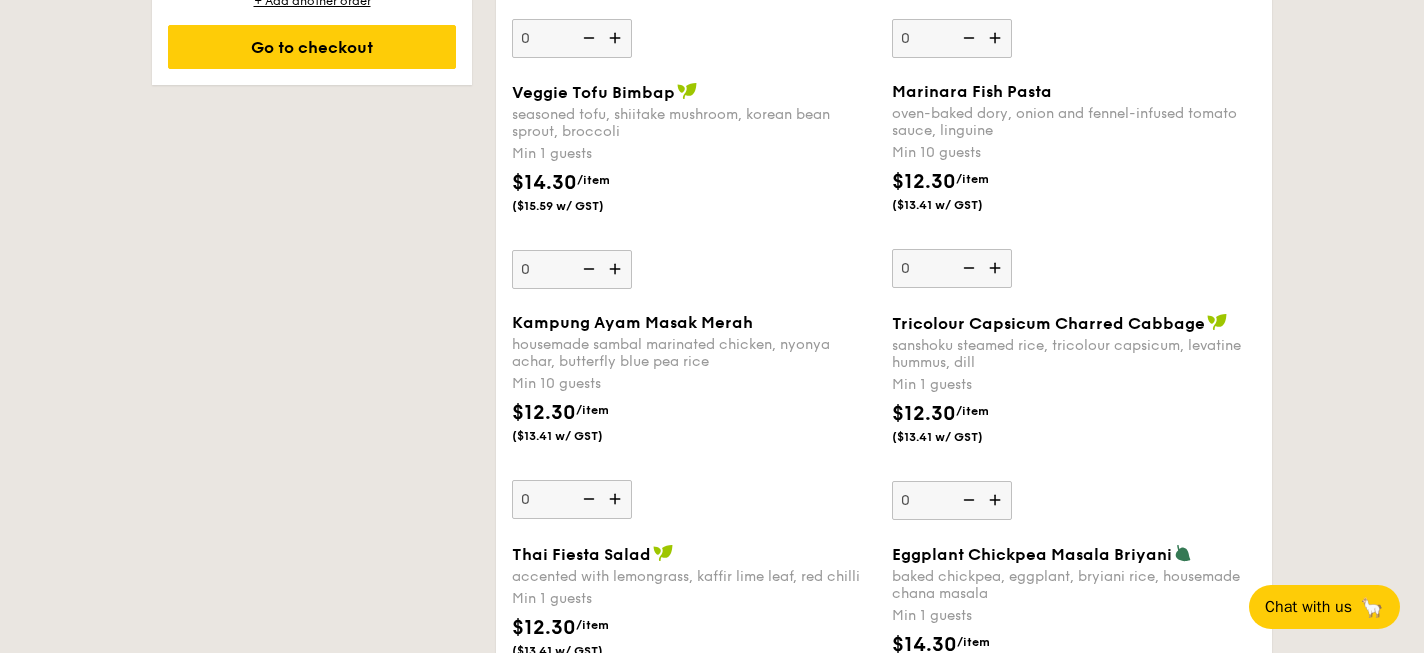 type on "12" 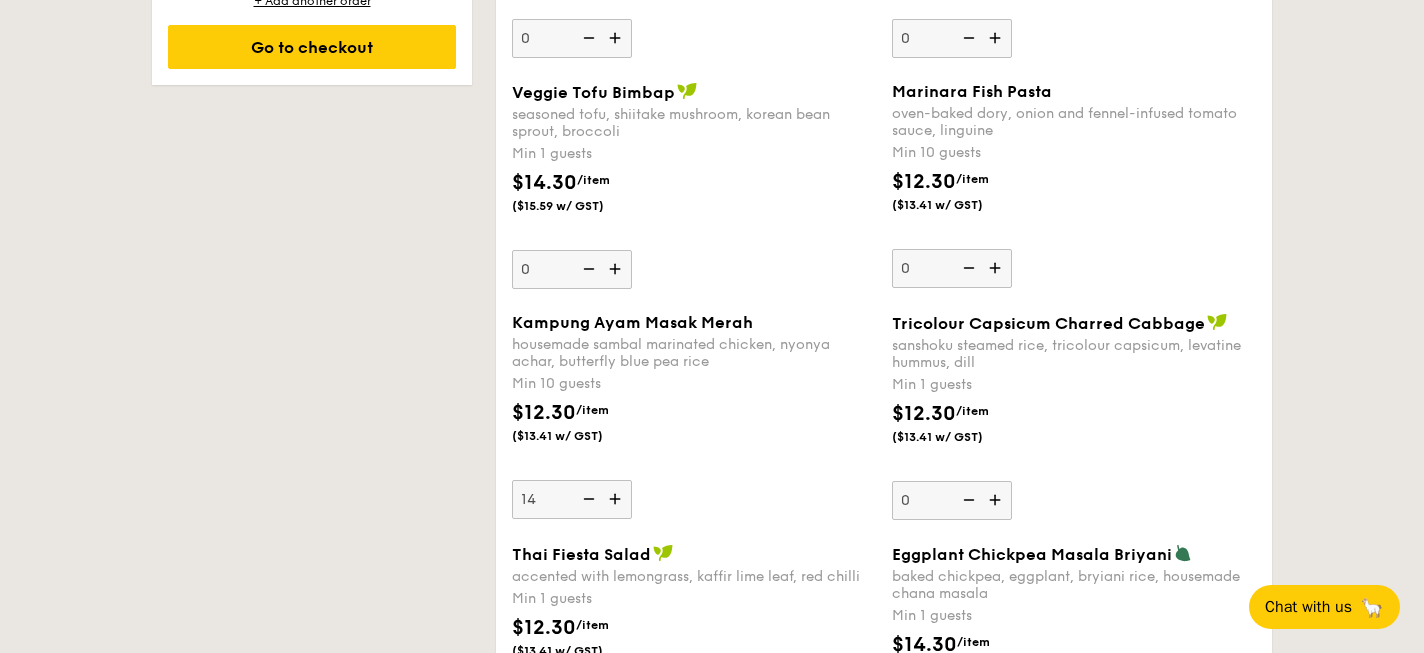 type on "14" 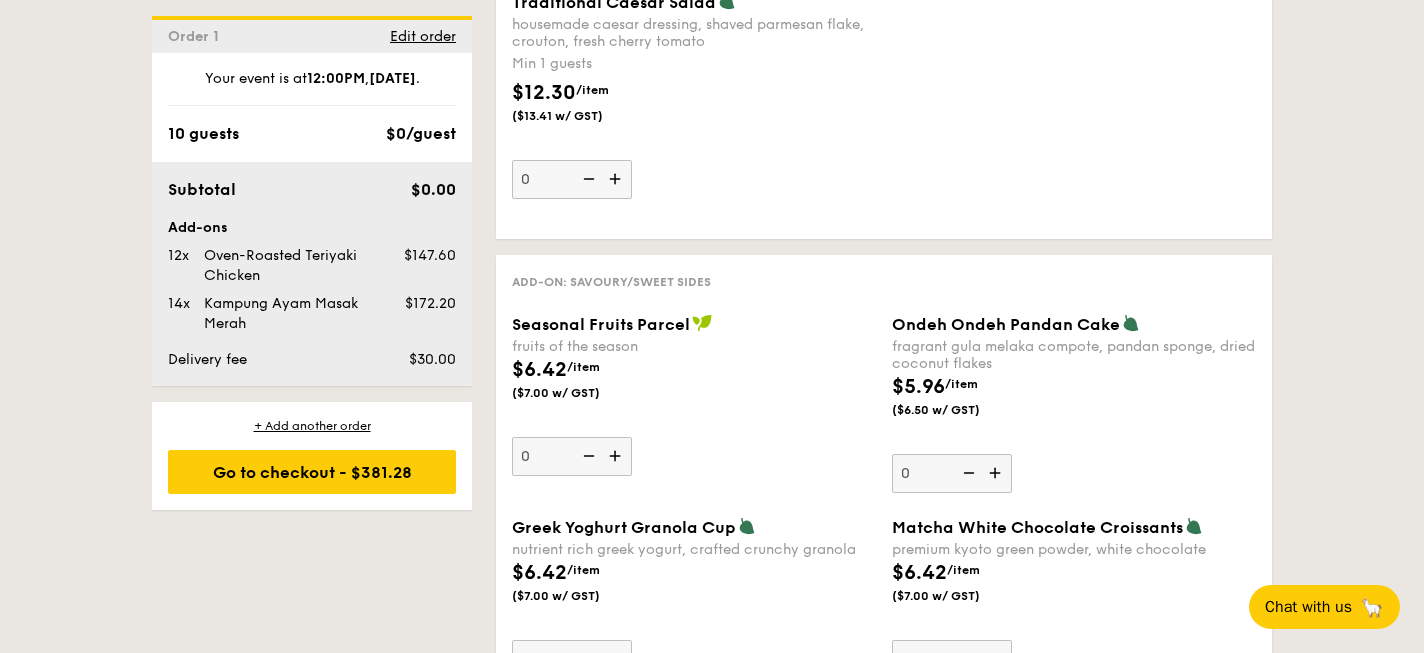 scroll, scrollTop: 2792, scrollLeft: 0, axis: vertical 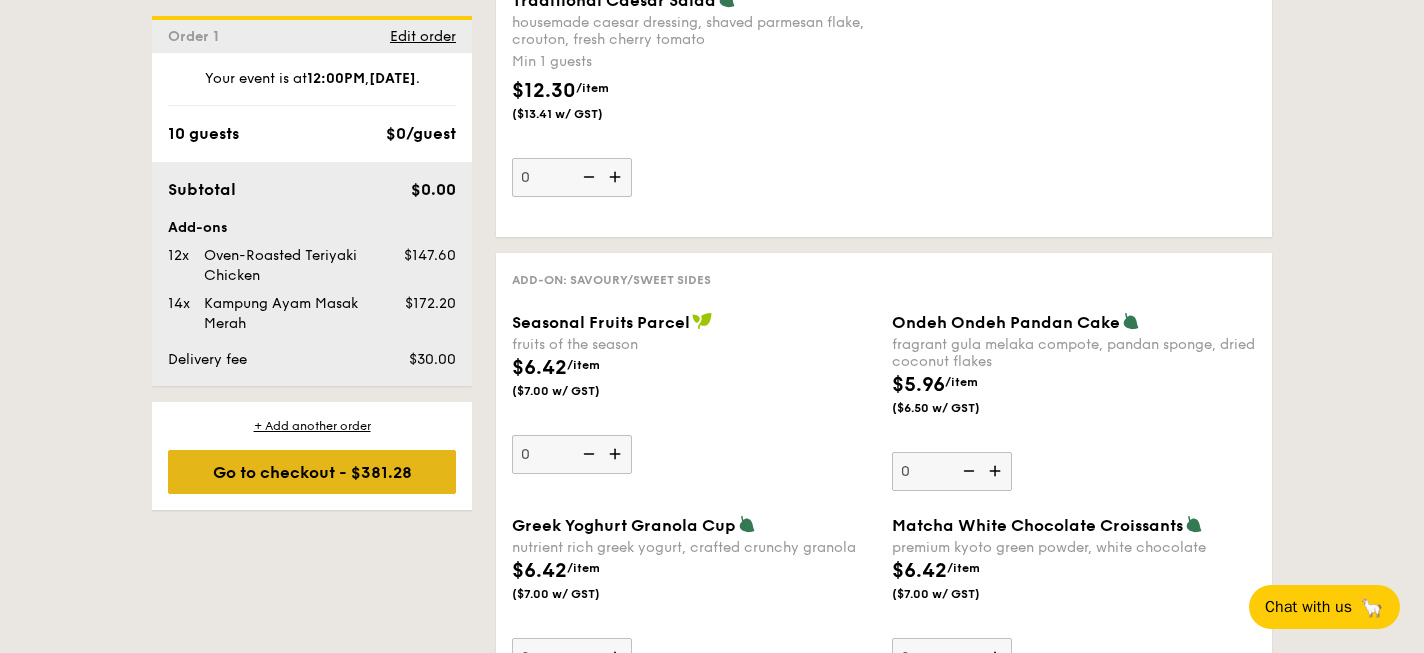 click on "Go to checkout
- $381.28" at bounding box center [312, 472] 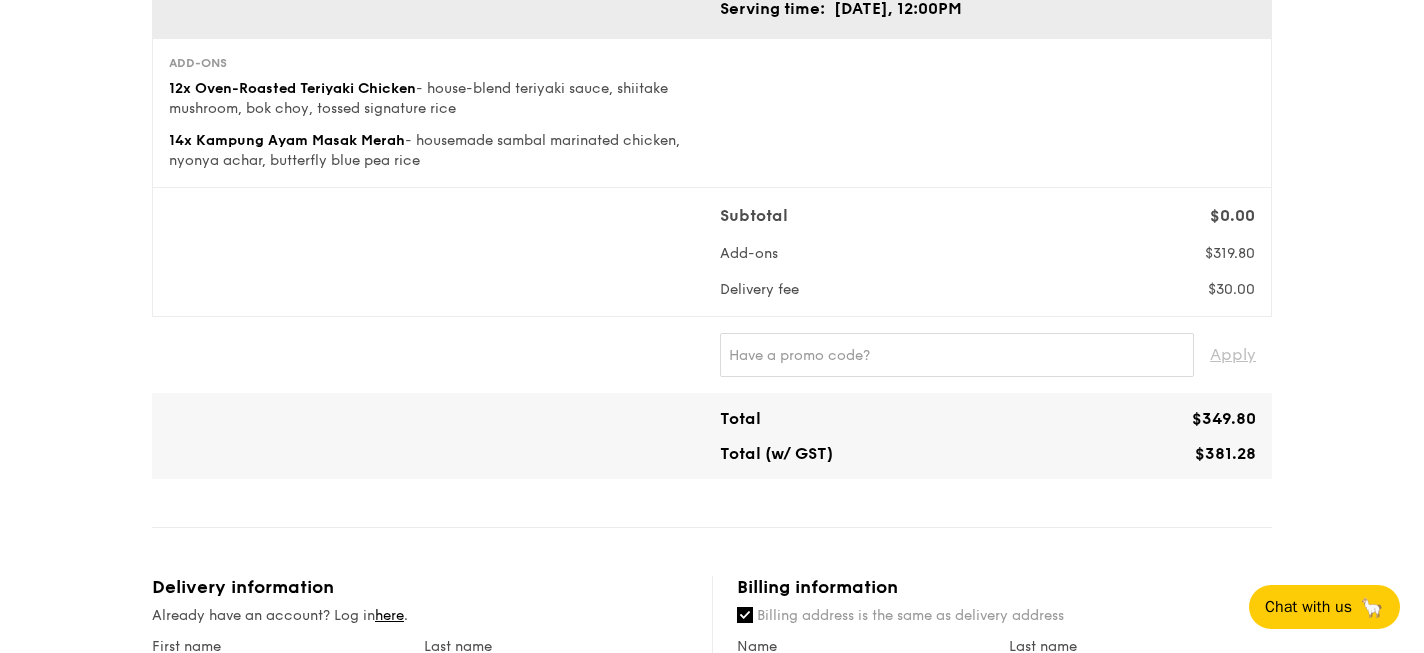 scroll, scrollTop: 282, scrollLeft: 0, axis: vertical 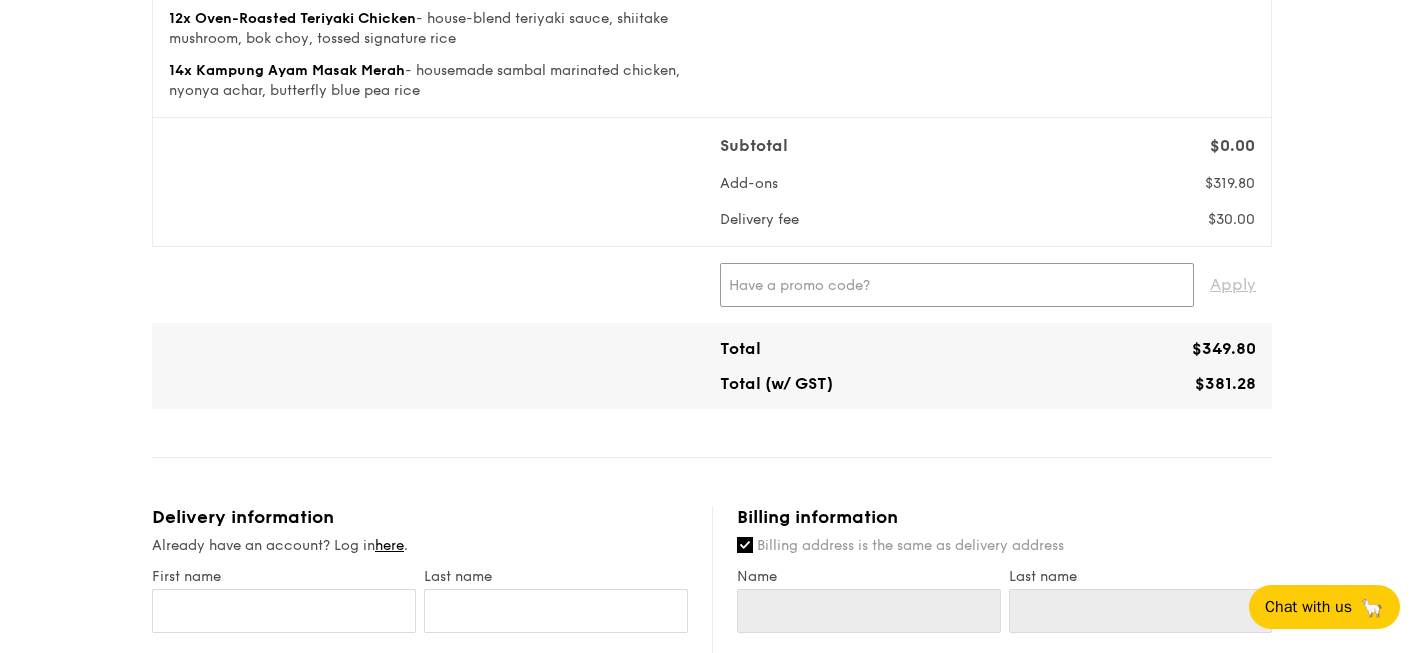 click at bounding box center [957, 285] 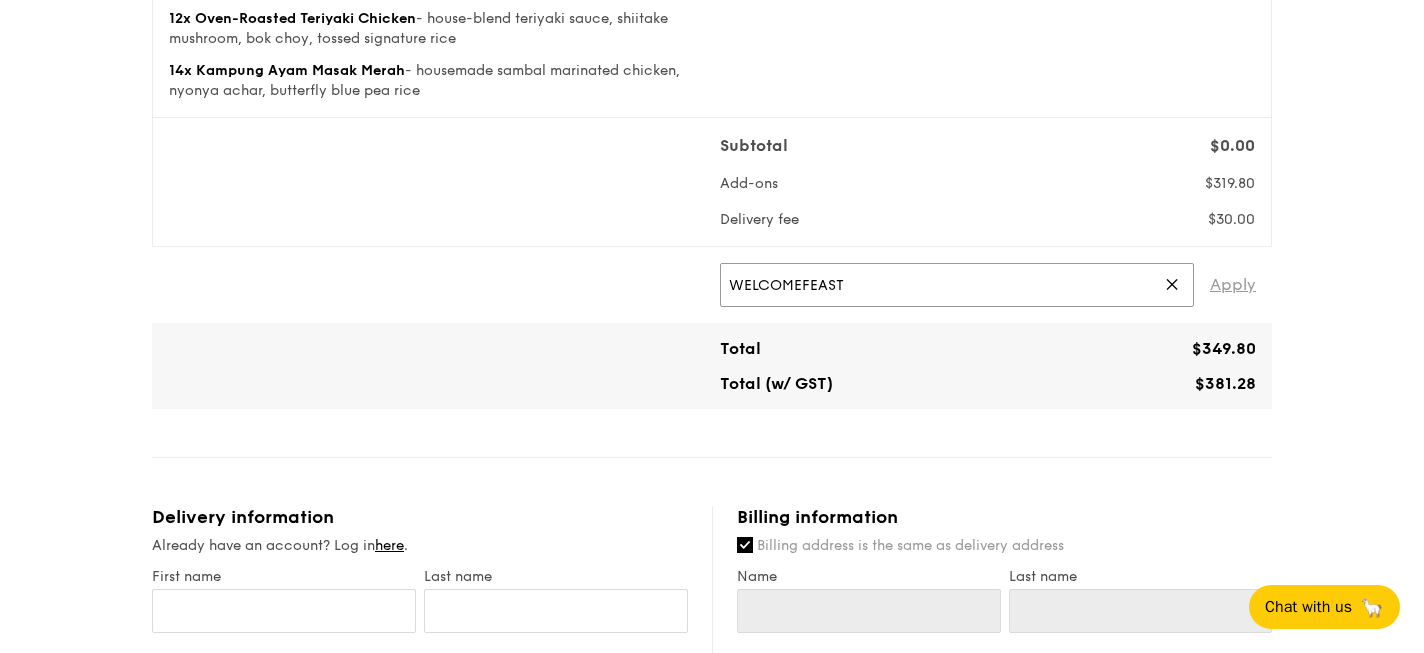 type on "WELCOMEFEAST" 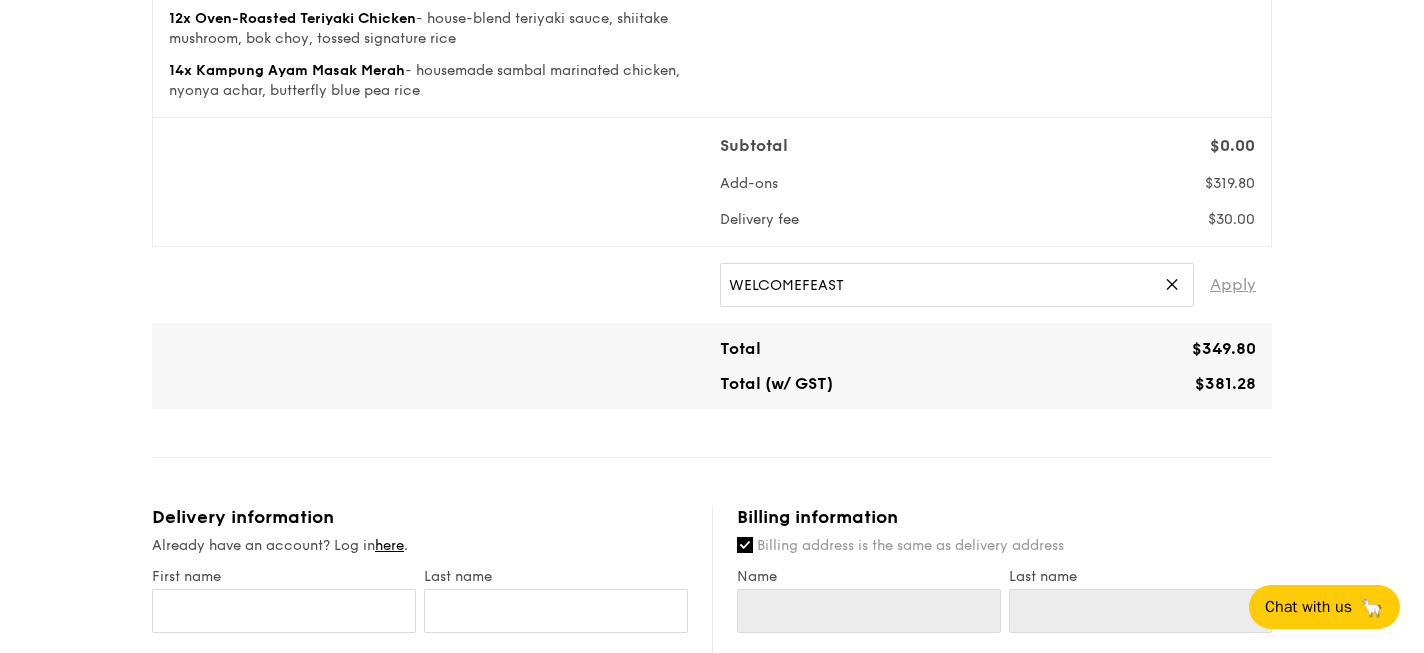 click on "Apply" at bounding box center (1233, 285) 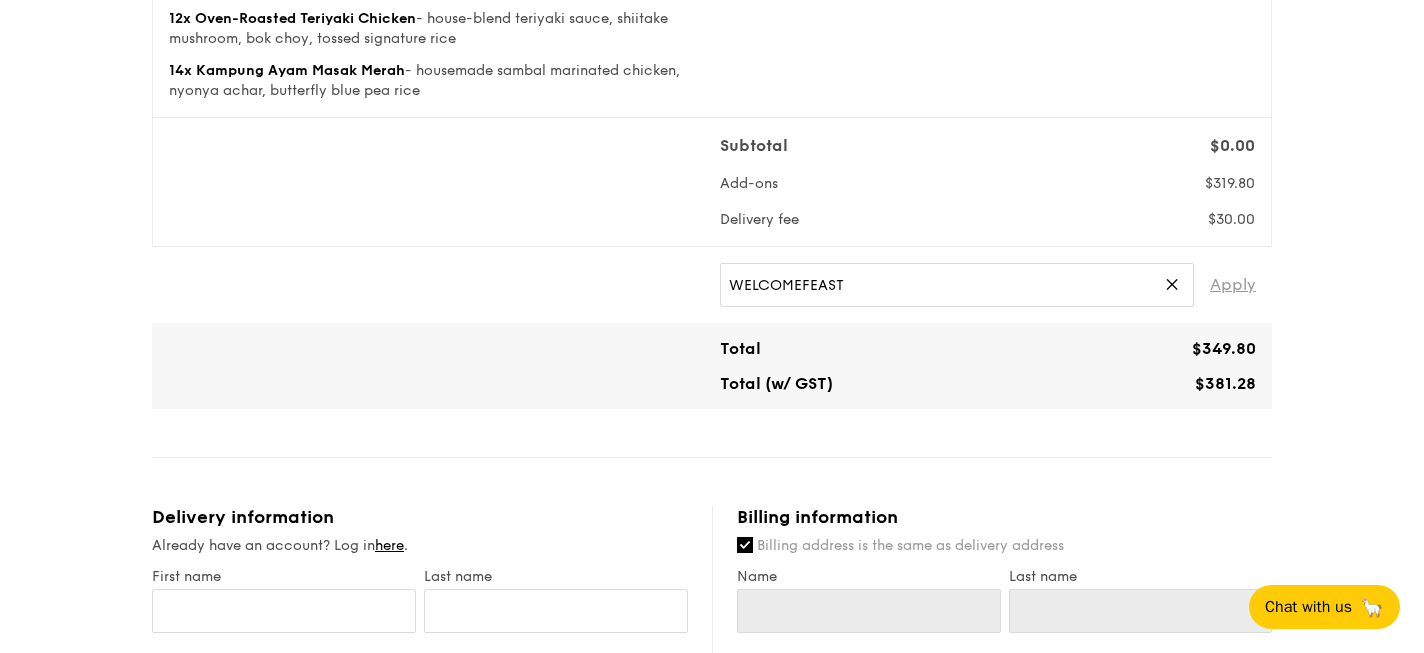 click on "Apply" at bounding box center [1233, 285] 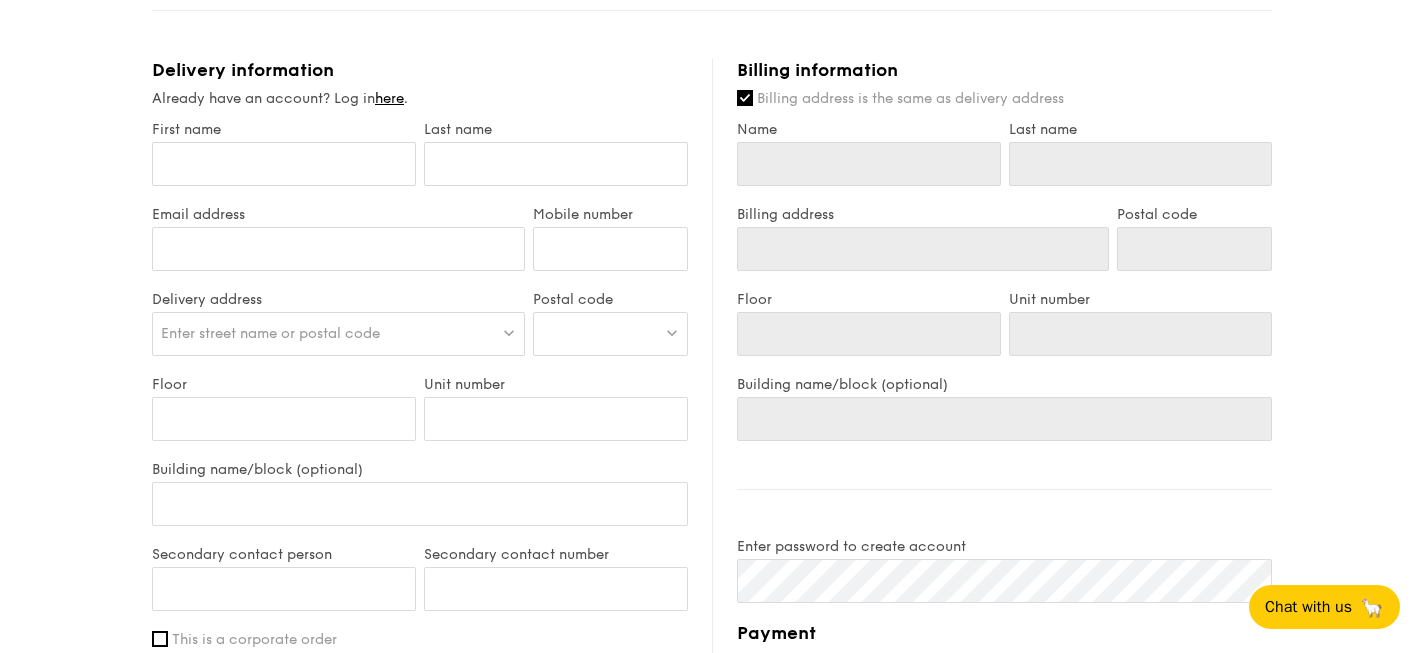 scroll, scrollTop: 746, scrollLeft: 0, axis: vertical 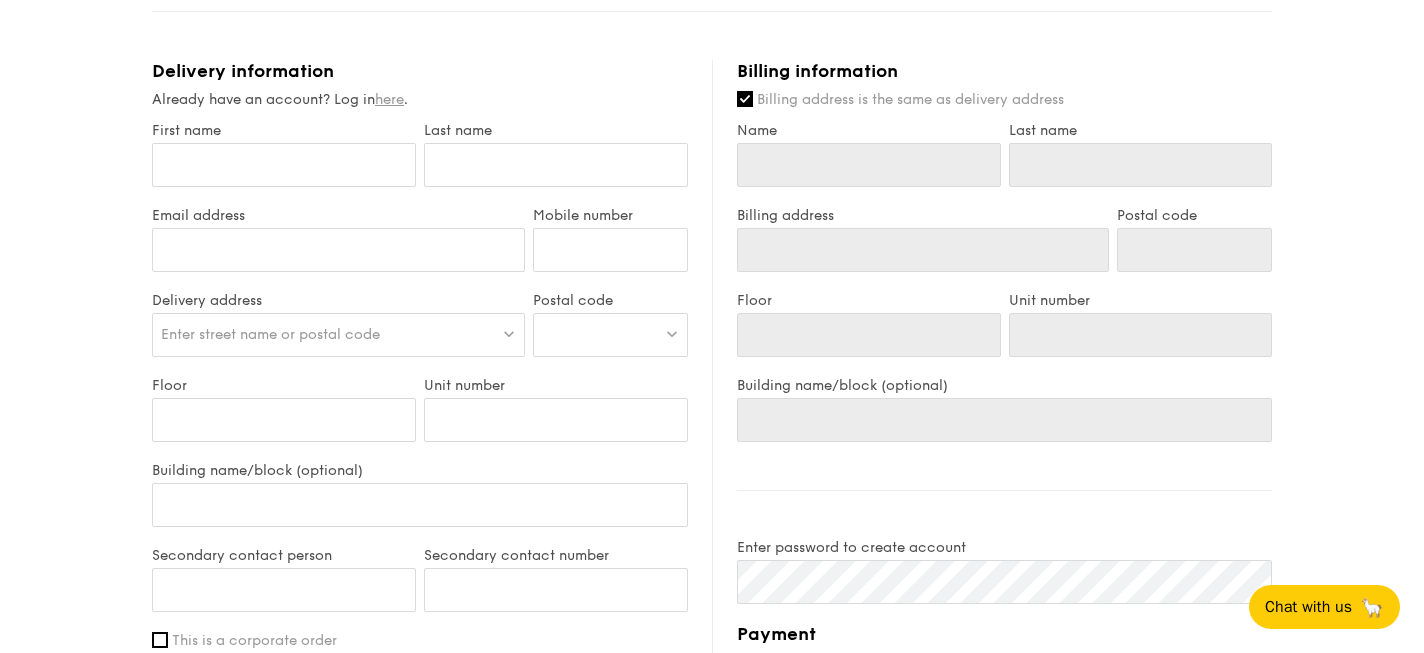click on "here" at bounding box center [389, 99] 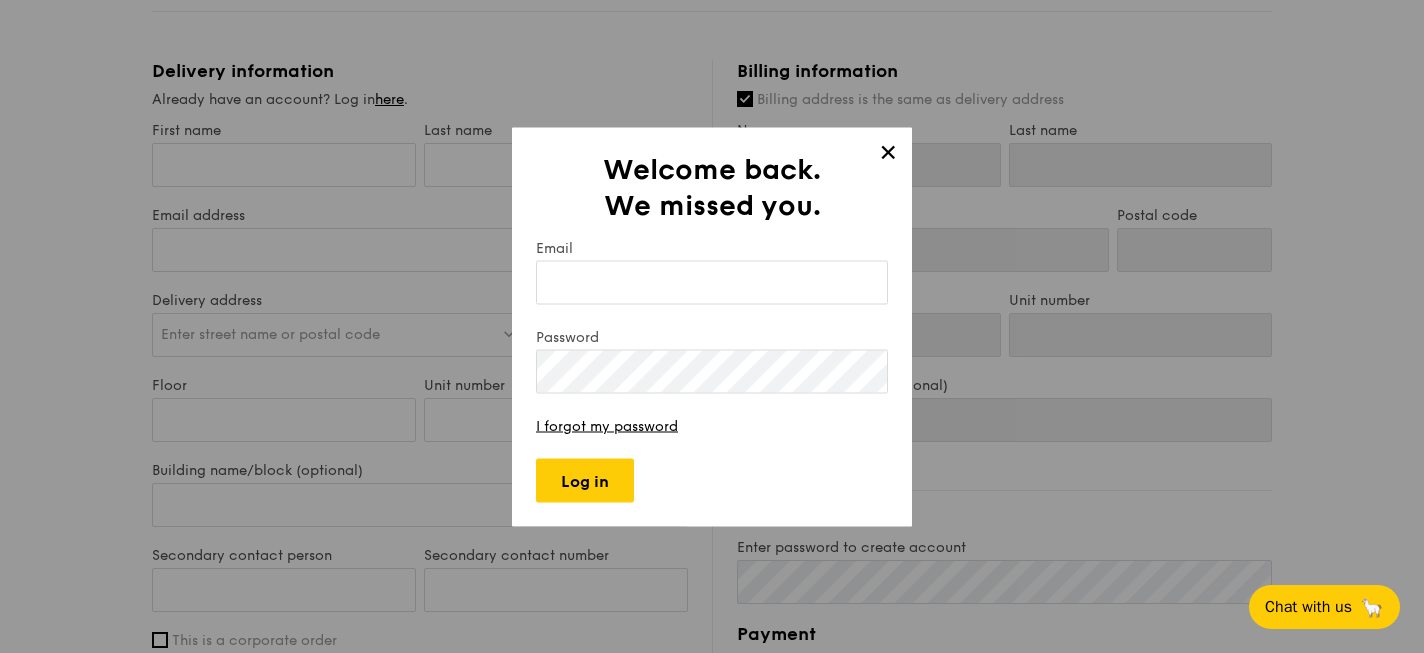 click on "Email" at bounding box center [712, 282] 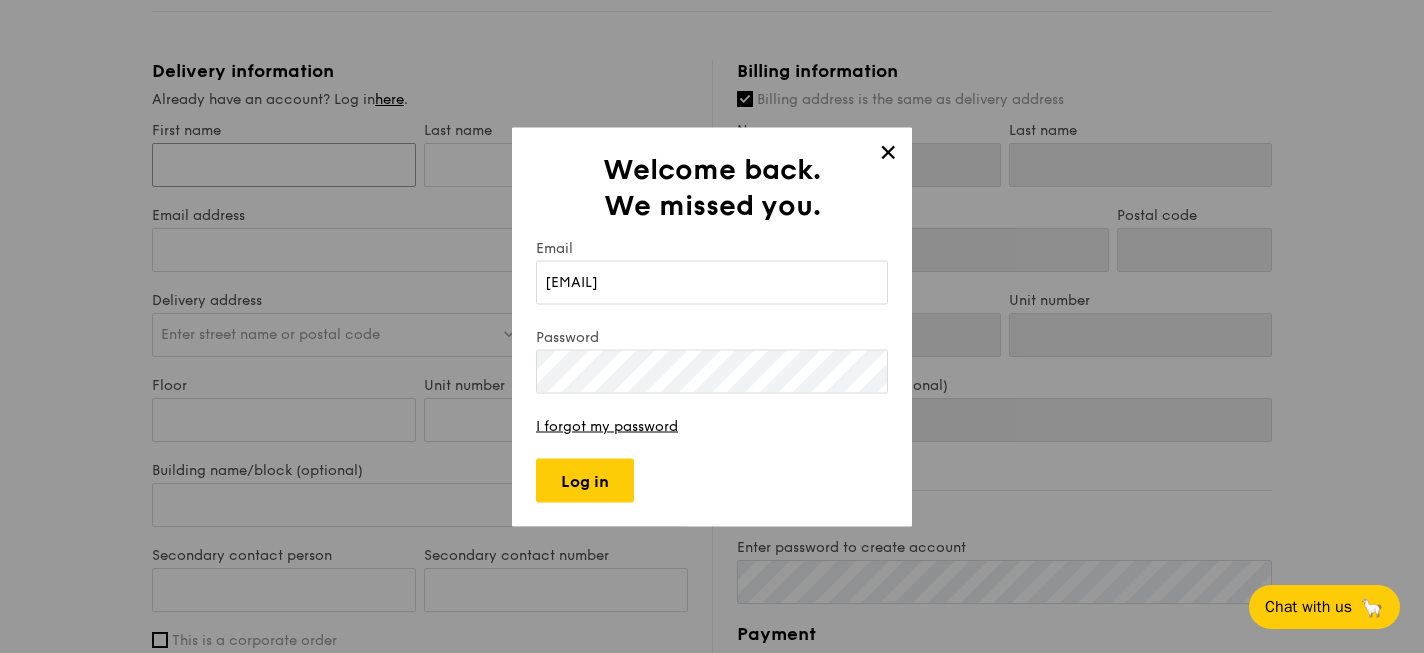 type on "[LAST]" 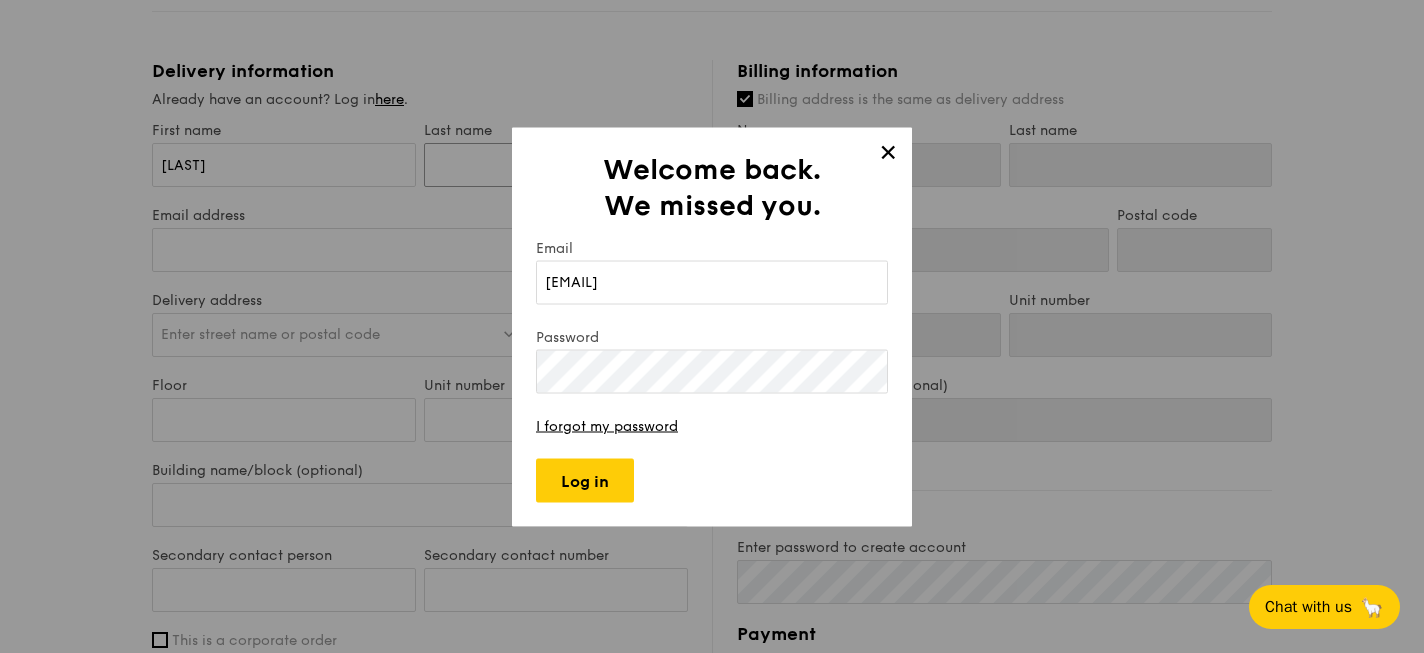 type on "[FIRST]" 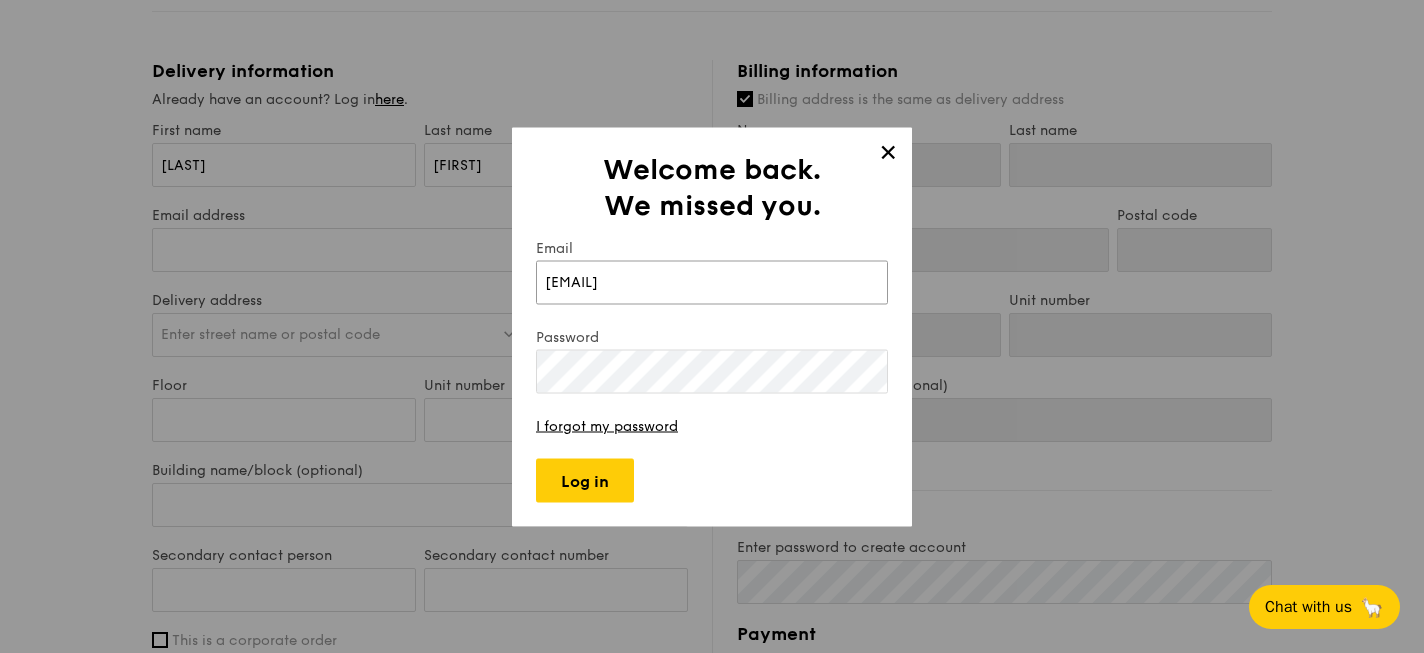 type on "[LAST]" 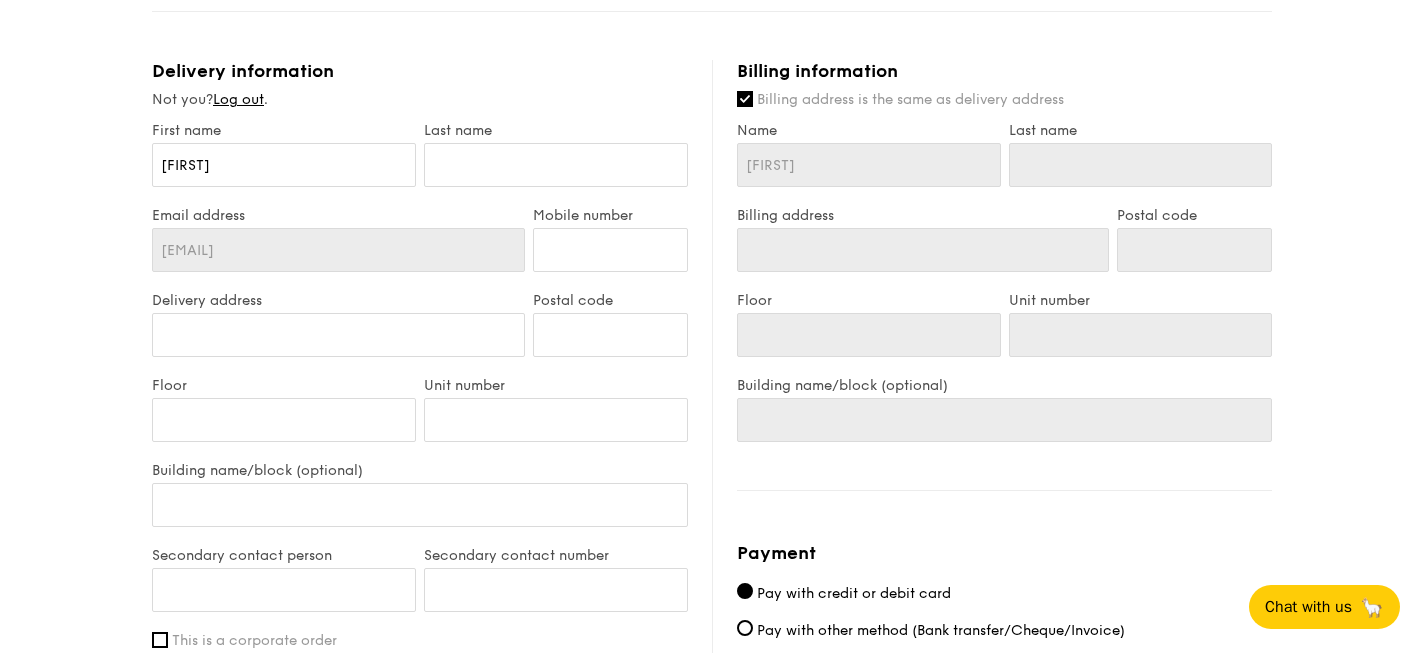 type on "[NUMBER] [STREET] [NUMBER]" 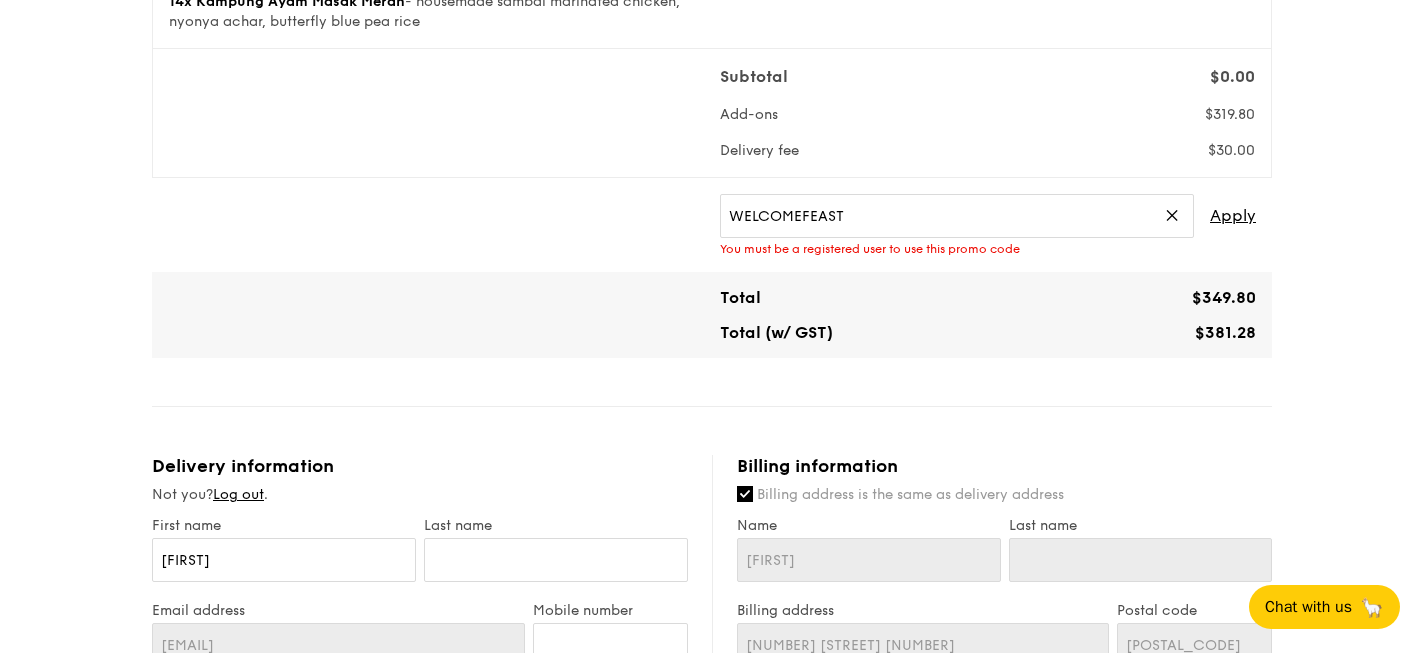 scroll, scrollTop: 0, scrollLeft: 0, axis: both 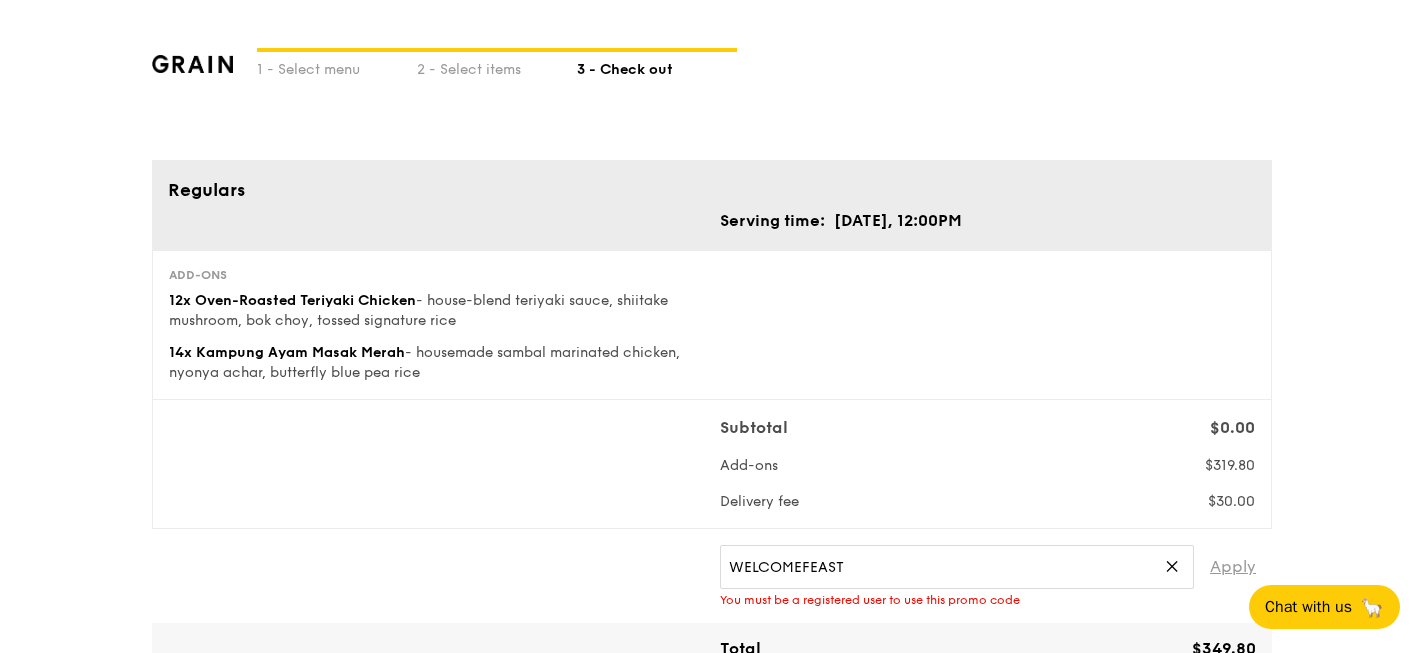 click on "Apply" at bounding box center (1233, 567) 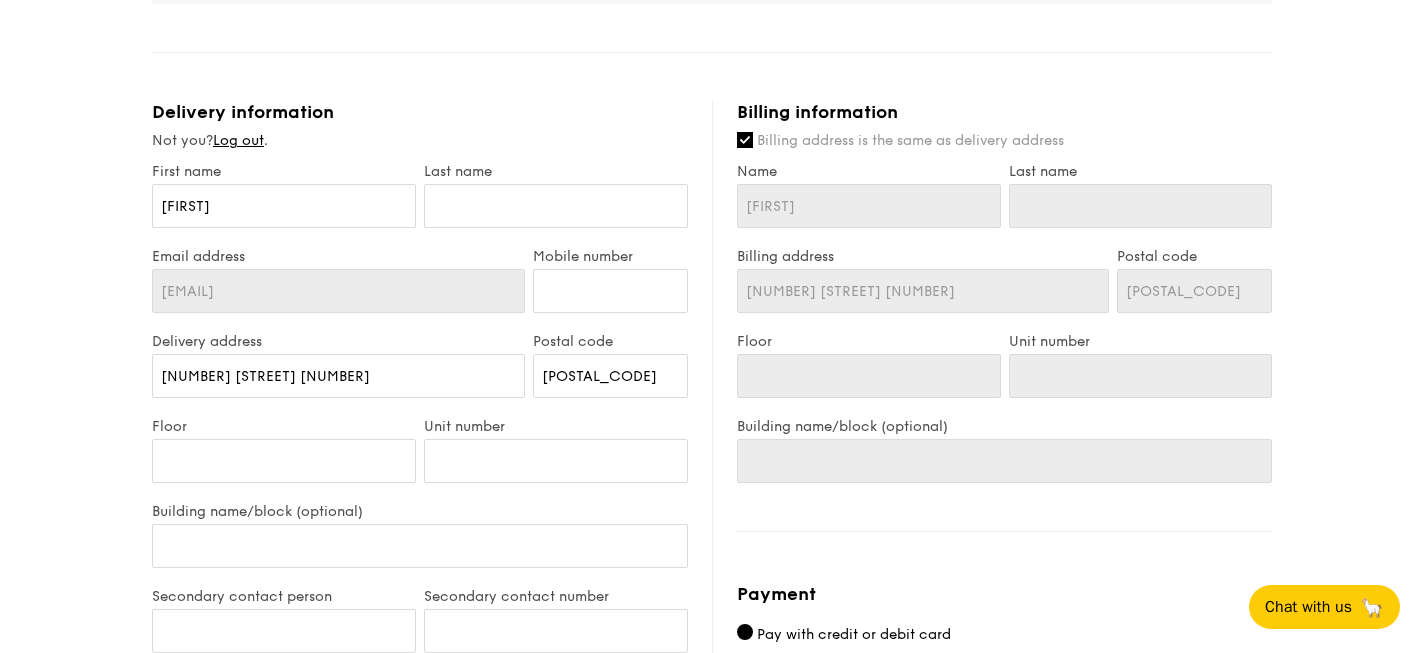 scroll, scrollTop: 697, scrollLeft: 0, axis: vertical 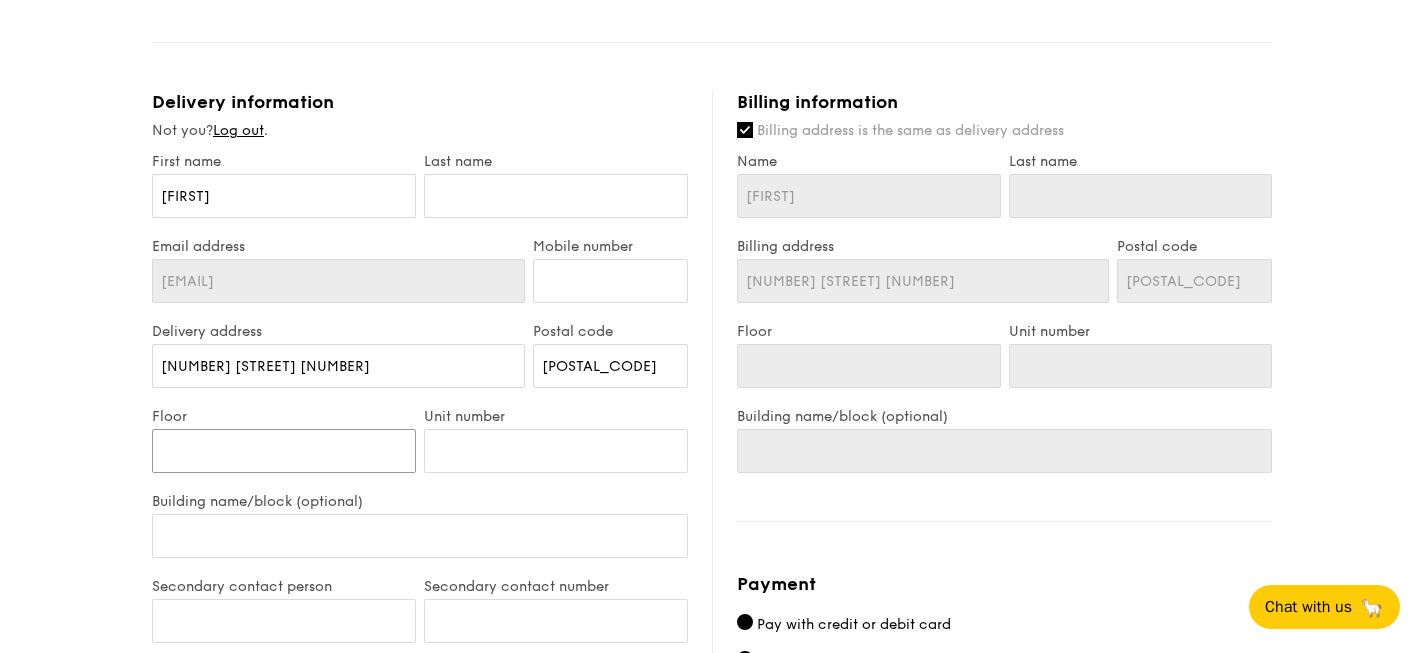 click on "Floor" at bounding box center [284, 451] 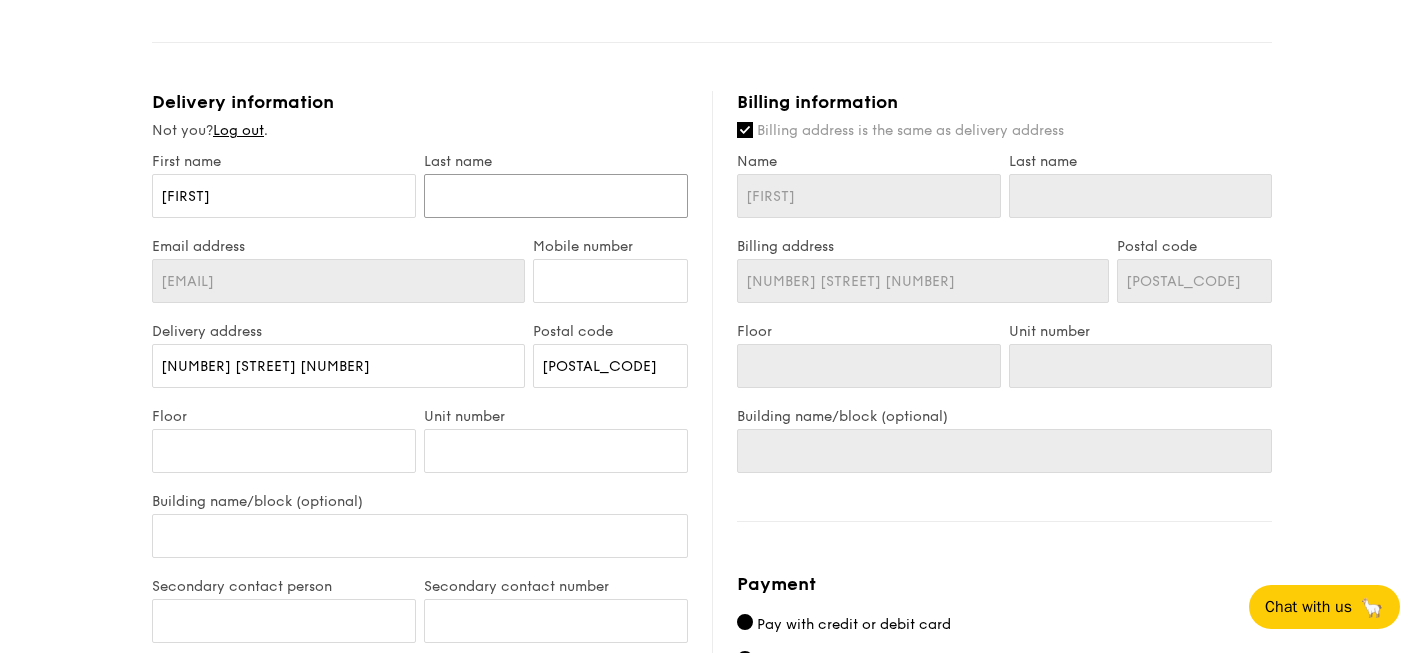 click at bounding box center (556, 196) 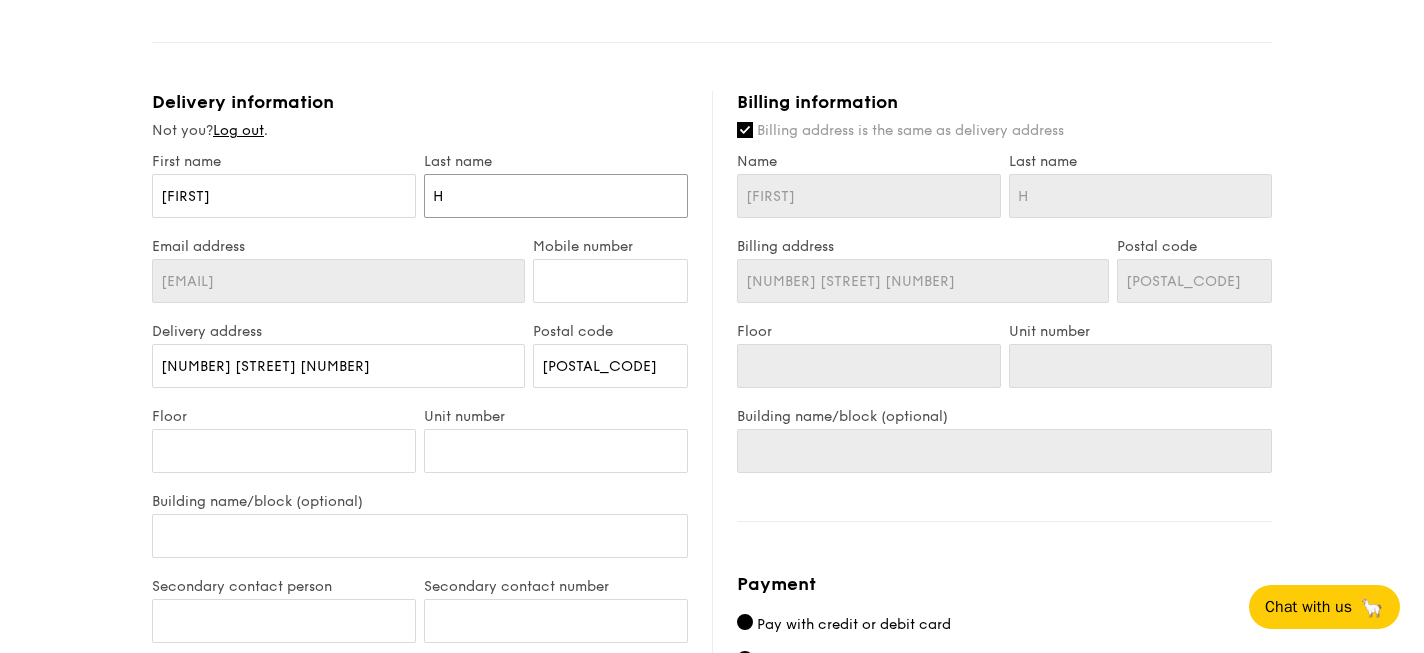 type on "[LAST]" 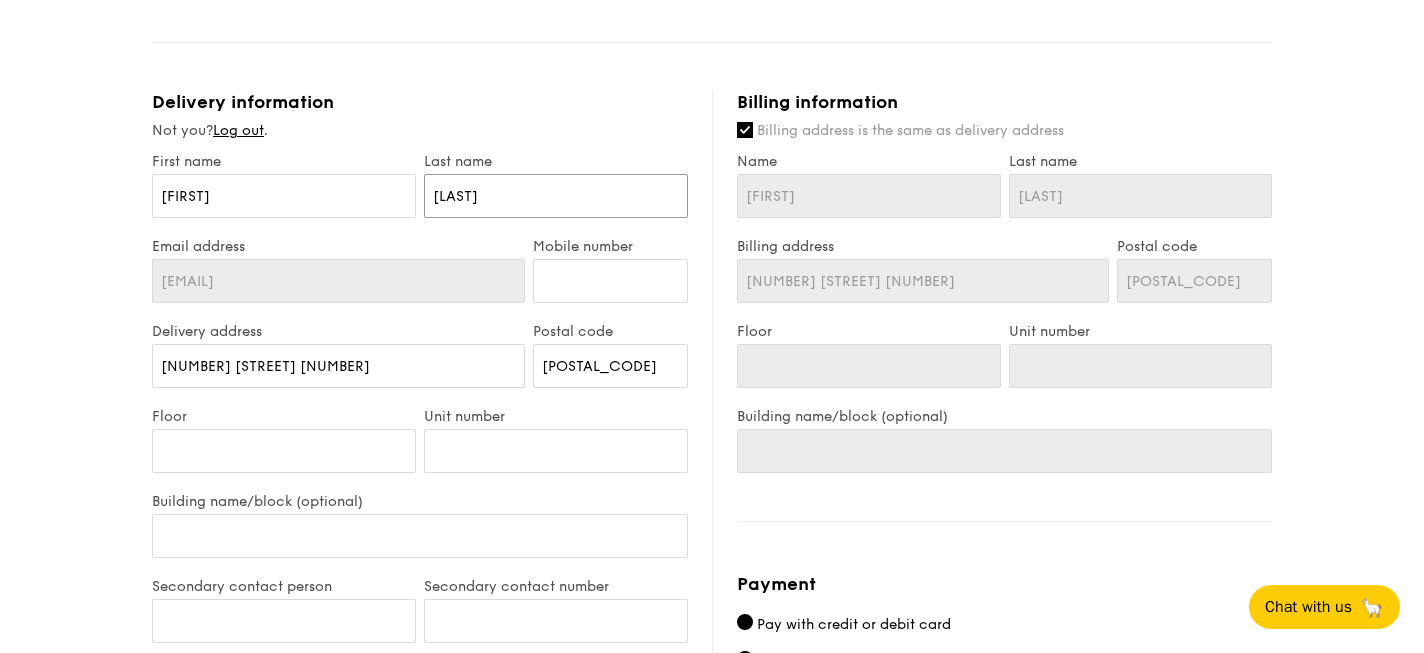 type on "[LAST]" 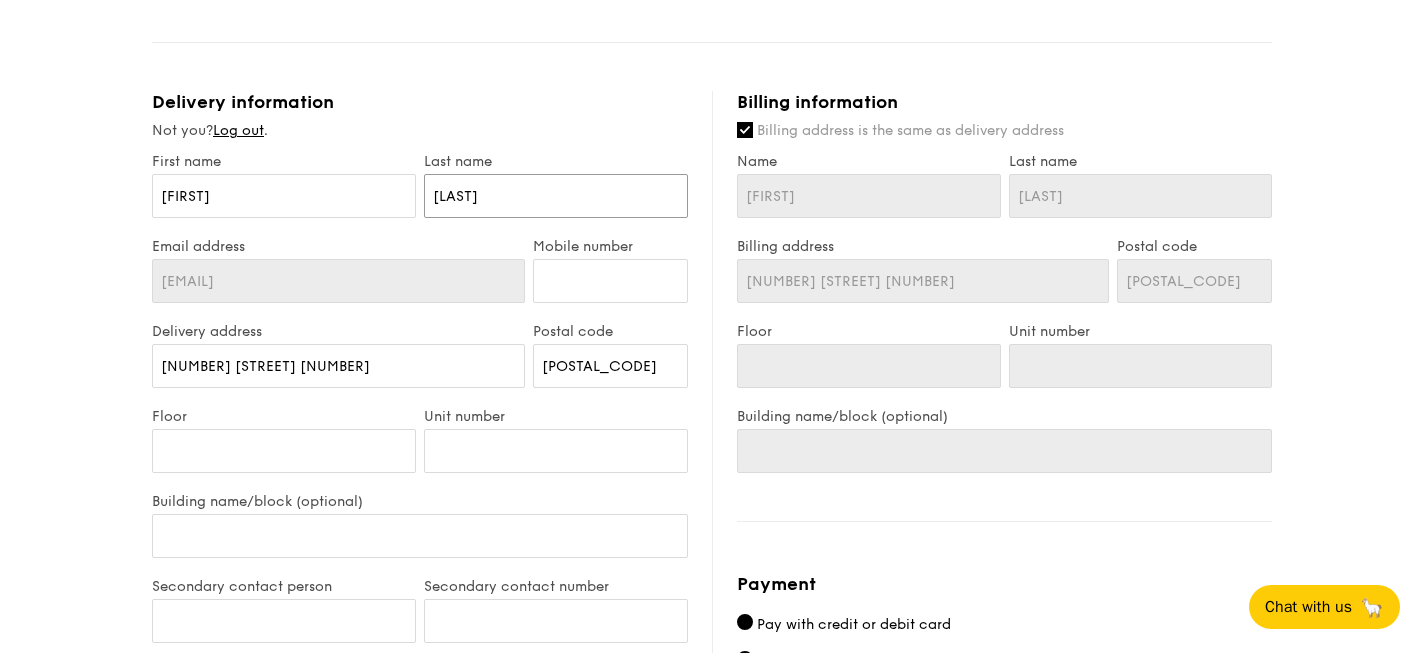 type on "[LAST]" 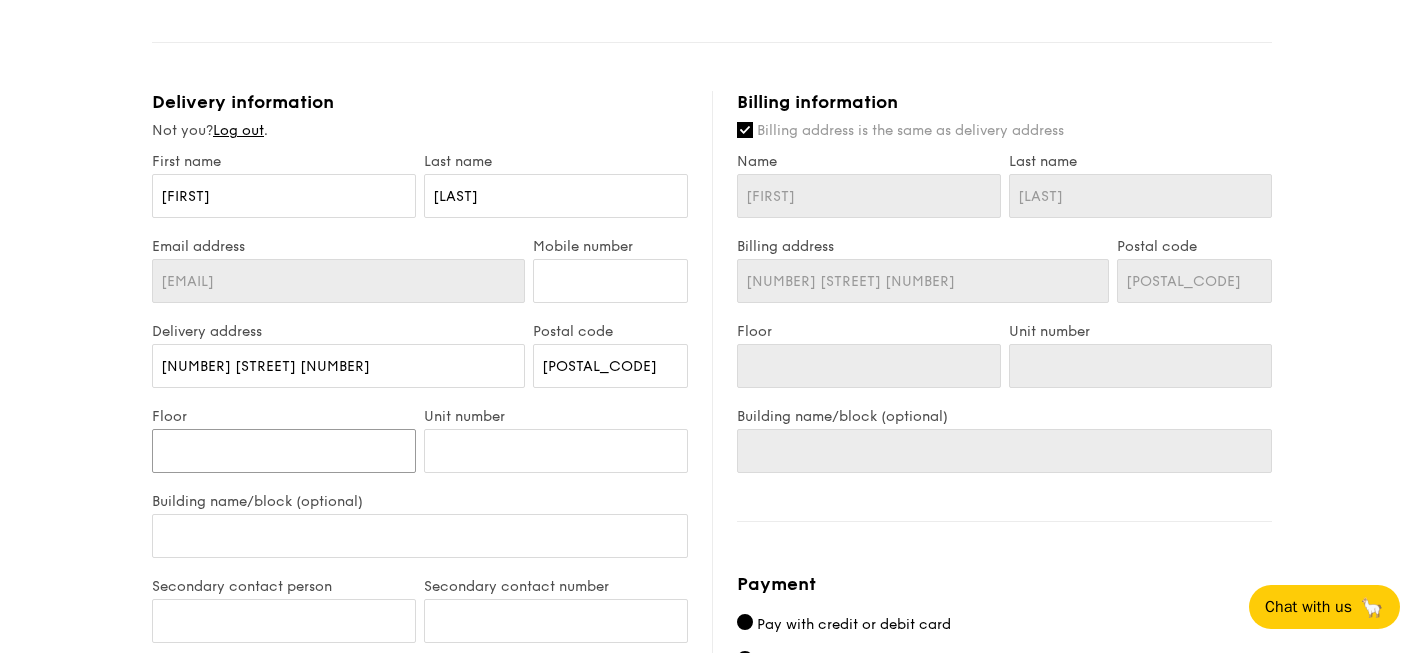 click on "Floor" at bounding box center (284, 451) 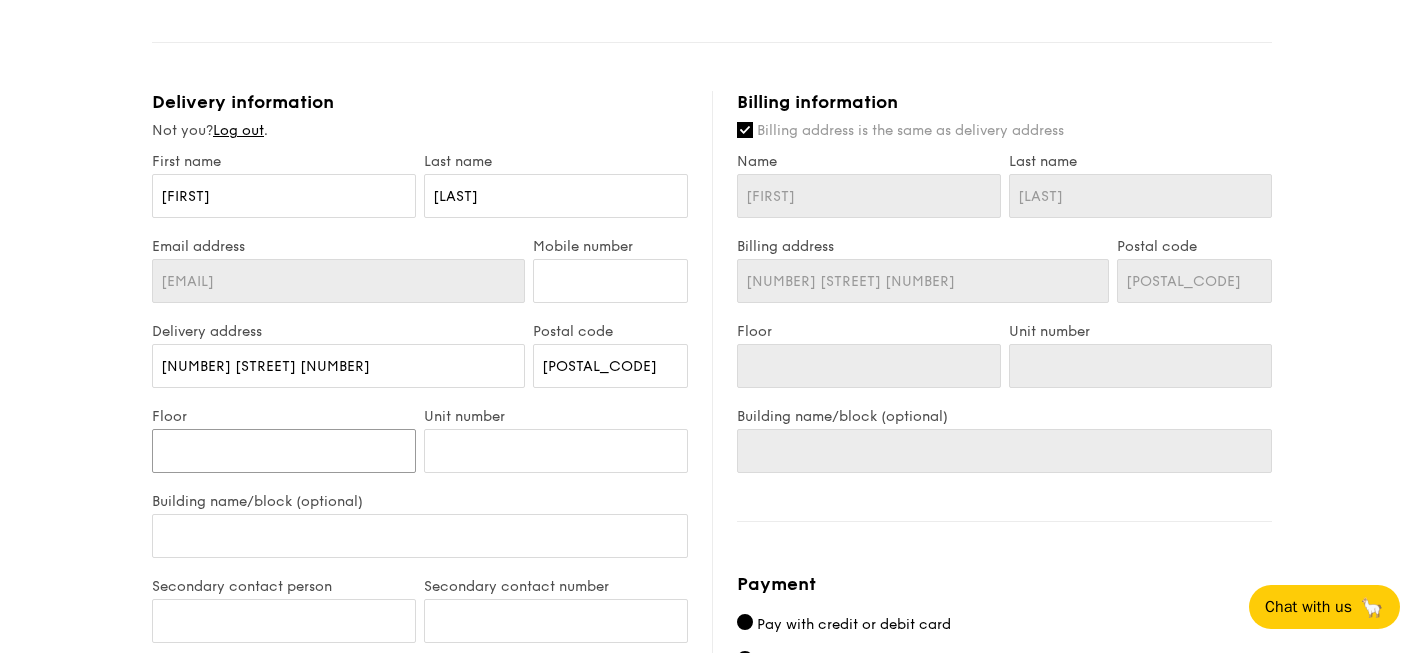 paste on "#01-166" 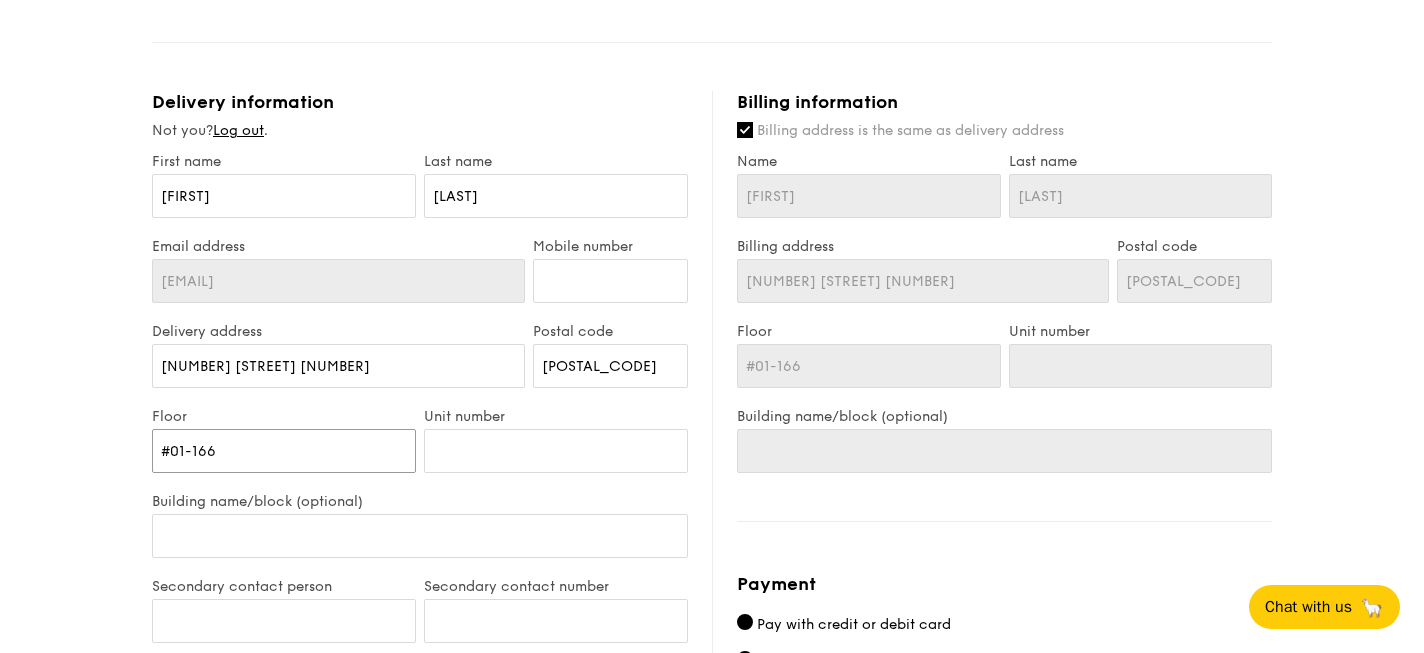 type on "#01-166" 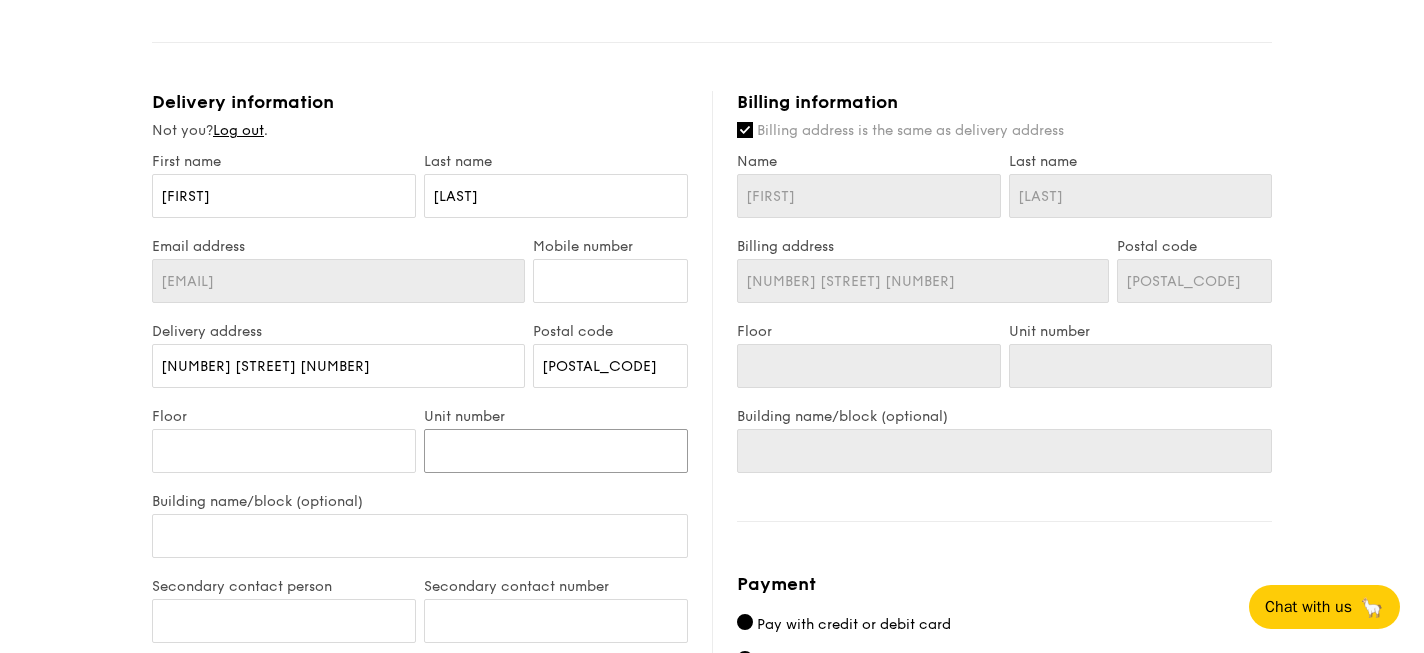 click on "Unit number" at bounding box center [556, 451] 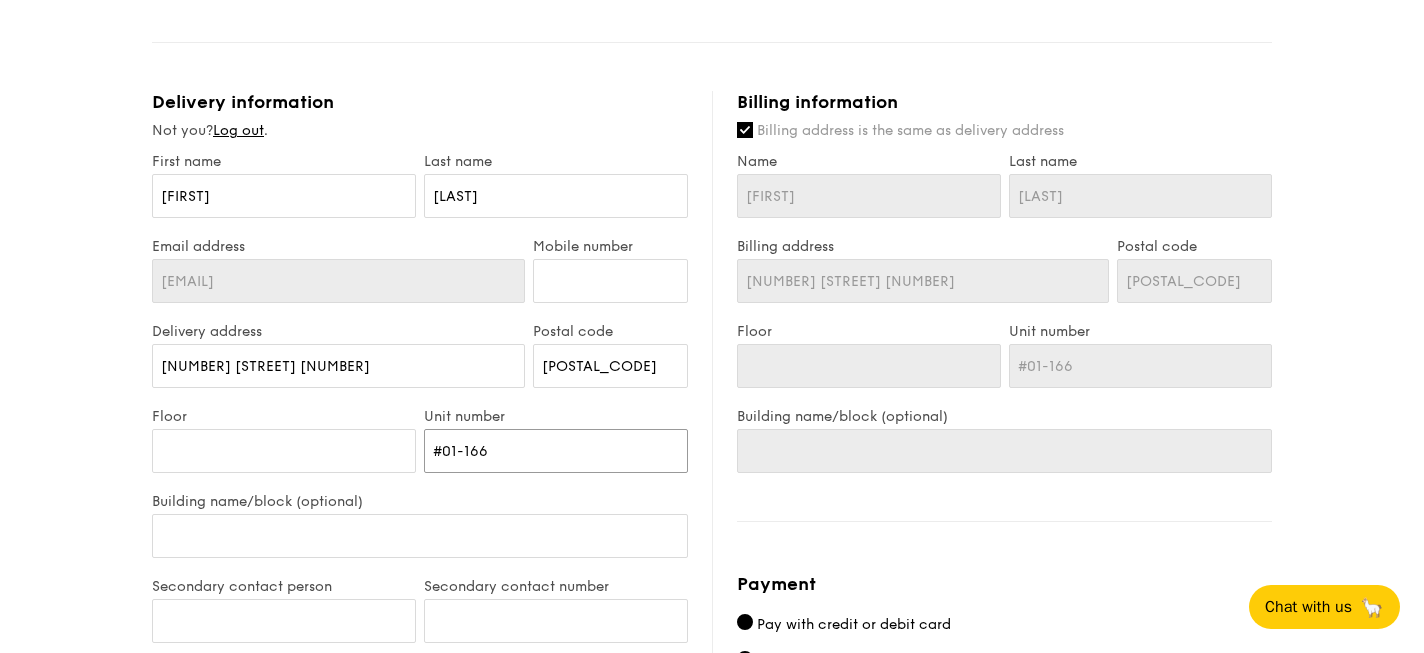 type on "#01-166" 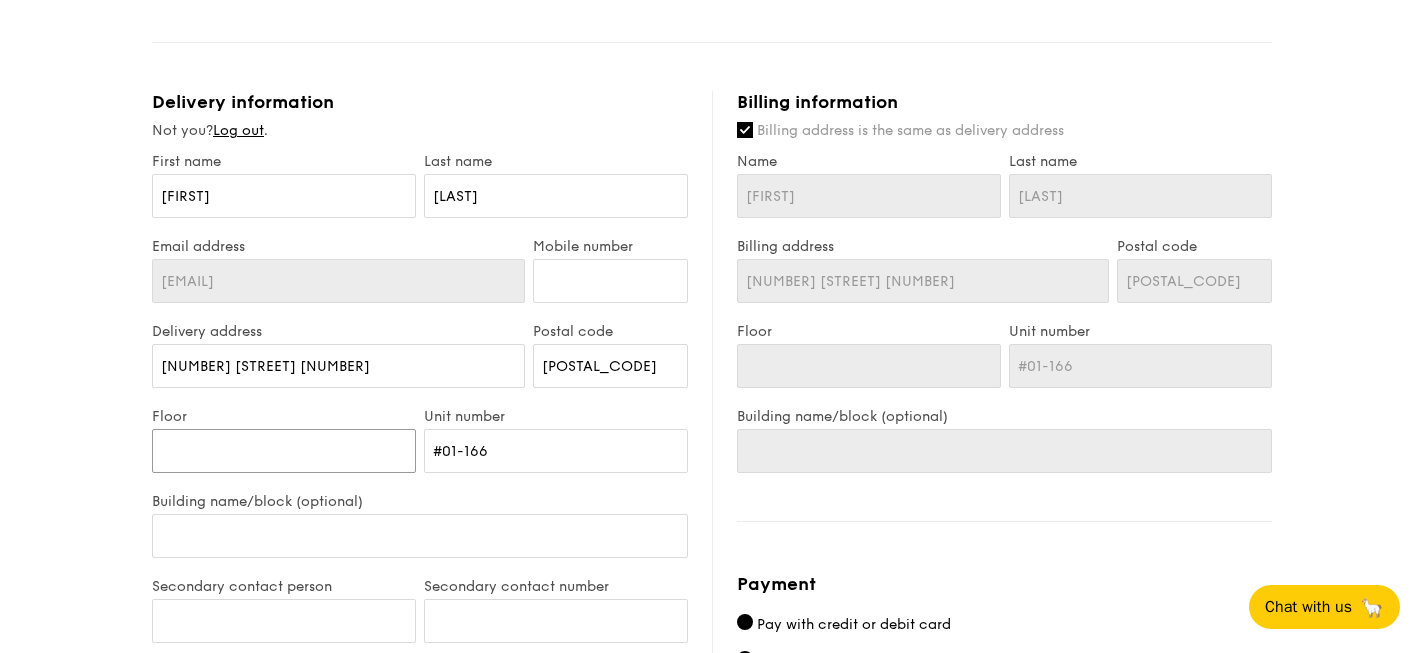 click on "Floor" at bounding box center [284, 451] 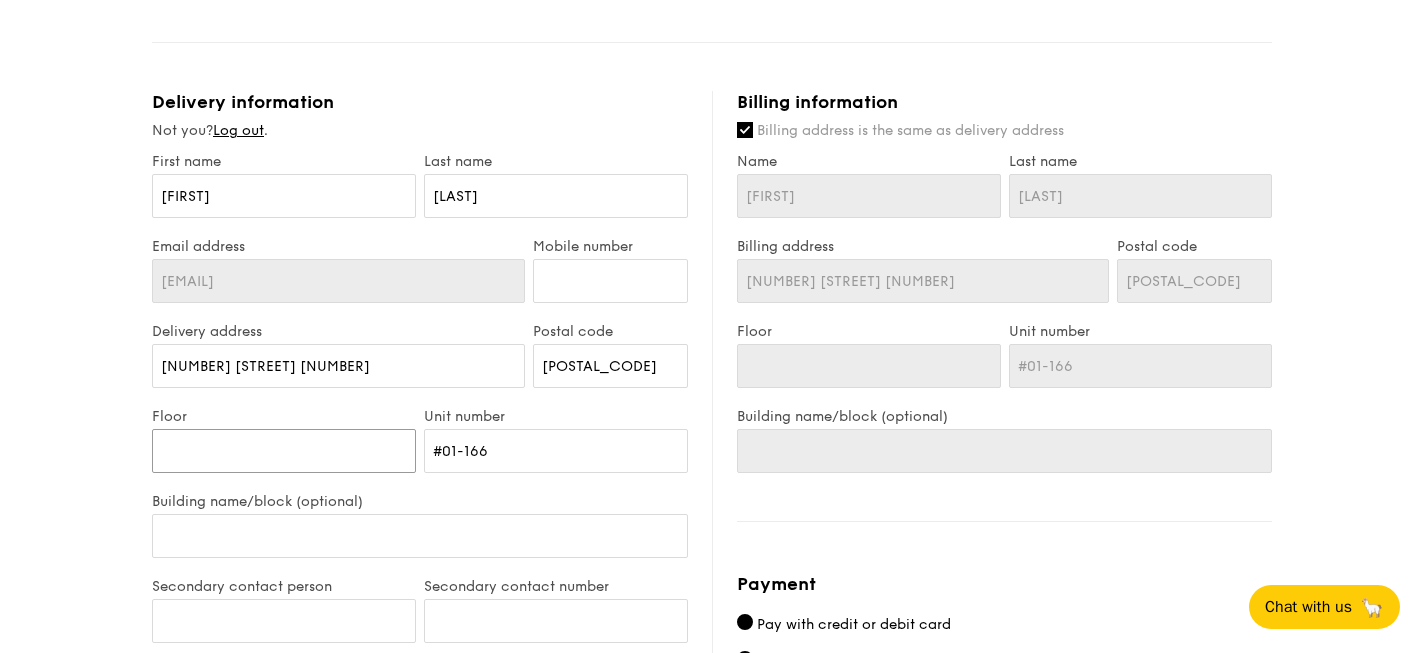 type on "0" 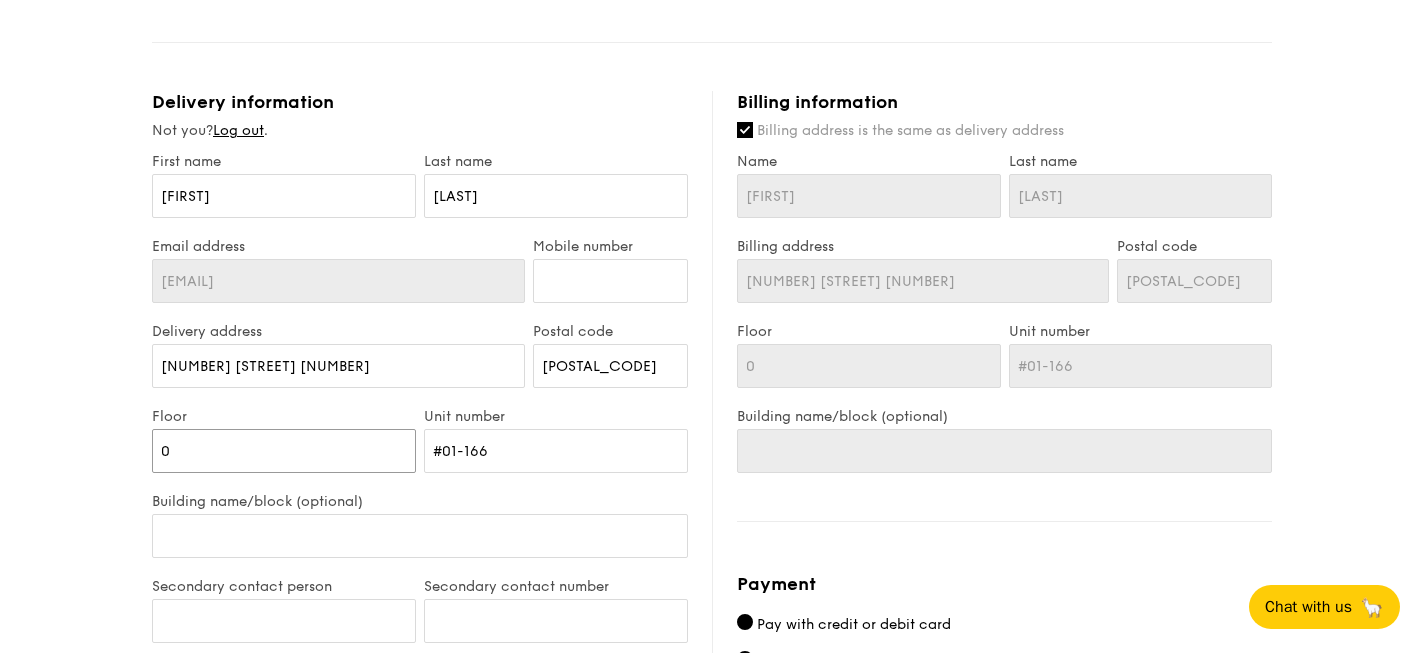 type on "01" 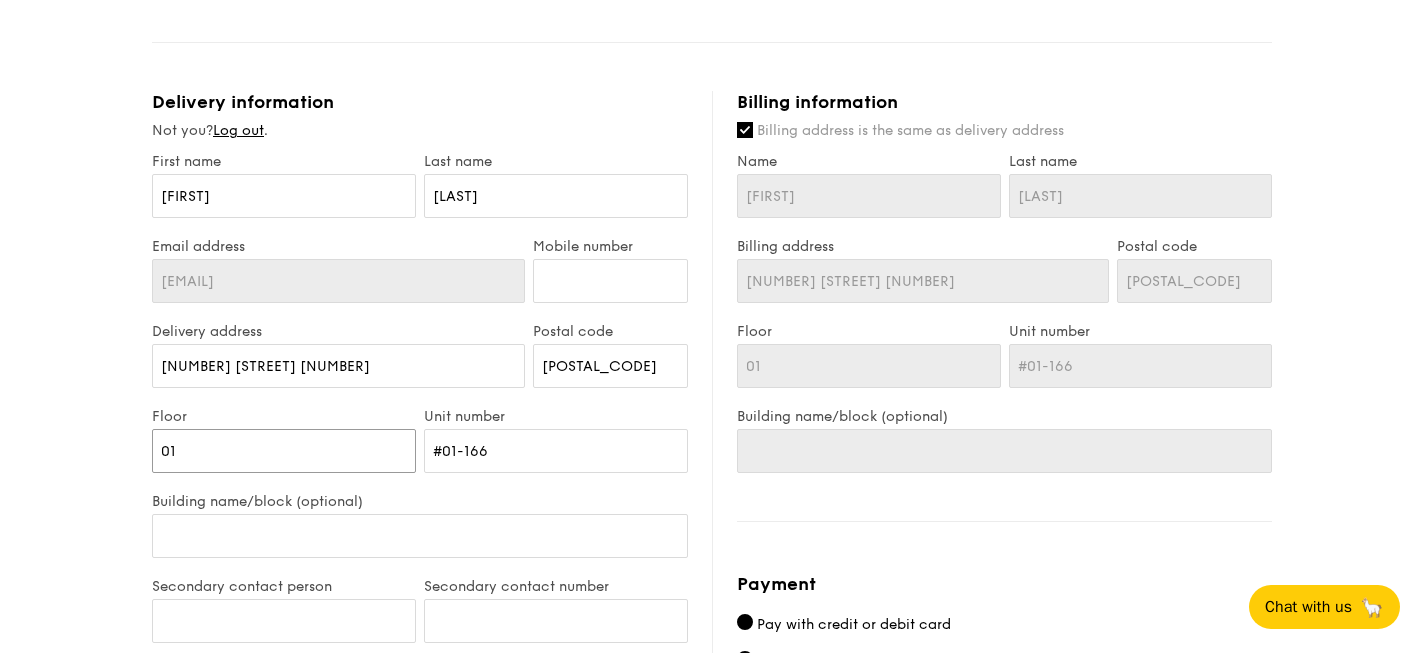 type on "0" 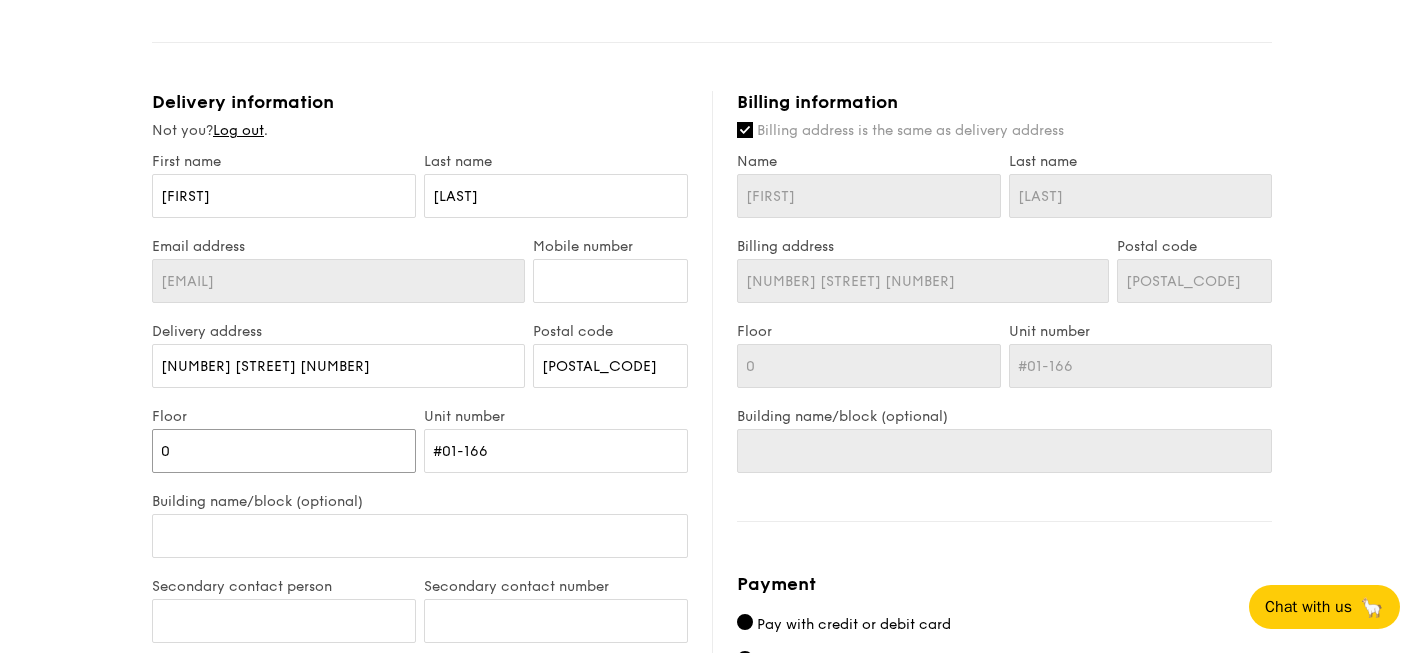 type 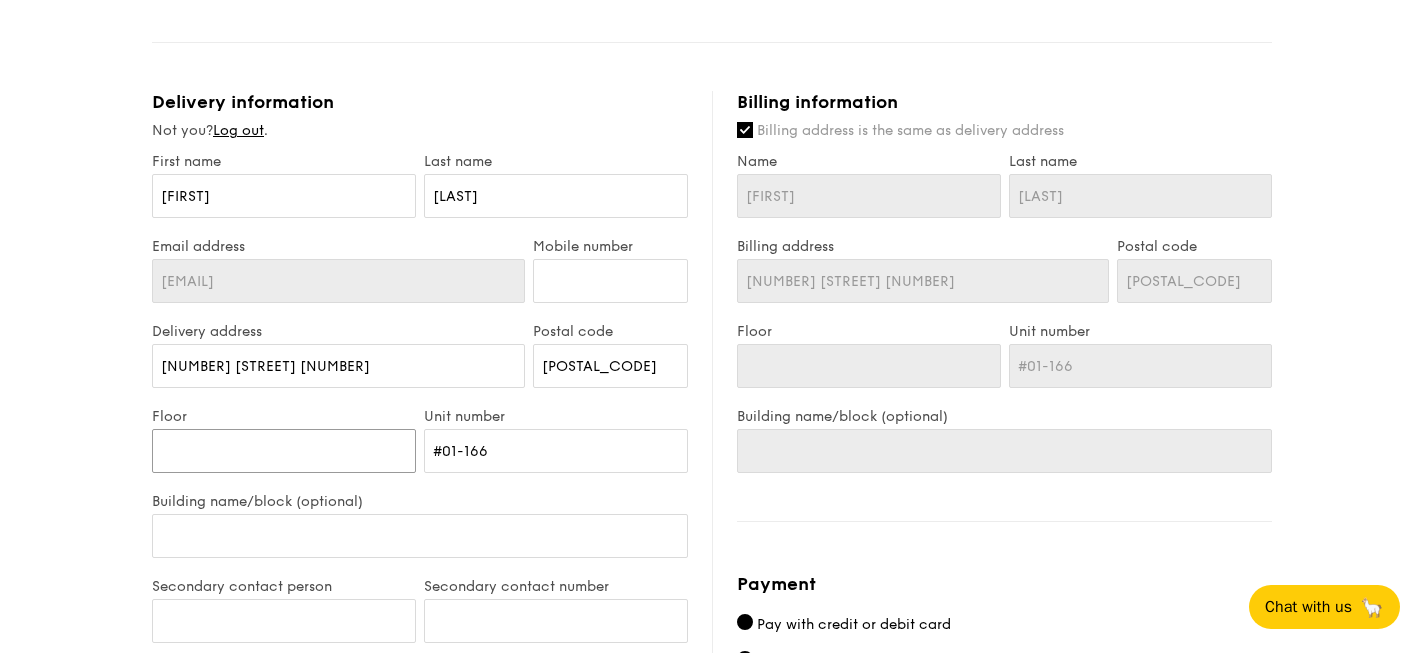 type on "0" 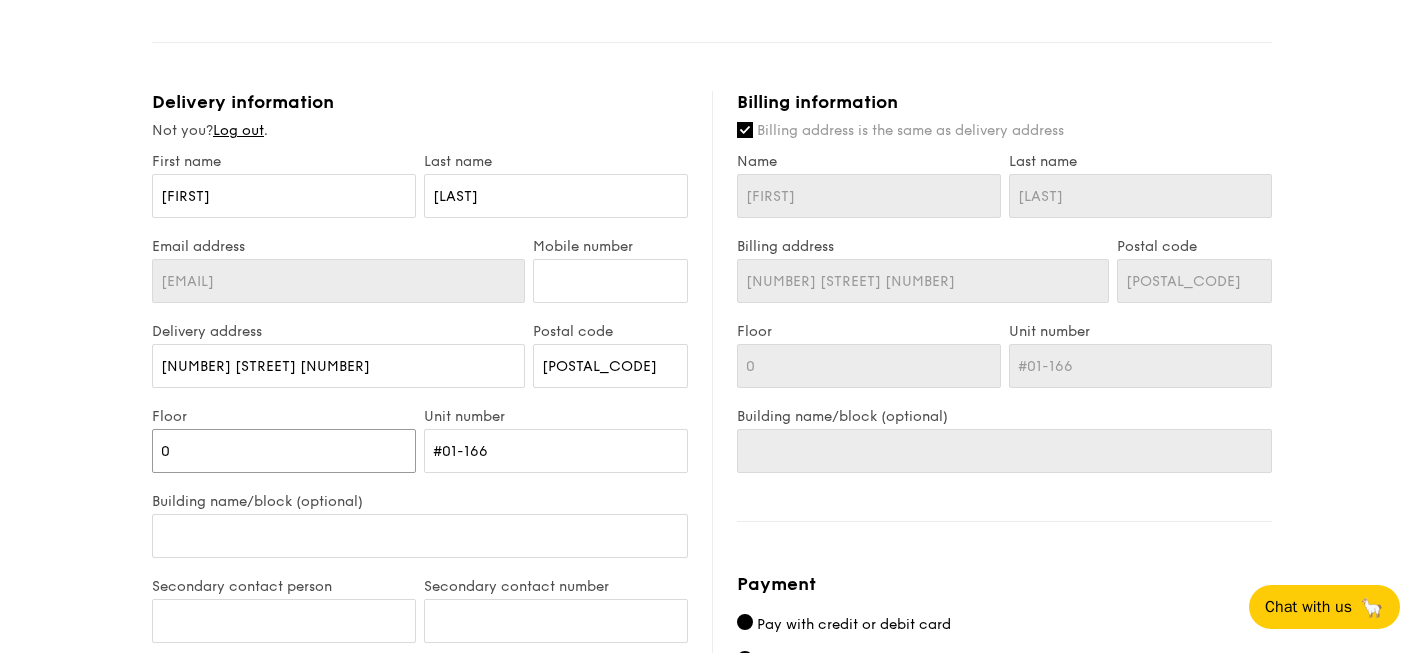type on "01" 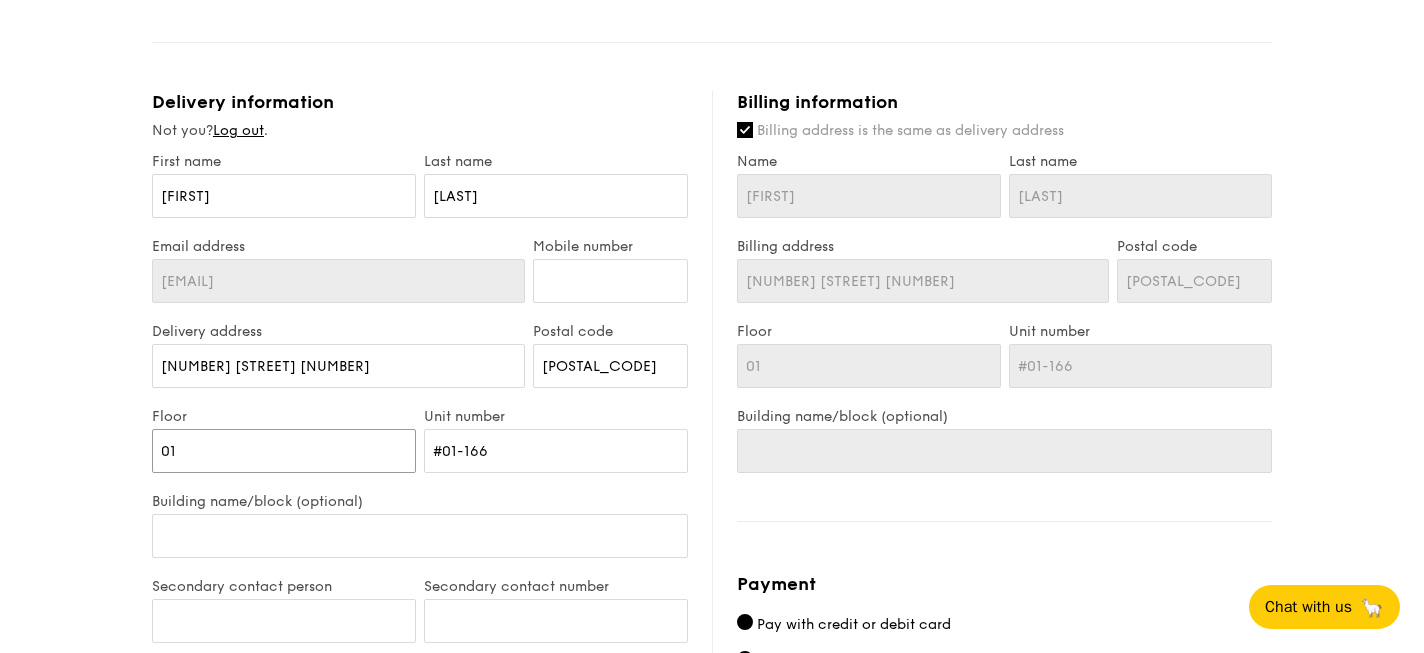 type on "01" 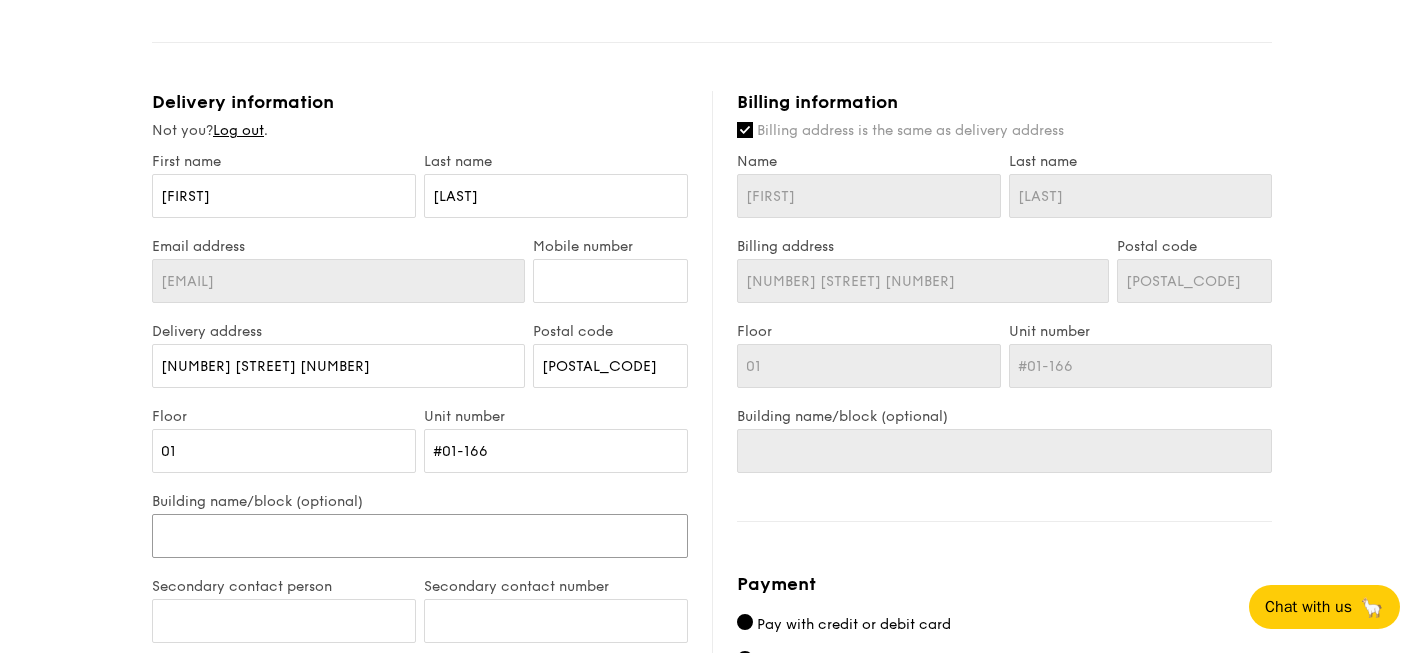 click on "Building name/block (optional)" at bounding box center (420, 536) 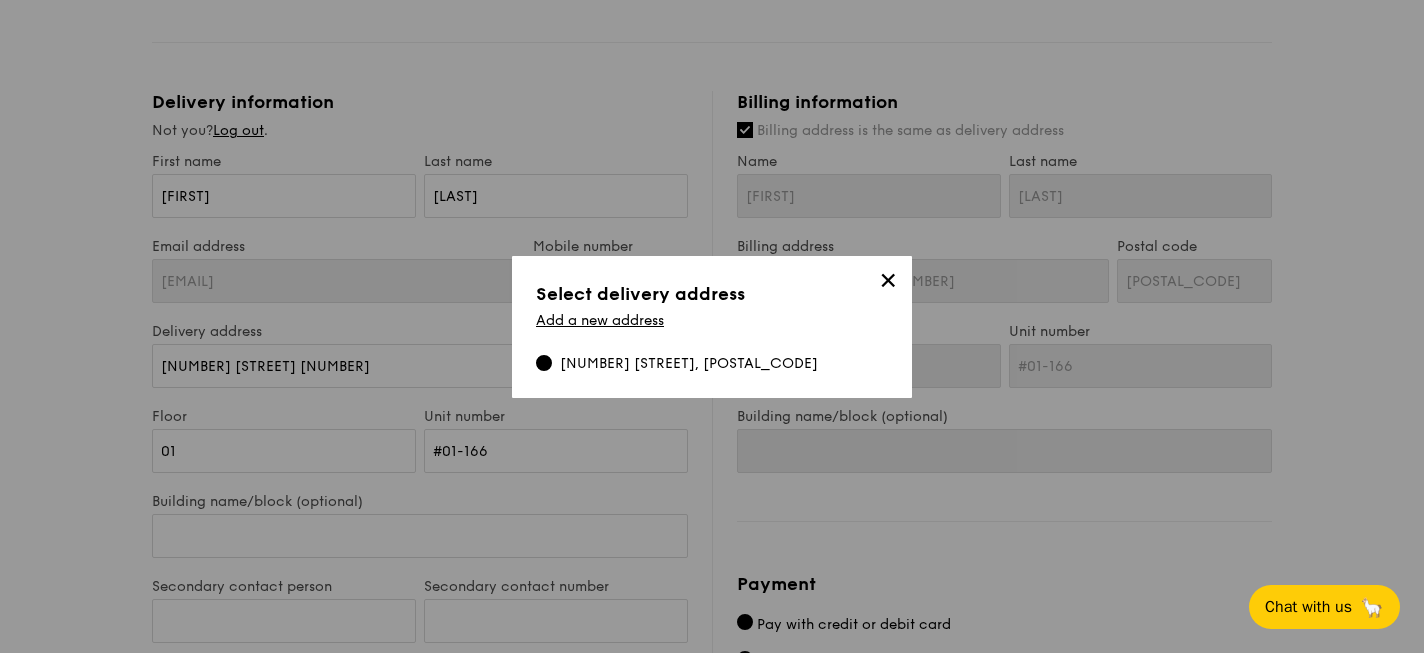 click on "[NUMBER] [STREET], [POSTAL_CODE]" at bounding box center (689, 364) 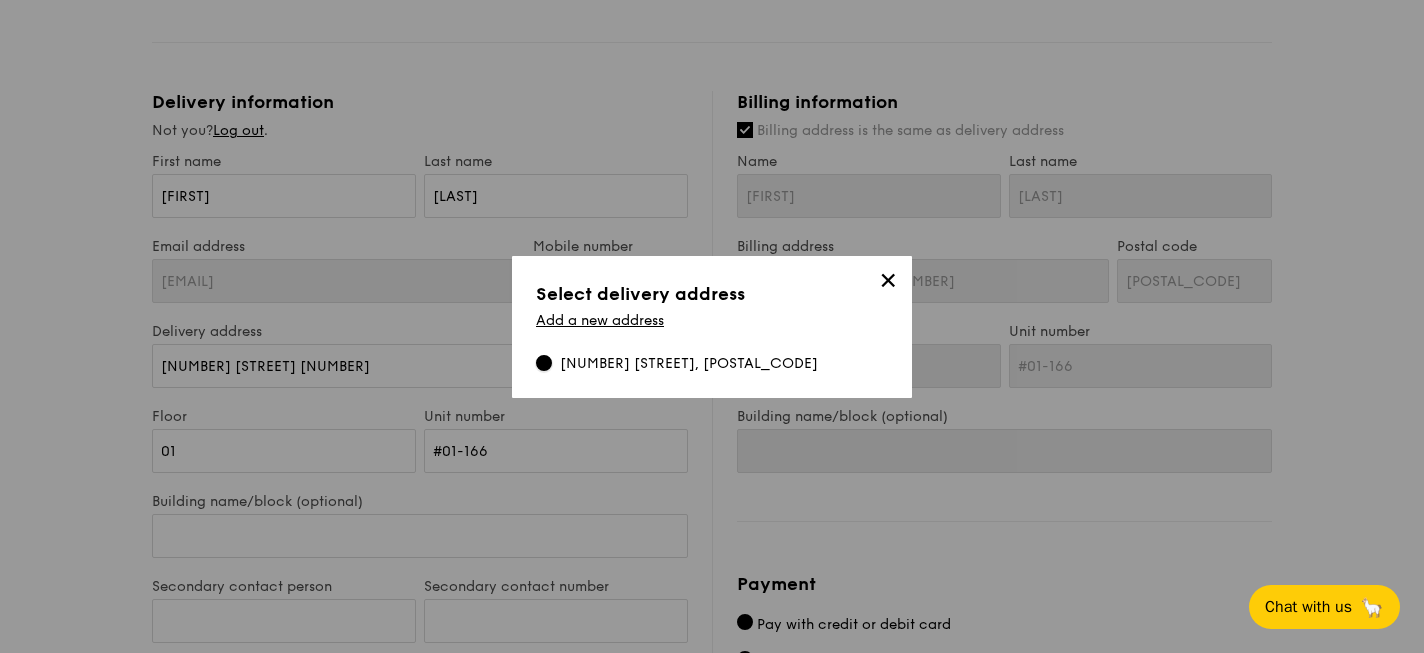 click on "[NUMBER] [STREET], [POSTAL_CODE]" at bounding box center (544, 363) 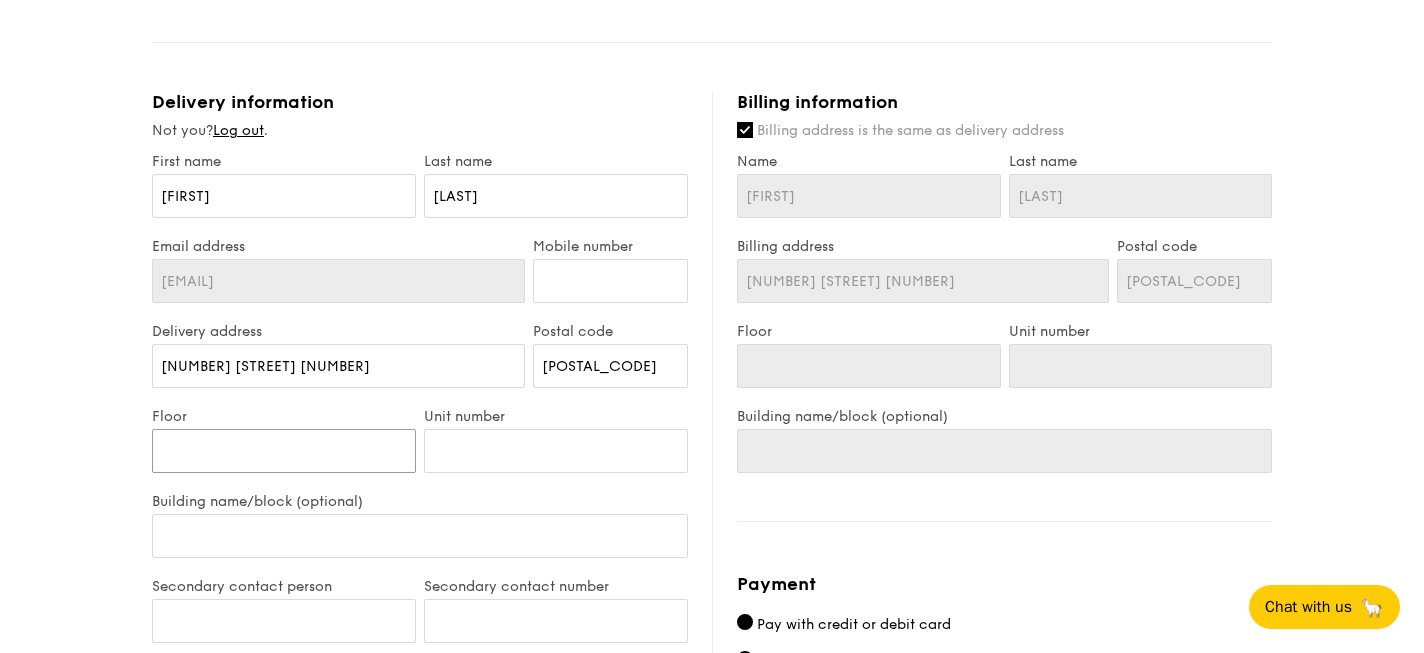 click on "Floor" at bounding box center (284, 451) 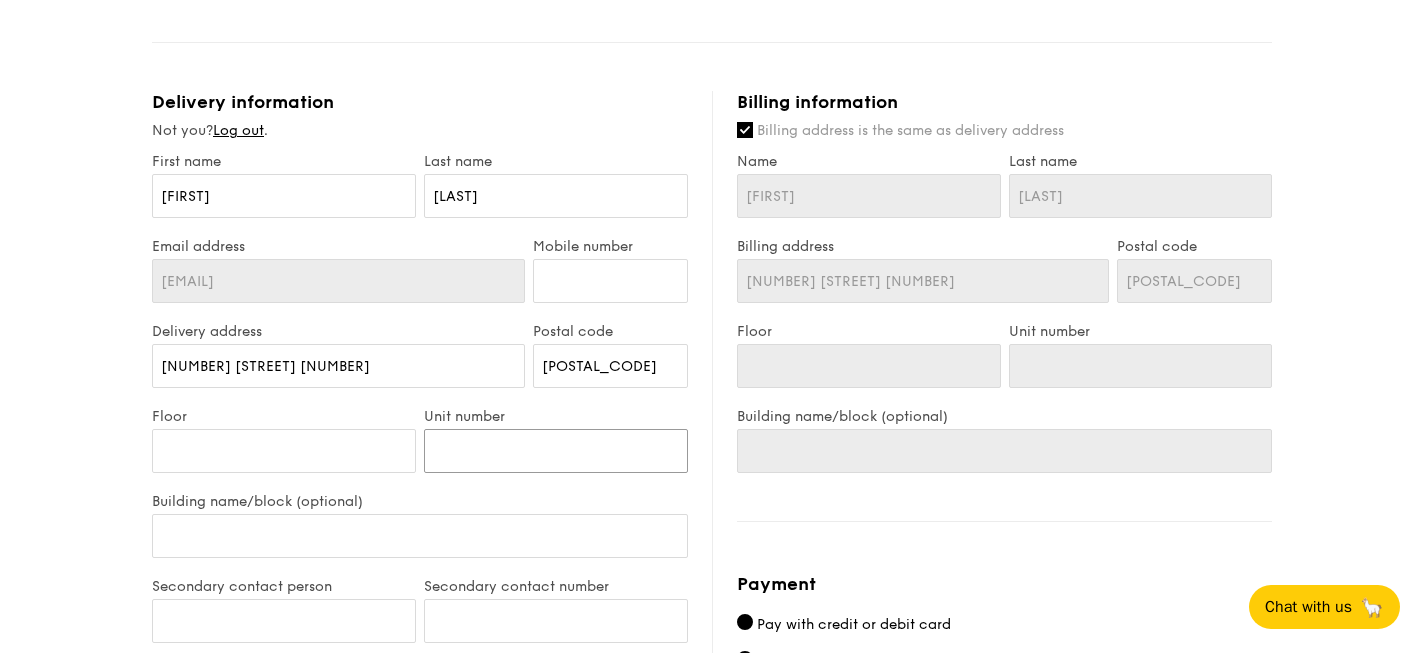 click on "Unit number" at bounding box center [556, 451] 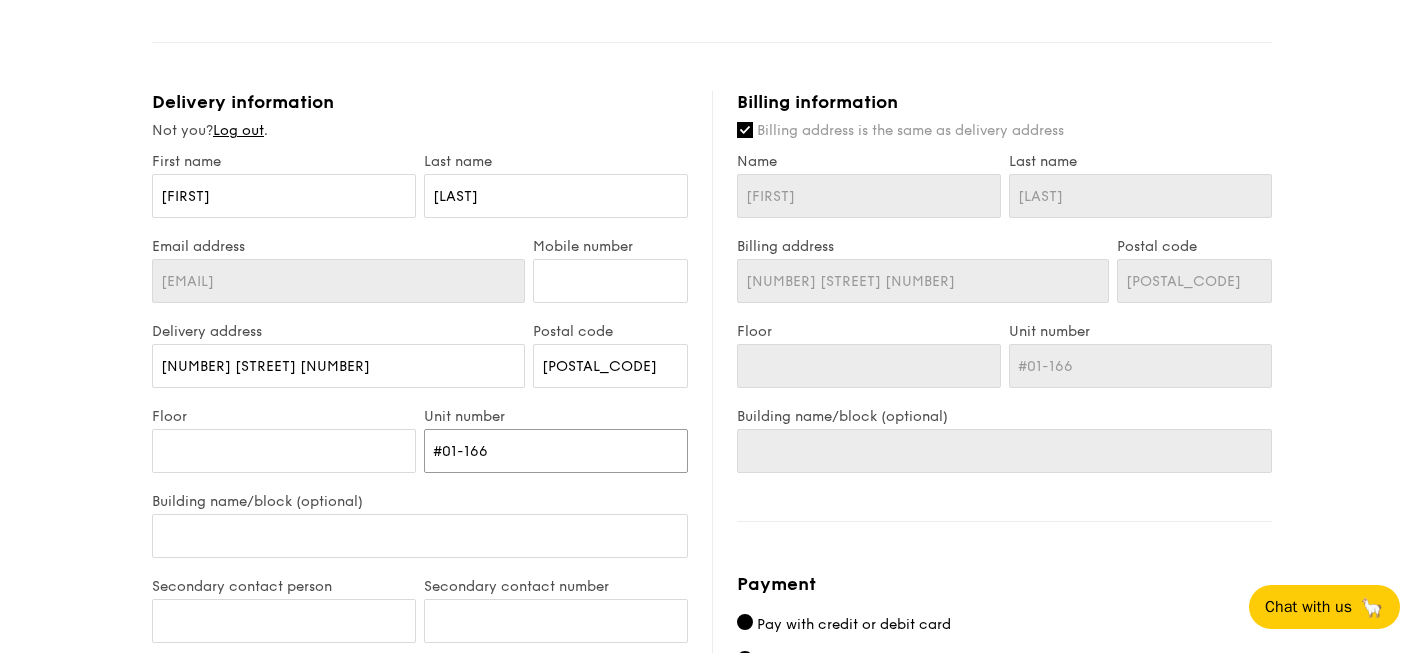 type on "#01-166" 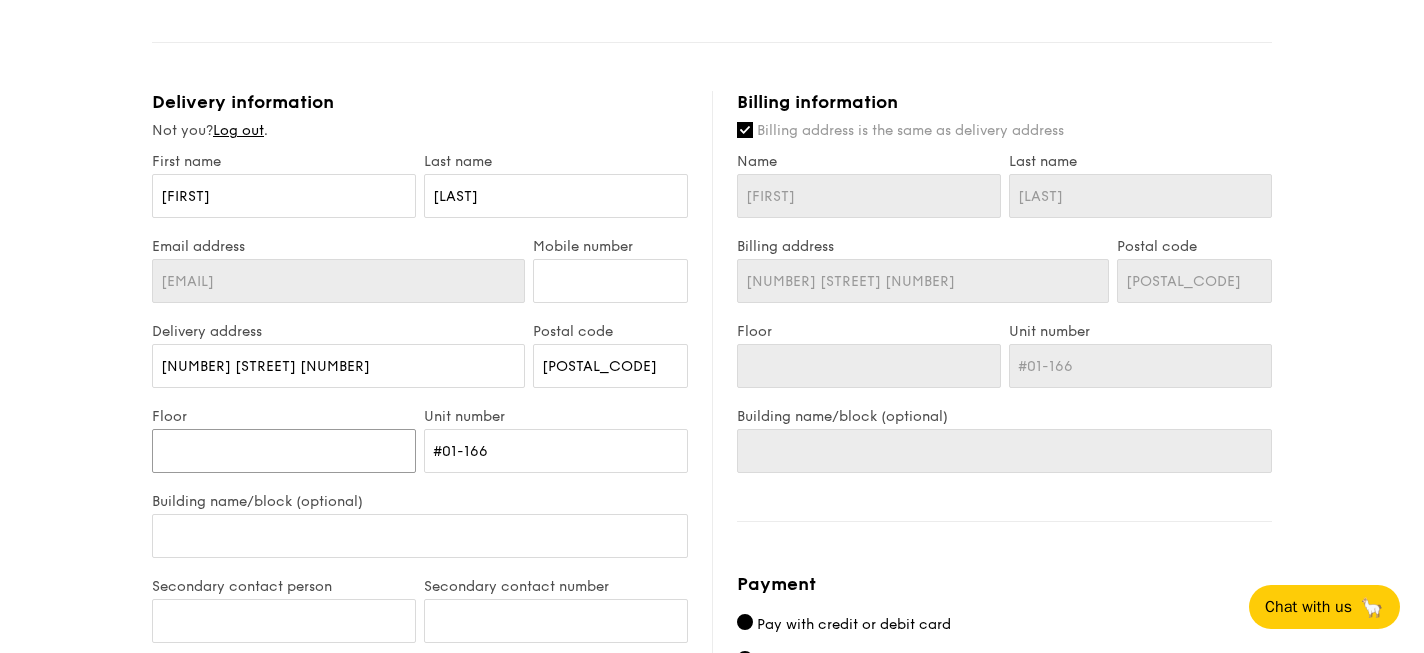 click on "Floor" at bounding box center (284, 451) 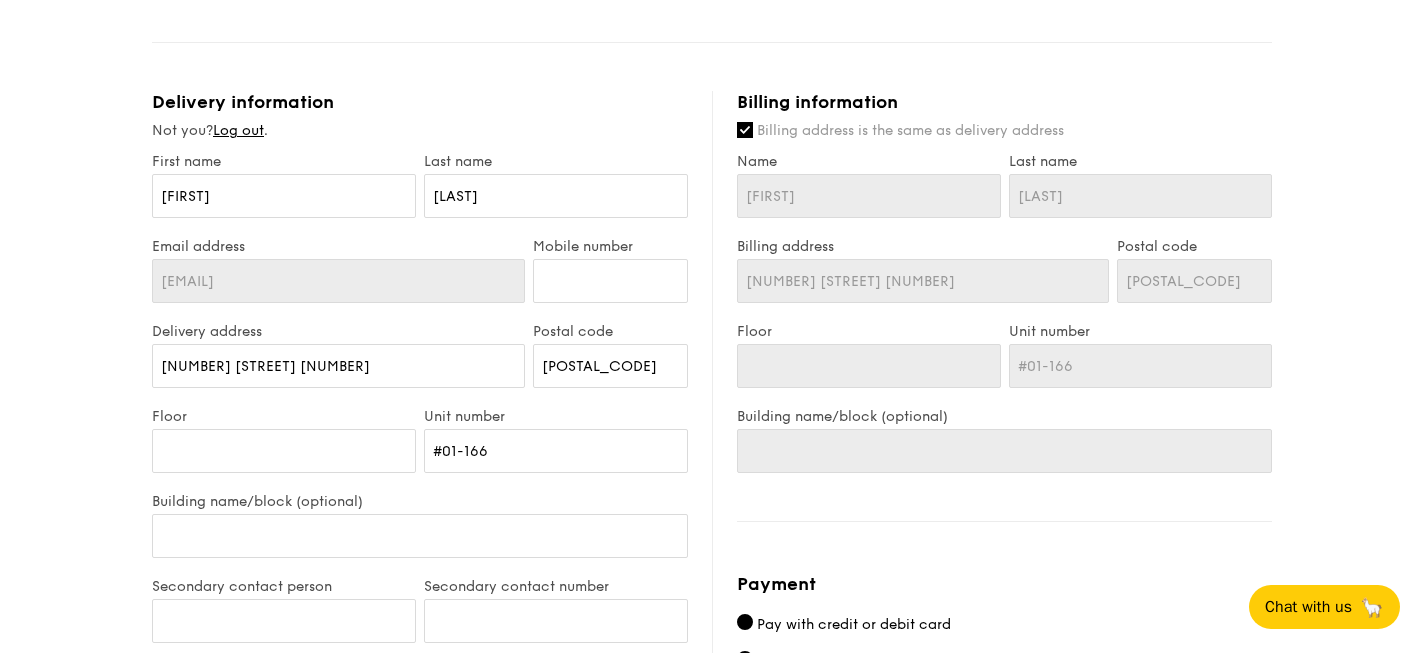 click on "Billing address is the same as delivery address" at bounding box center [1004, 131] 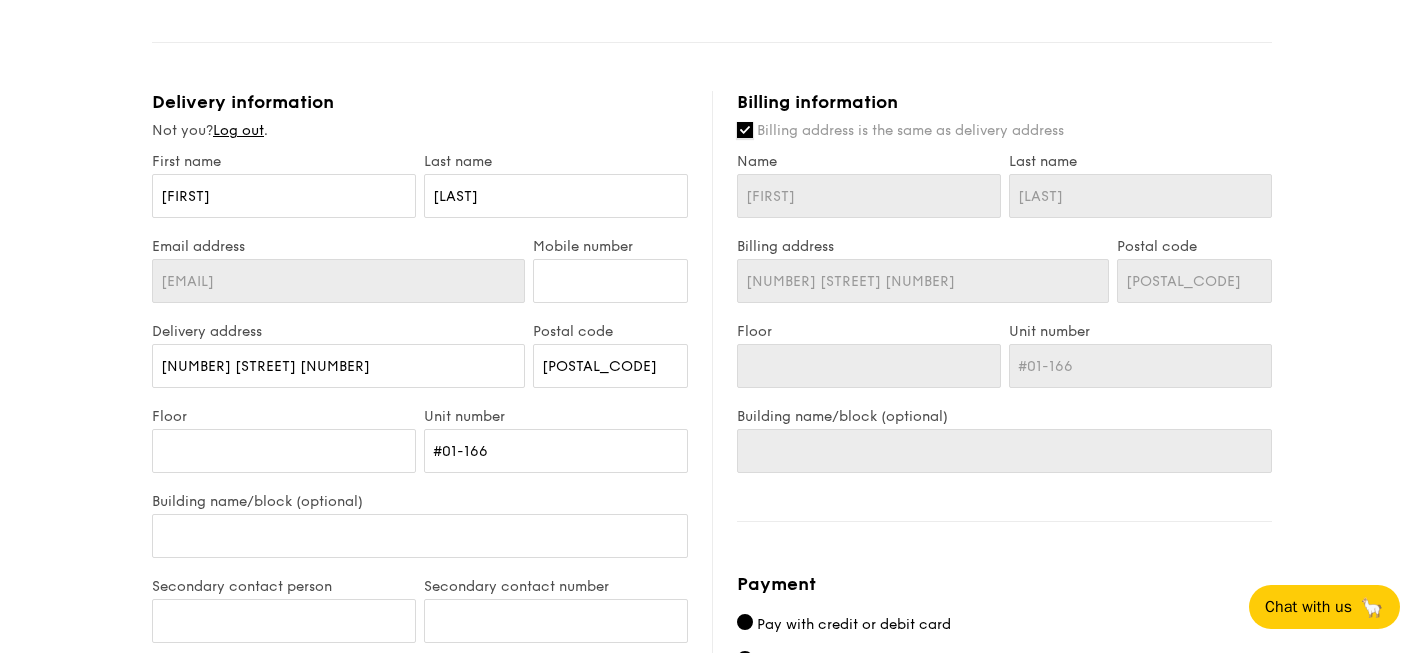 click on "Billing address is the same as delivery address" at bounding box center (745, 130) 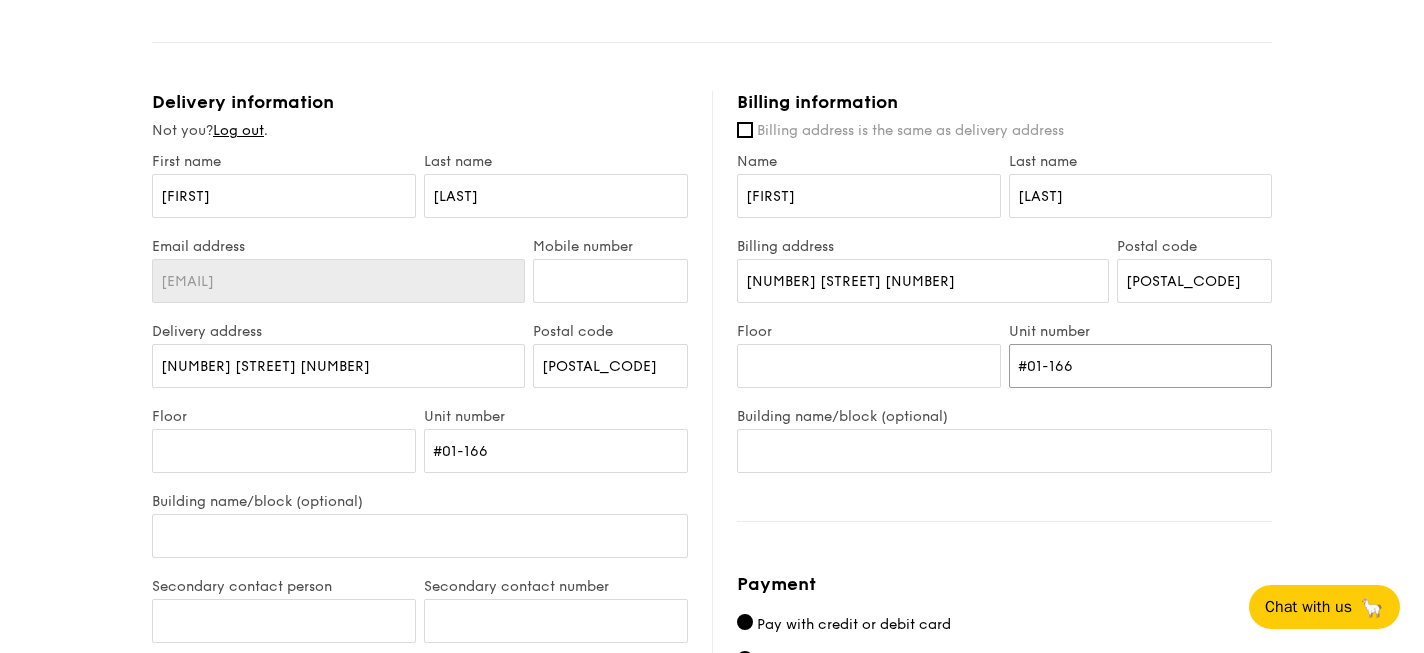 click on "#01-166" at bounding box center [1141, 366] 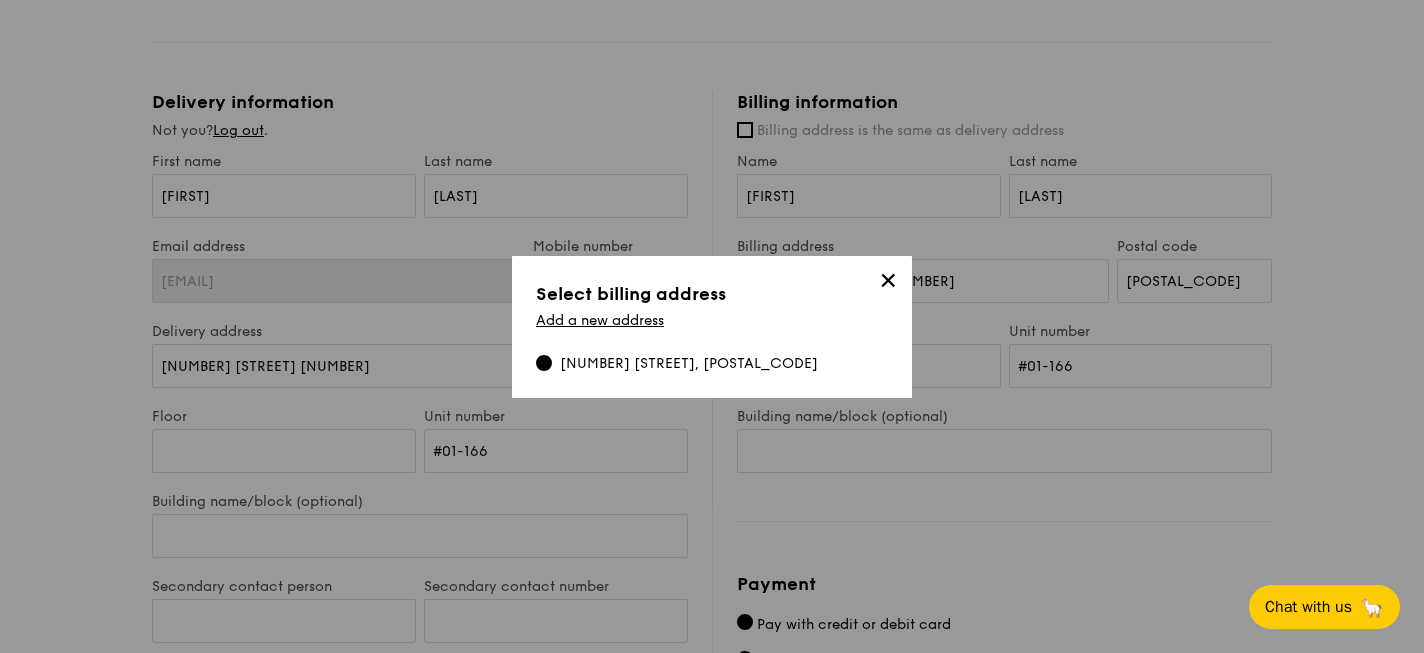 click on "✕" at bounding box center (888, 284) 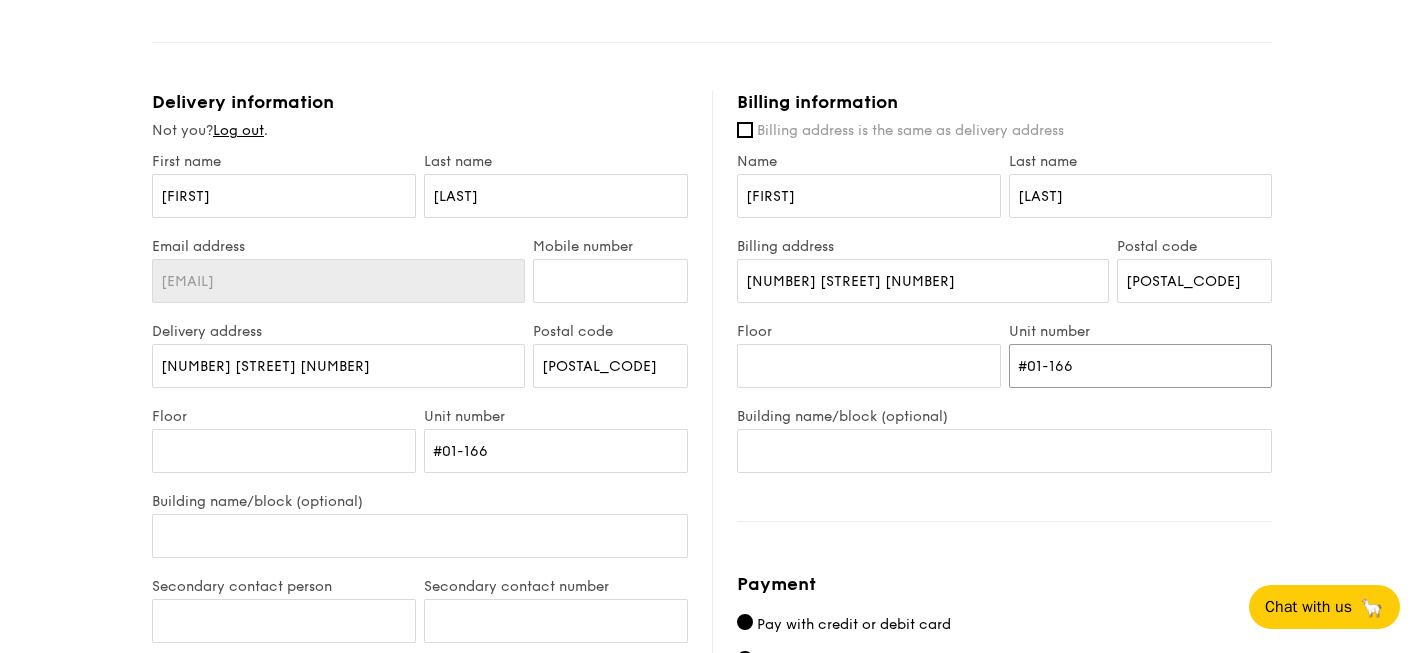 drag, startPoint x: 1070, startPoint y: 365, endPoint x: 964, endPoint y: 359, distance: 106.16968 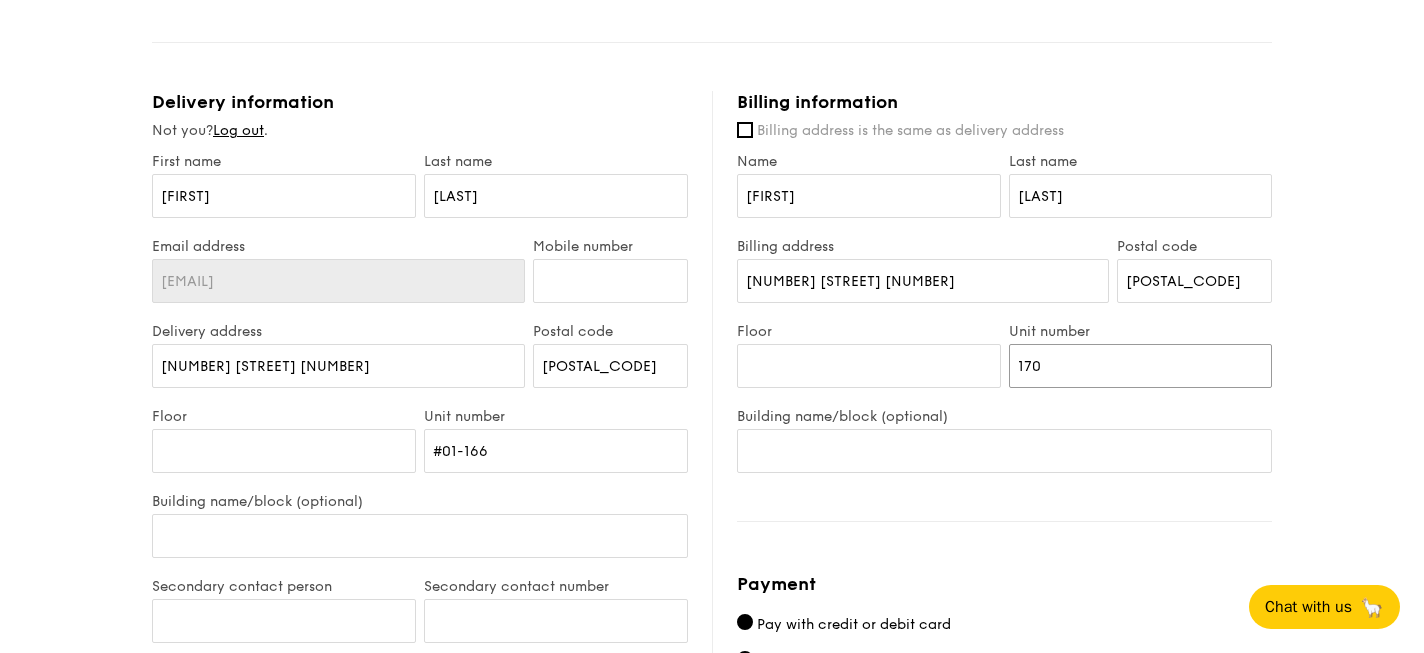 type on "170" 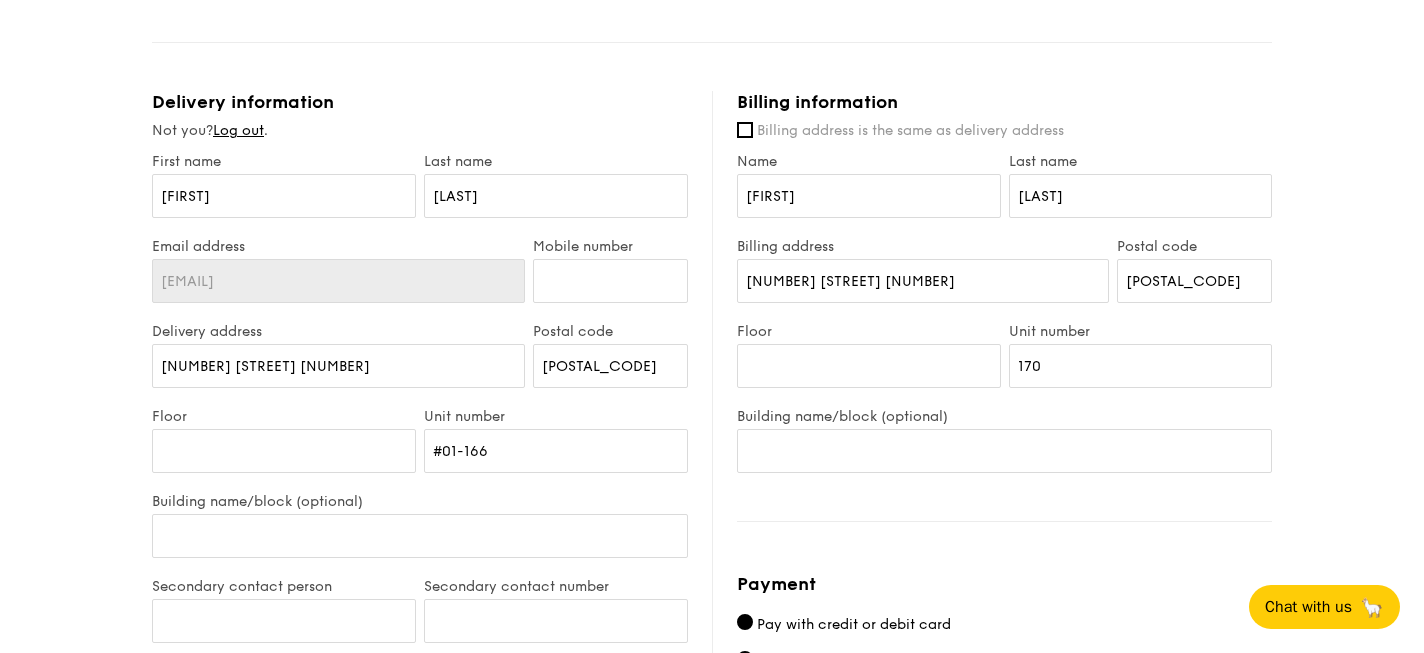 click on "Floor" at bounding box center [869, 331] 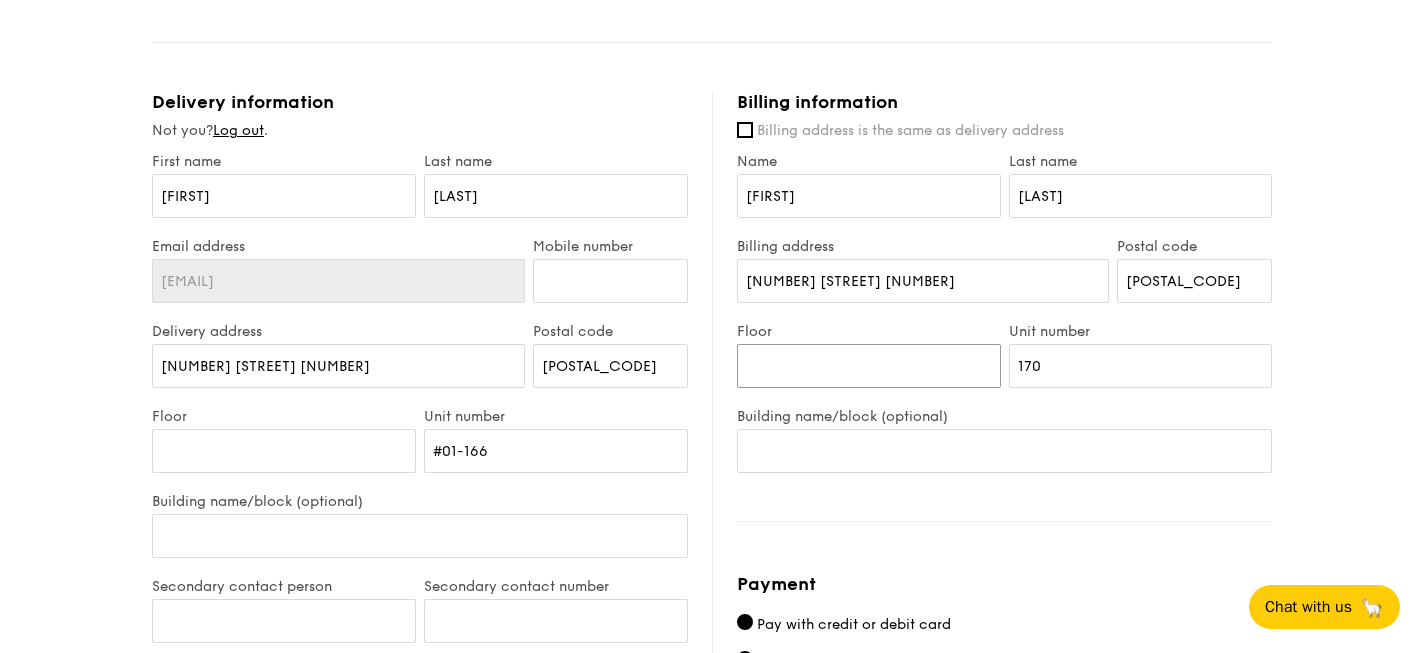 click on "Floor" at bounding box center [869, 366] 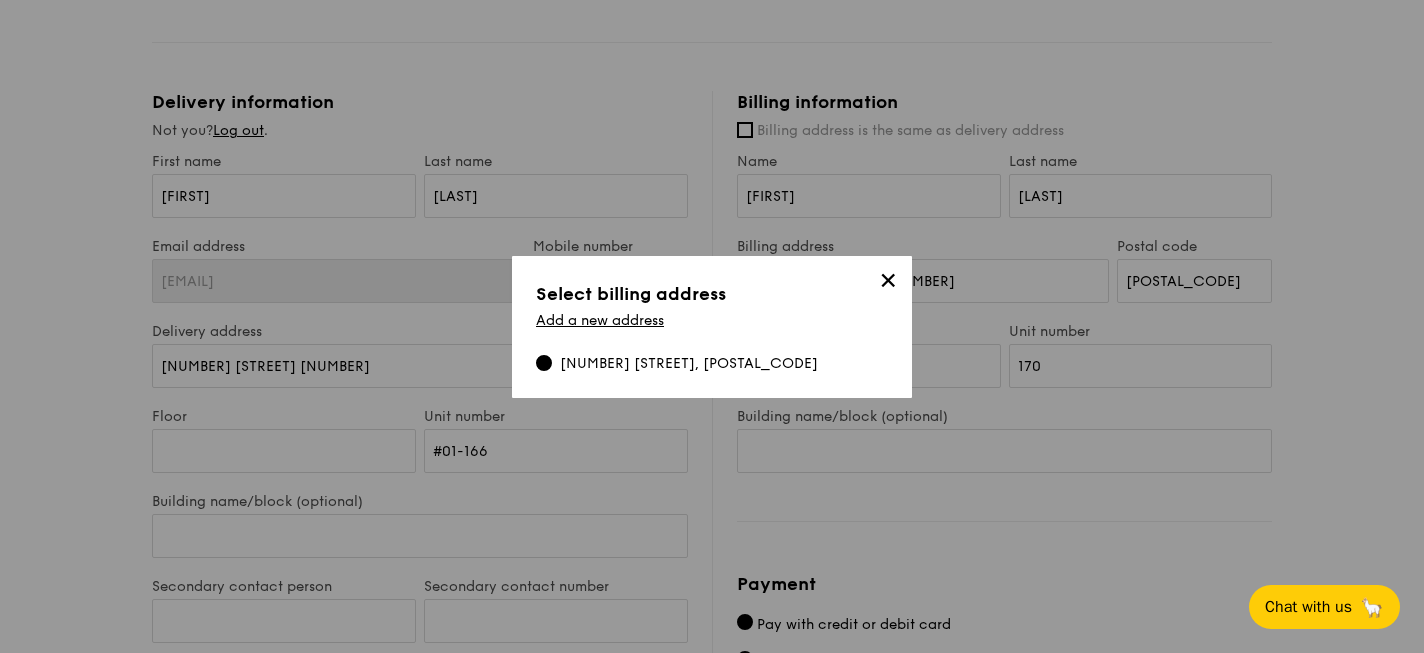 click on "✕" at bounding box center [888, 284] 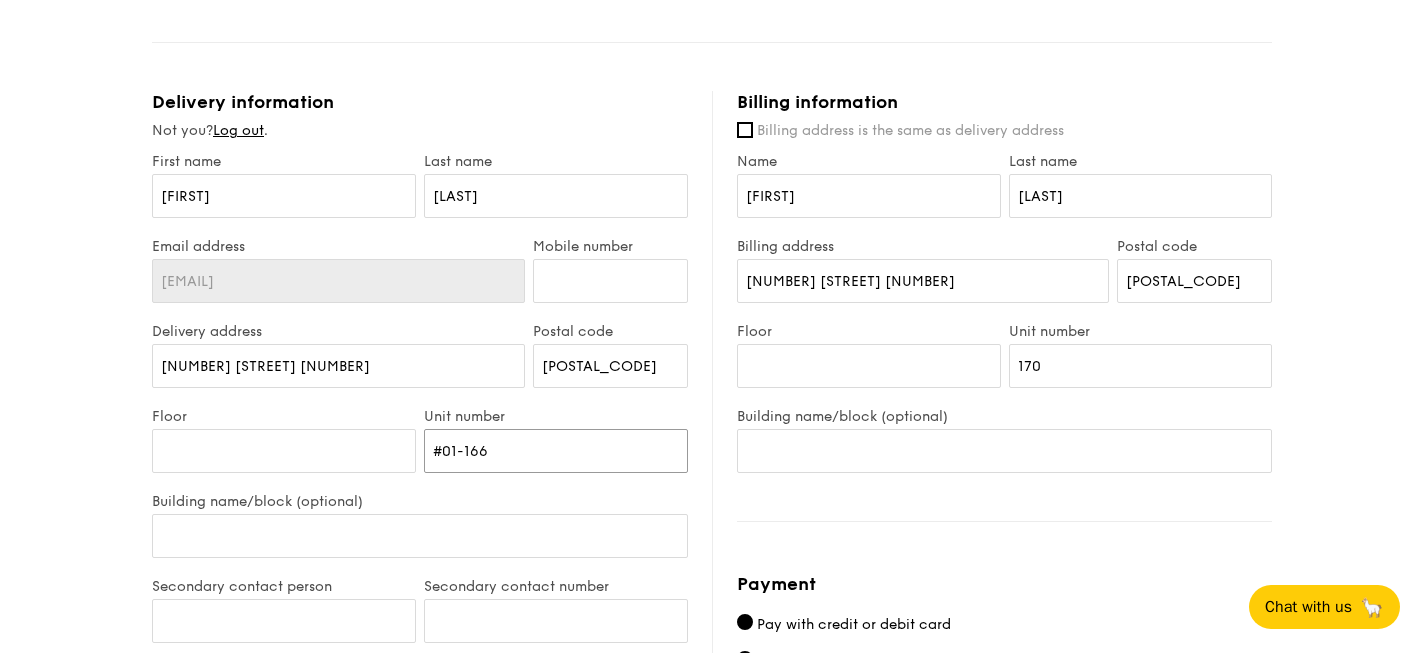 drag, startPoint x: 458, startPoint y: 452, endPoint x: 391, endPoint y: 449, distance: 67.06713 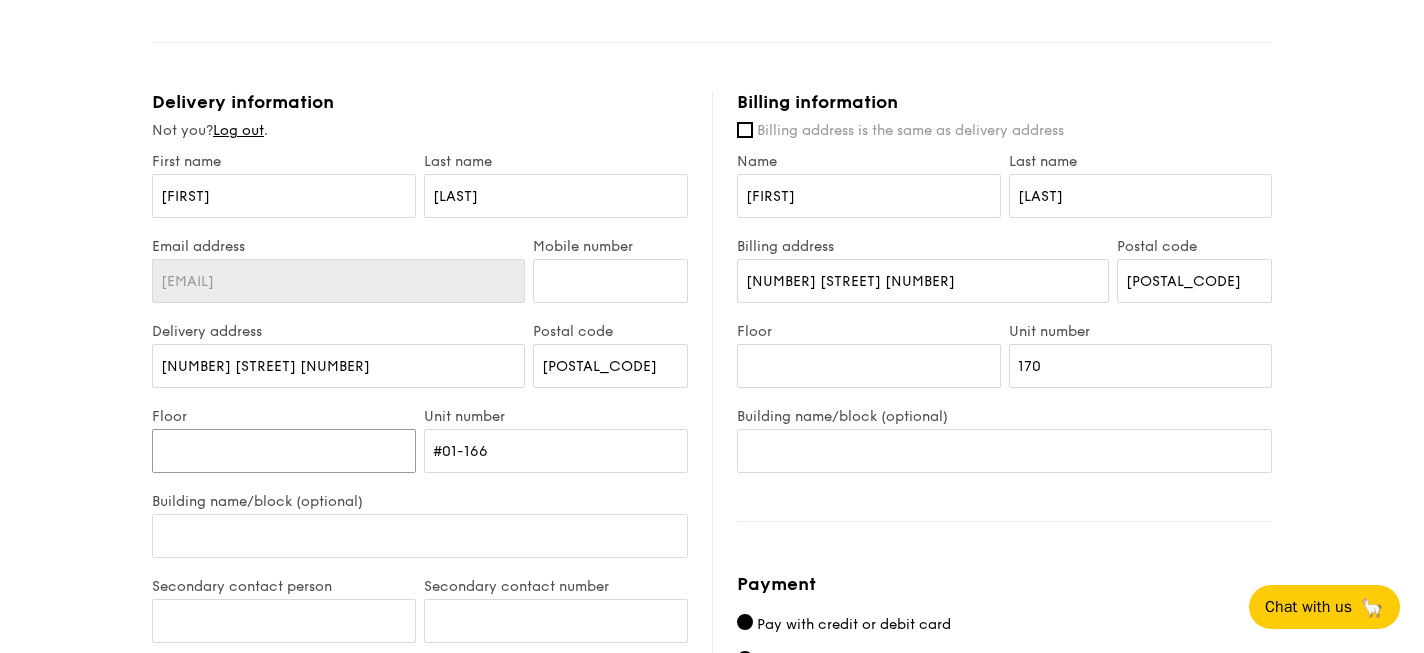 click on "Floor" at bounding box center [284, 451] 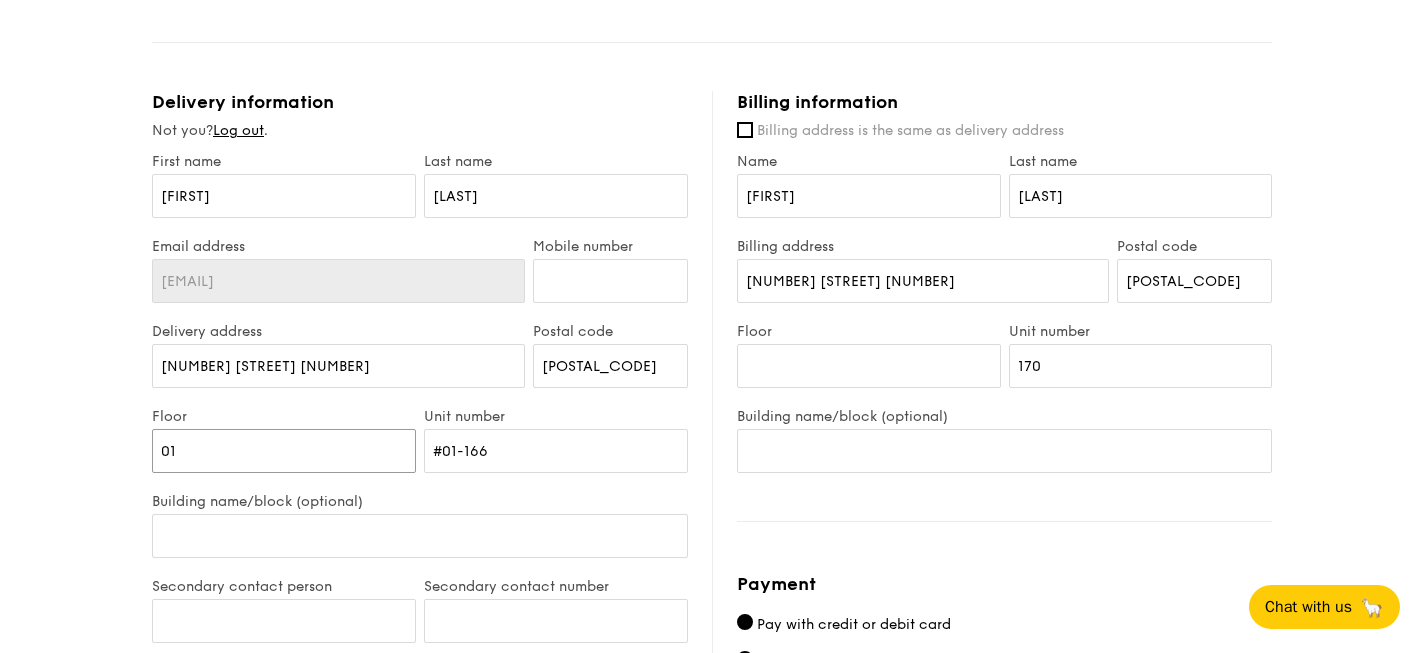type on "01" 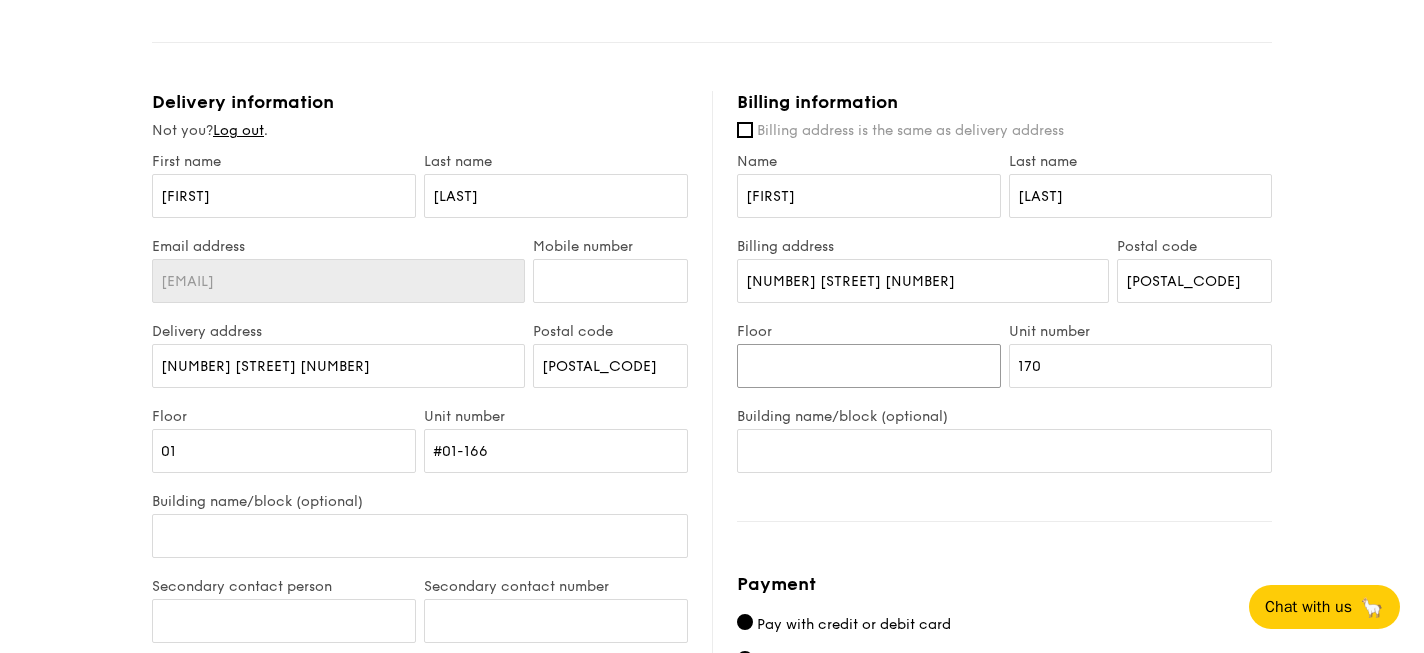 click on "Floor" at bounding box center [869, 366] 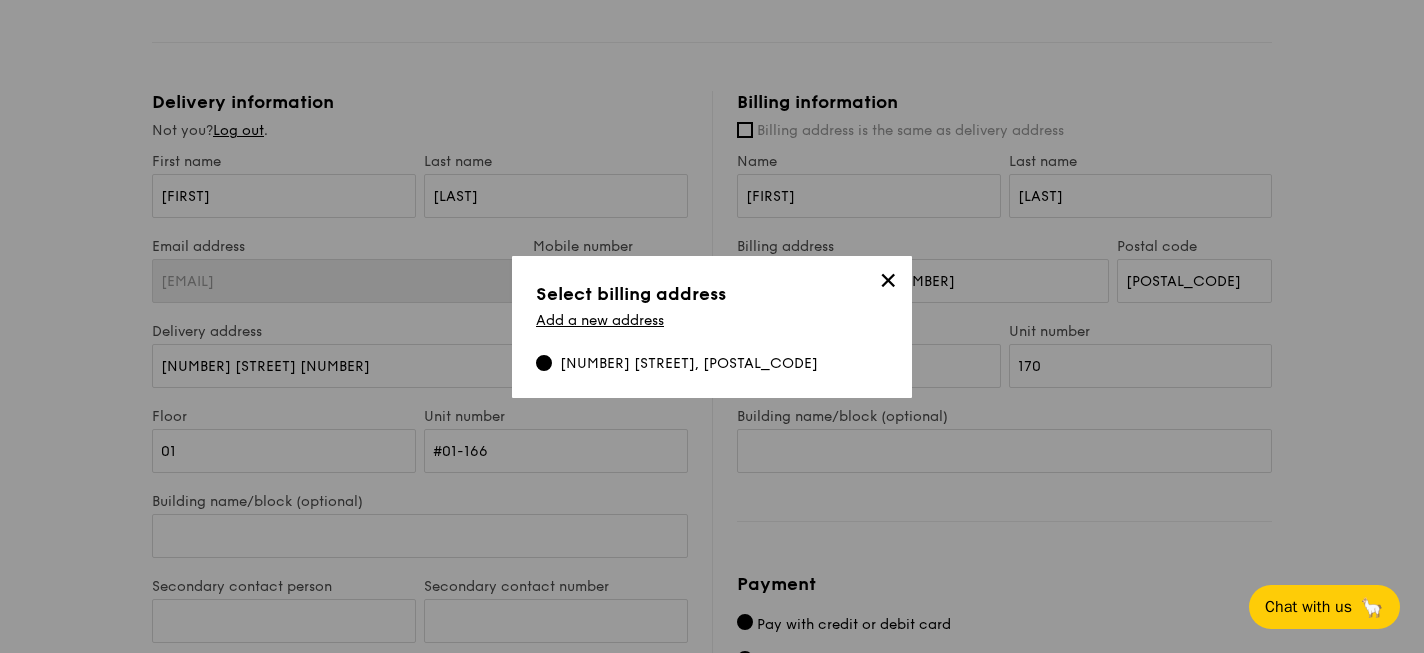 click on "✕
Select billing address
Add a new address
[NUMBER] [STREET], [POSTAL_CODE]" at bounding box center [712, 327] 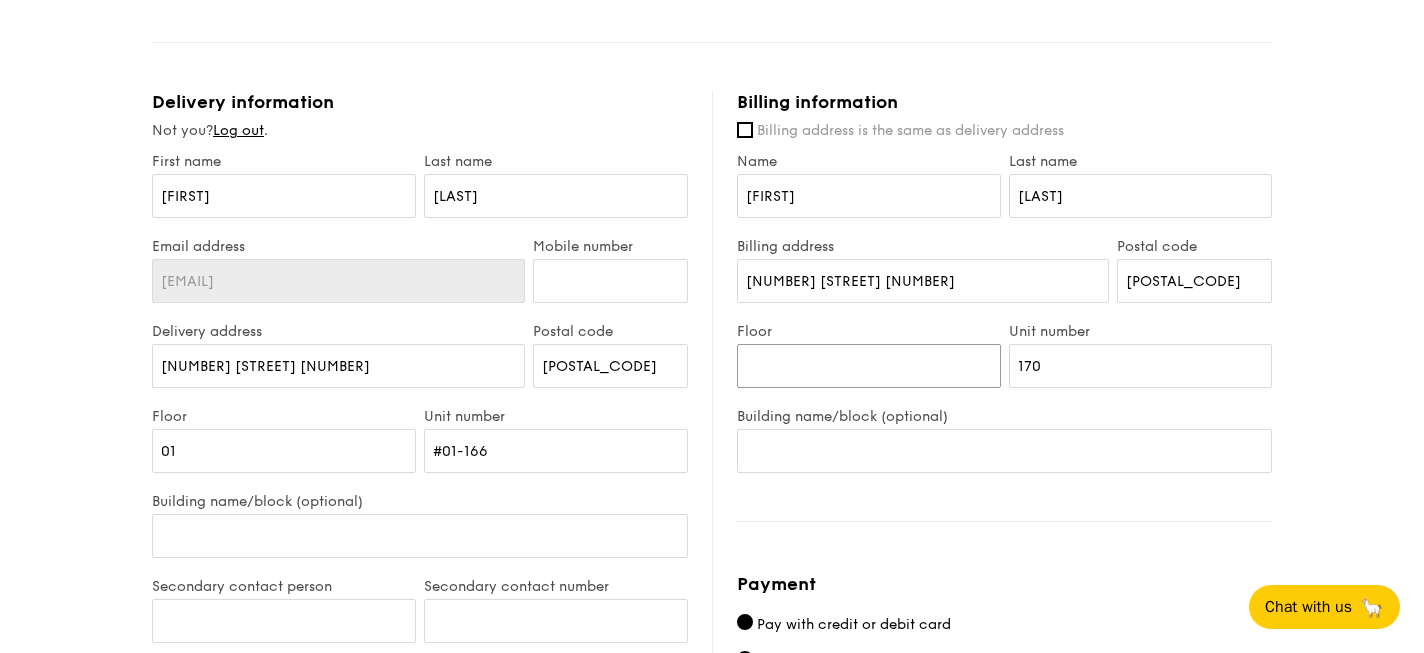 click on "Floor" at bounding box center (869, 366) 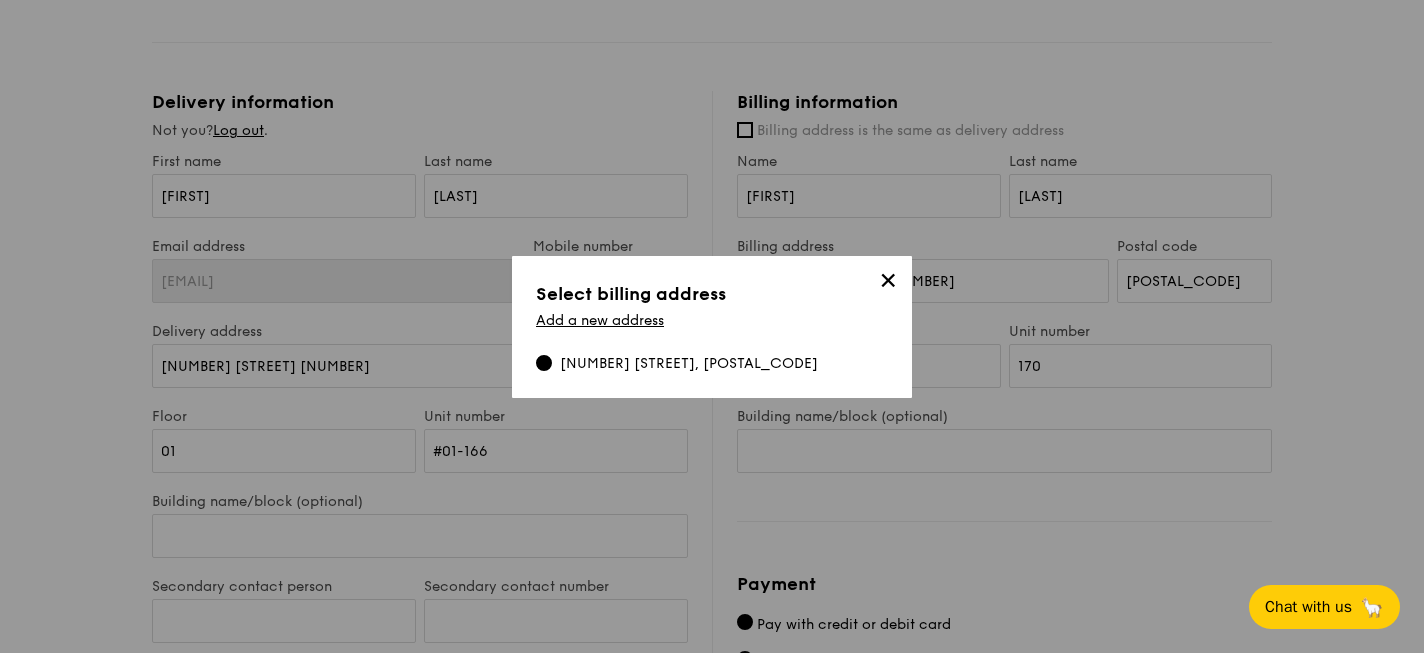 click on "[NUMBER] [STREET], [POSTAL_CODE]" at bounding box center [689, 364] 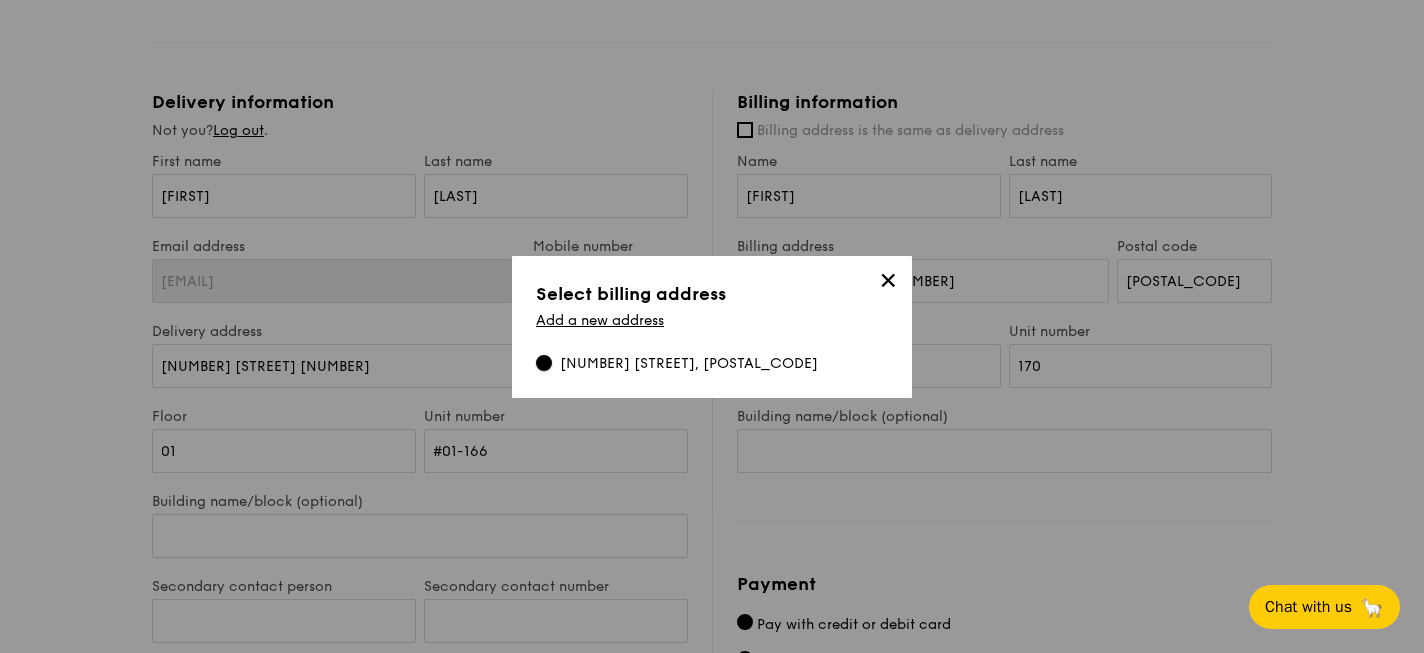 click on "[NUMBER] [STREET], [POSTAL_CODE]" at bounding box center [544, 363] 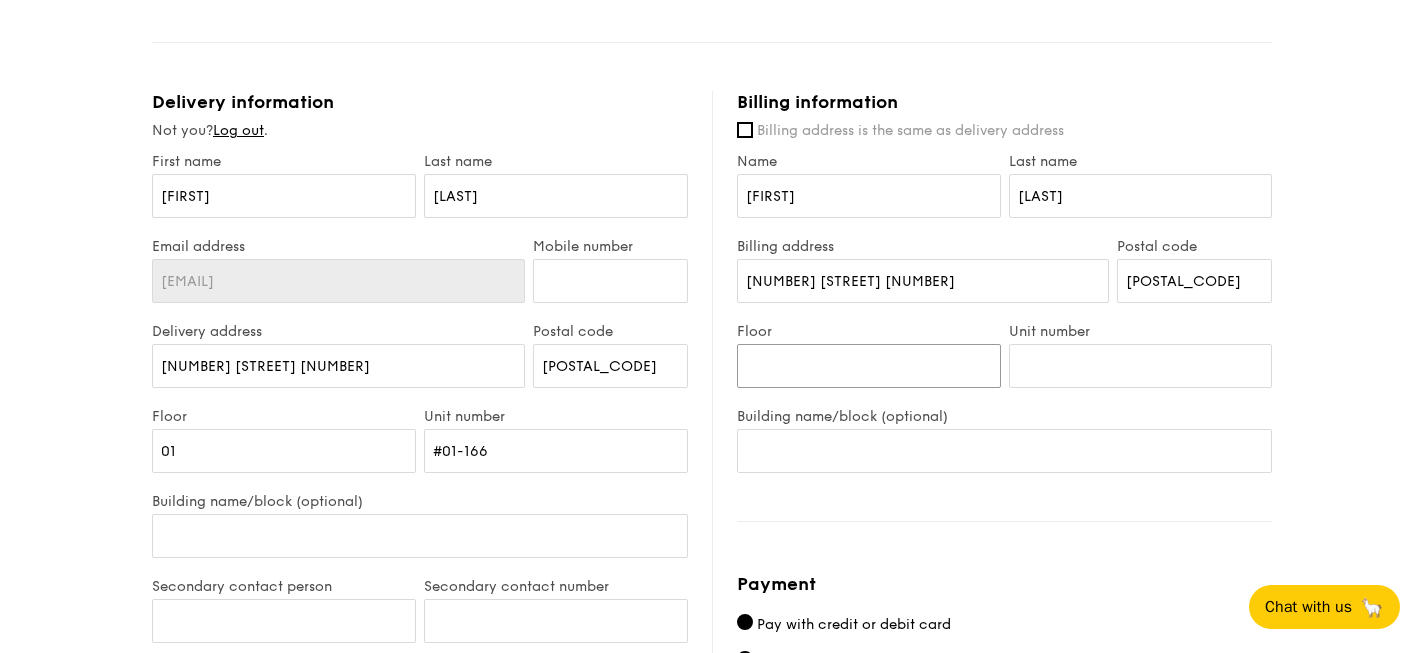 click on "Floor" at bounding box center [869, 366] 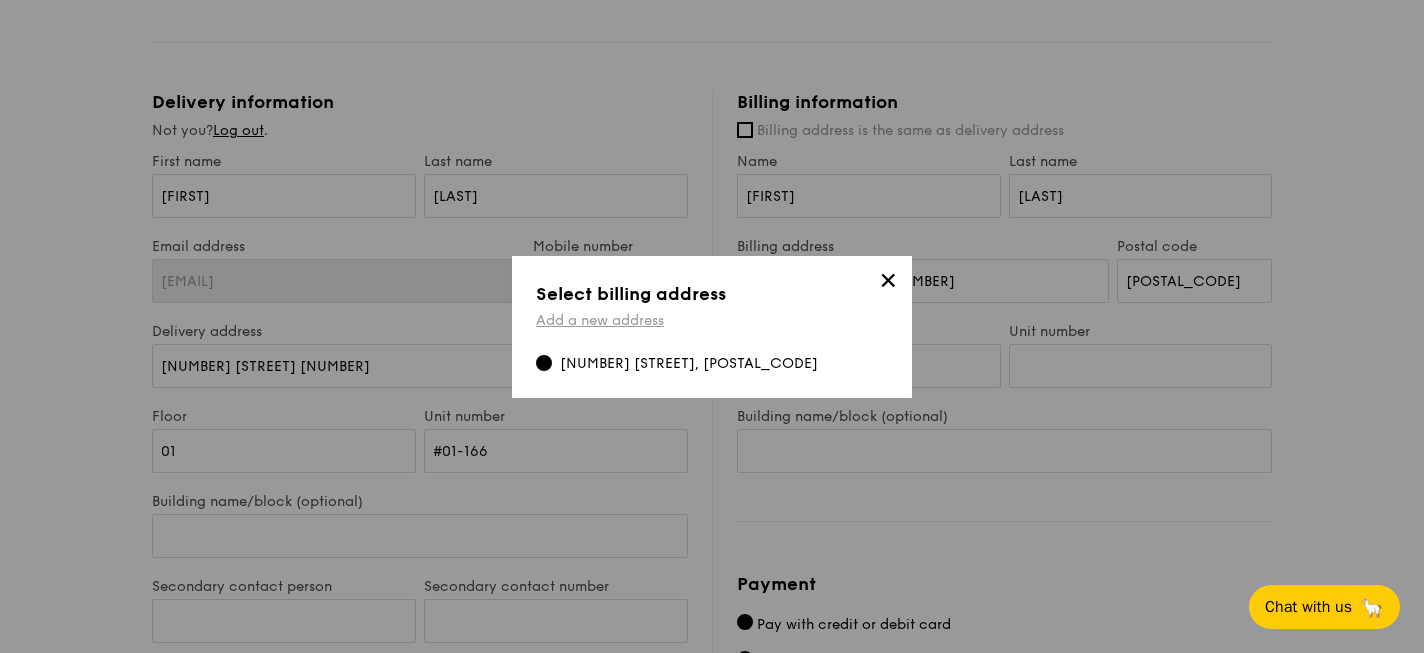 click on "Add a new address" at bounding box center (600, 320) 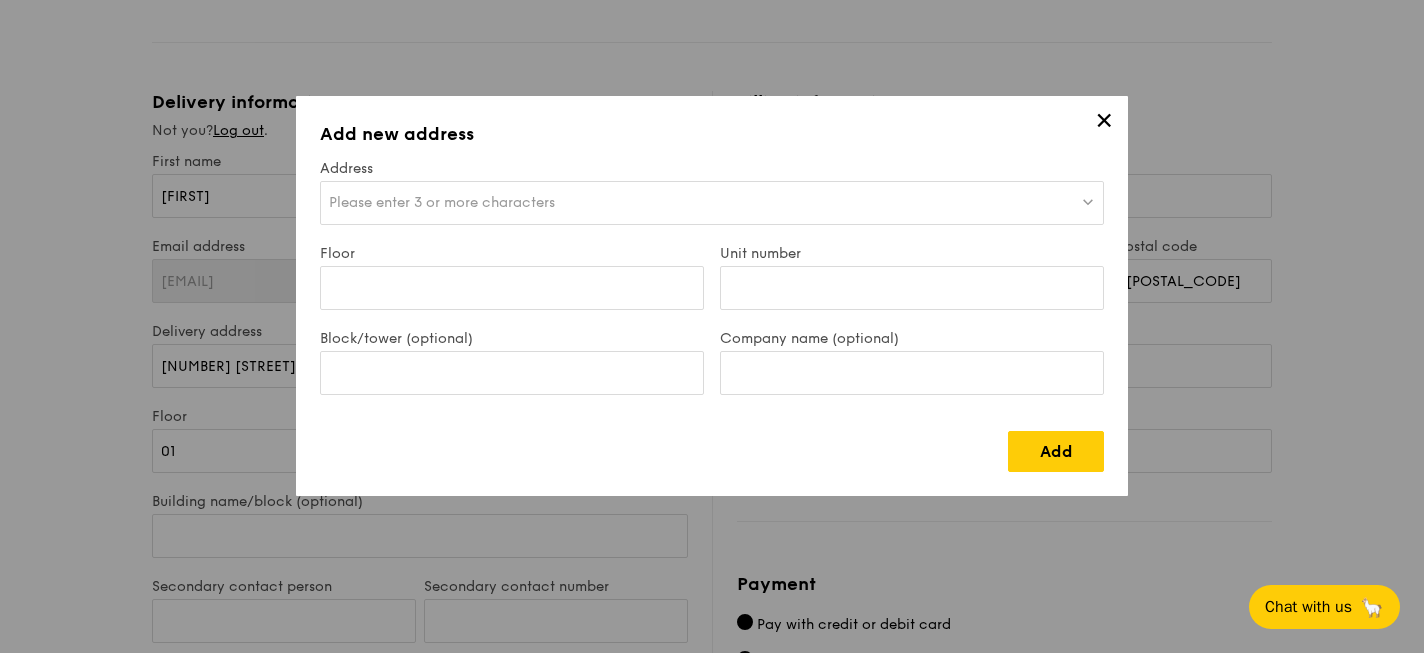 click on "✕" at bounding box center [1104, 124] 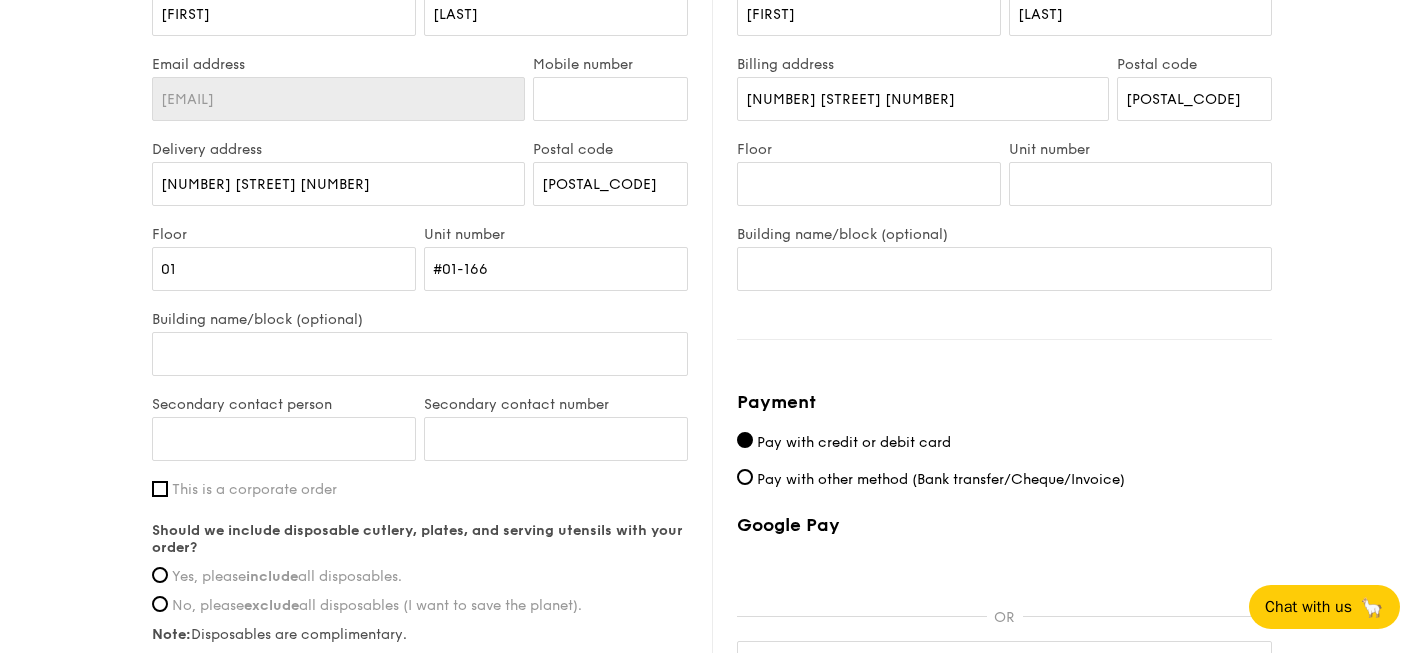 scroll, scrollTop: 888, scrollLeft: 0, axis: vertical 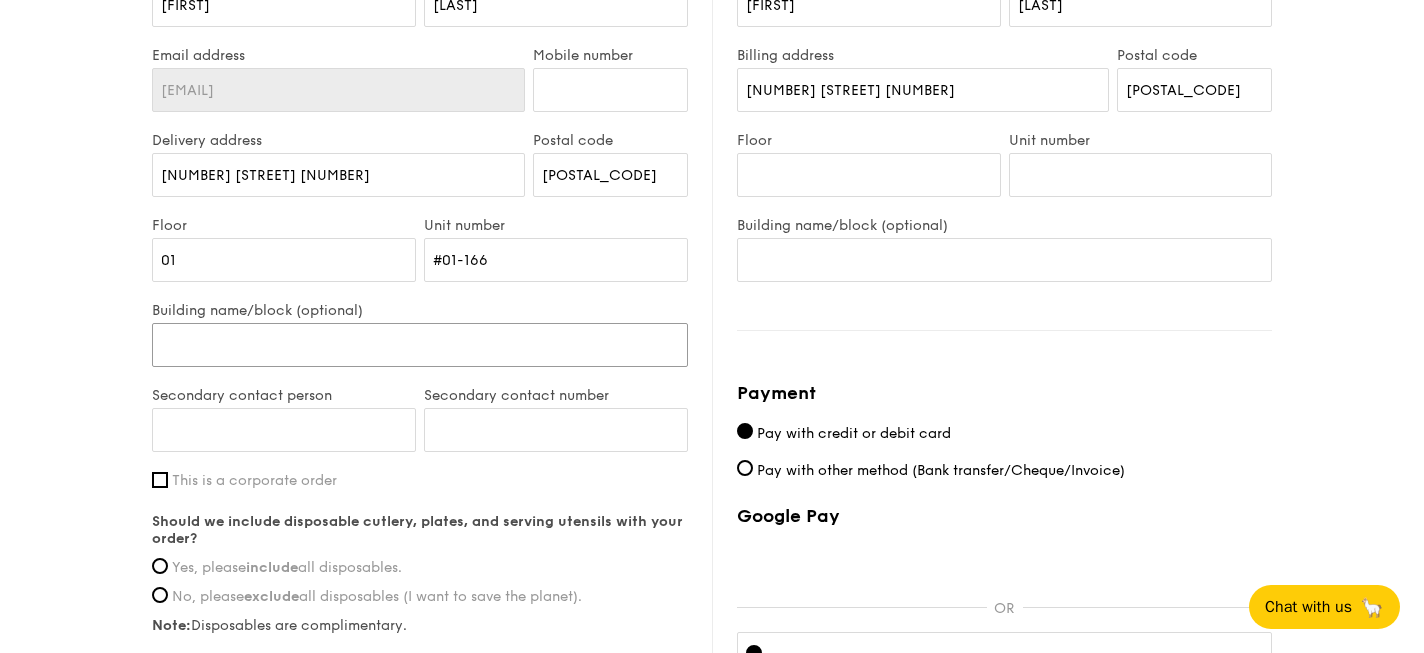 click on "Building name/block (optional)" at bounding box center (420, 345) 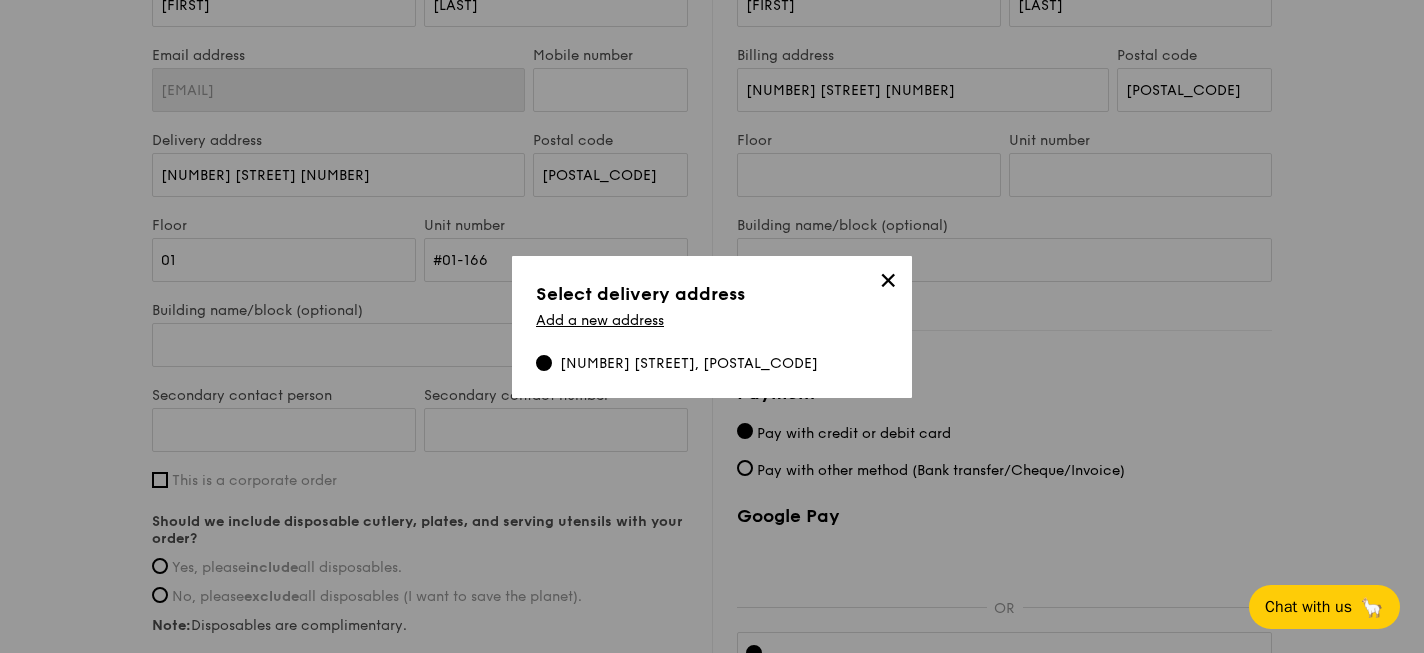 click on "[NUMBER] [STREET], [POSTAL_CODE]" at bounding box center (689, 364) 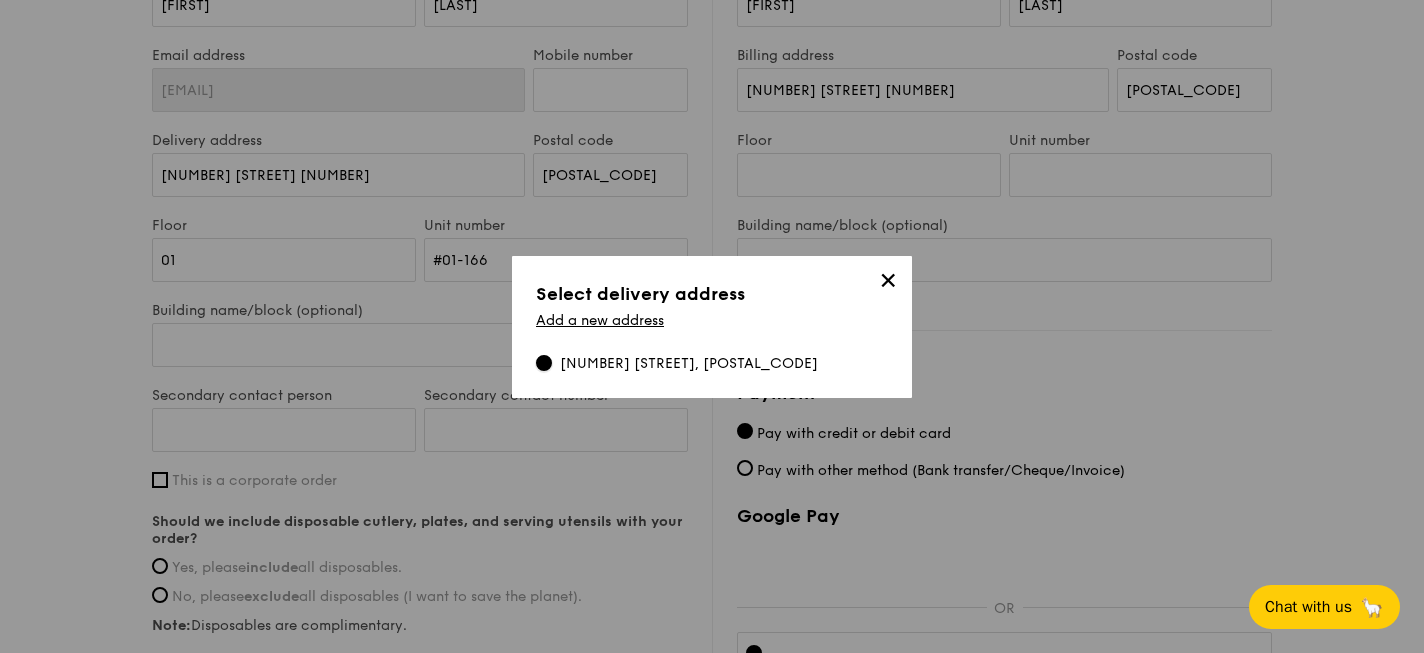 click on "[NUMBER] [STREET], [POSTAL_CODE]" at bounding box center [544, 363] 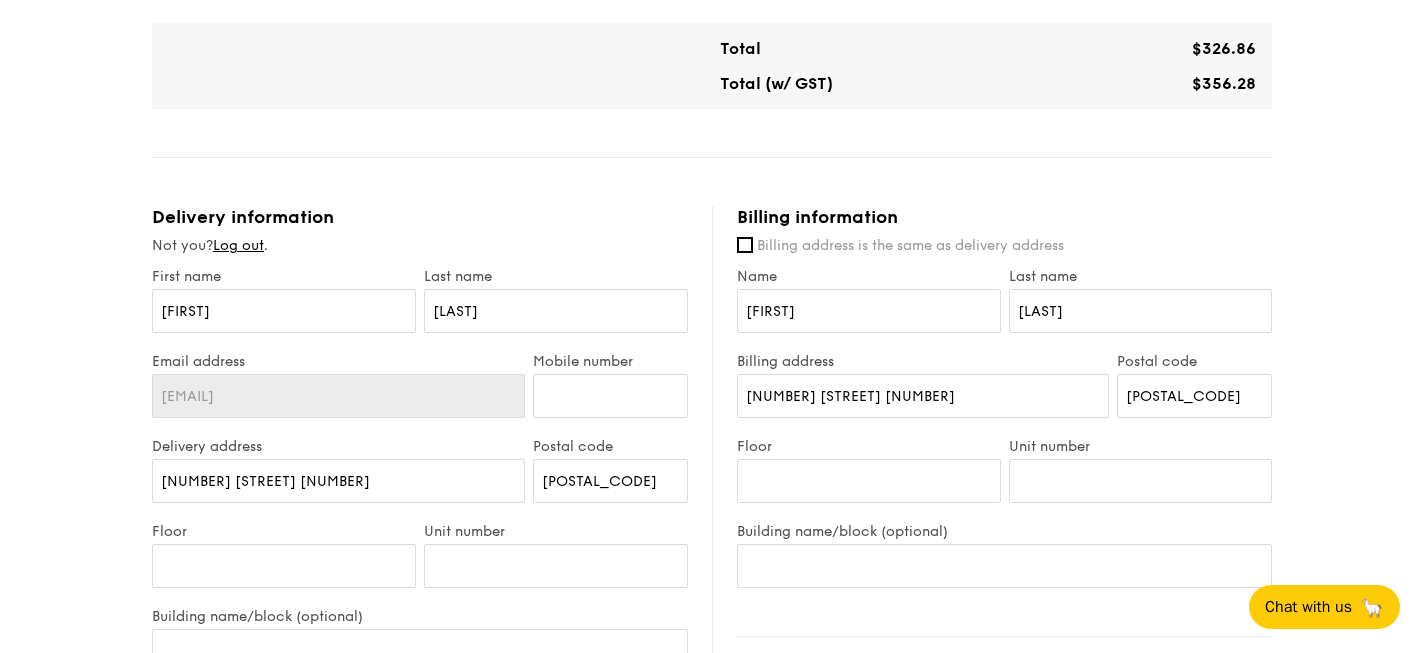 scroll, scrollTop: 435, scrollLeft: 0, axis: vertical 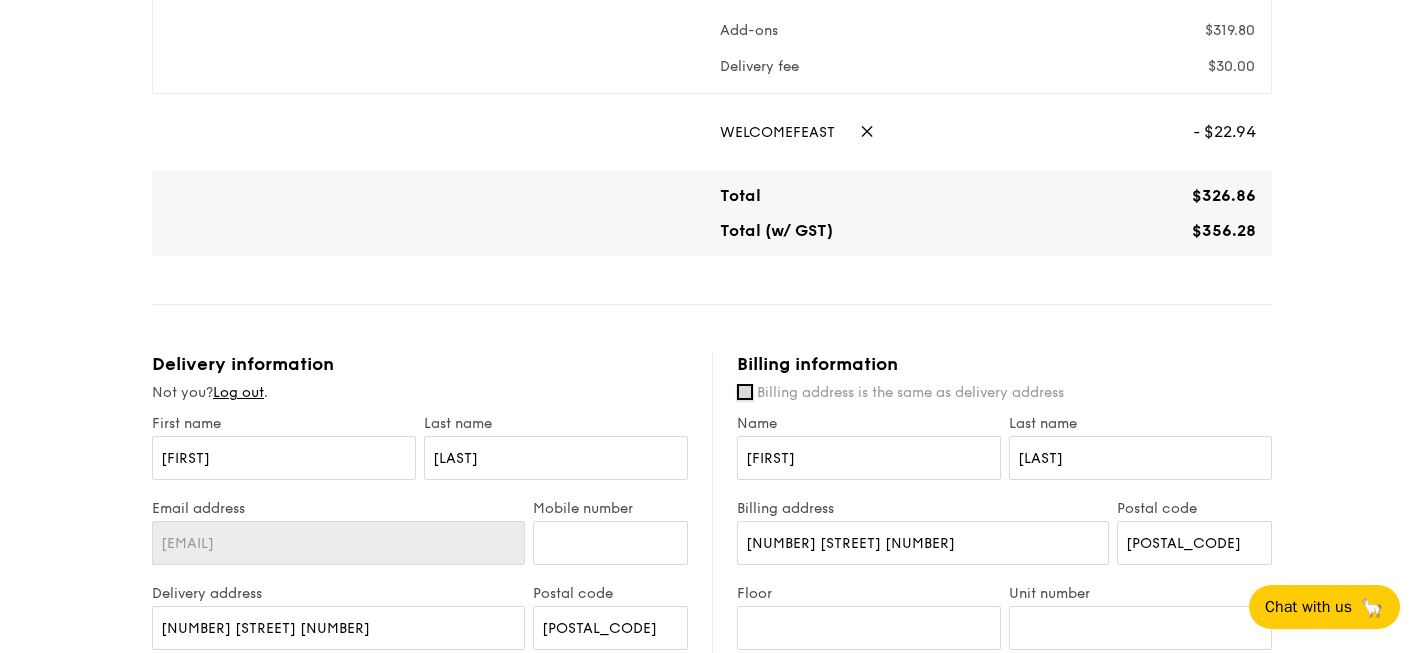 click on "Billing address is the same as delivery address" at bounding box center [745, 392] 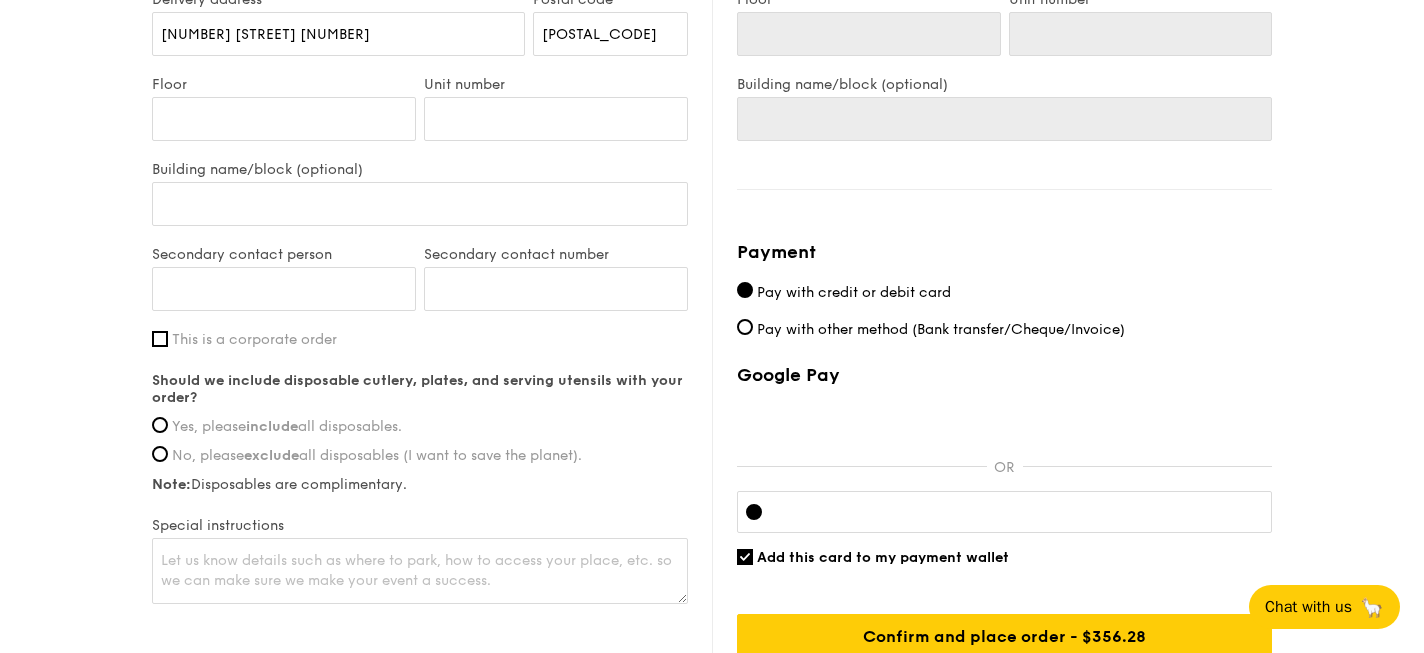scroll, scrollTop: 1082, scrollLeft: 0, axis: vertical 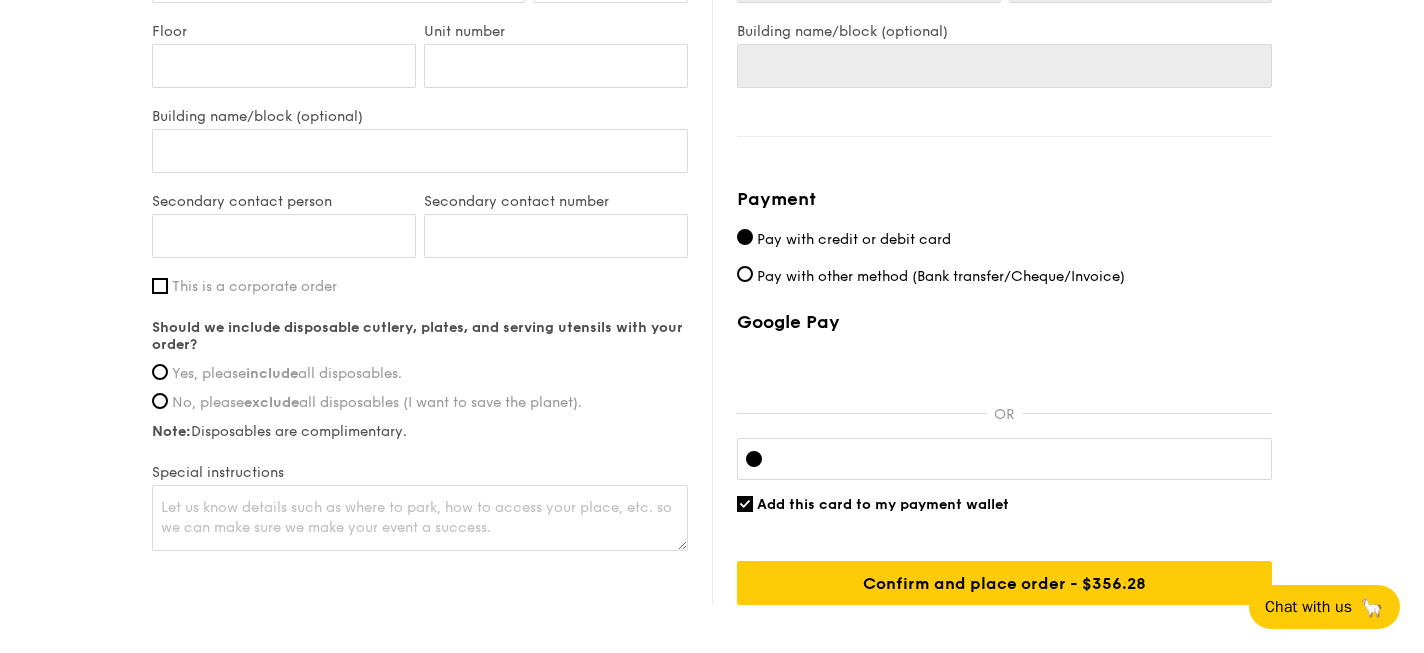 click on "include" at bounding box center (272, 373) 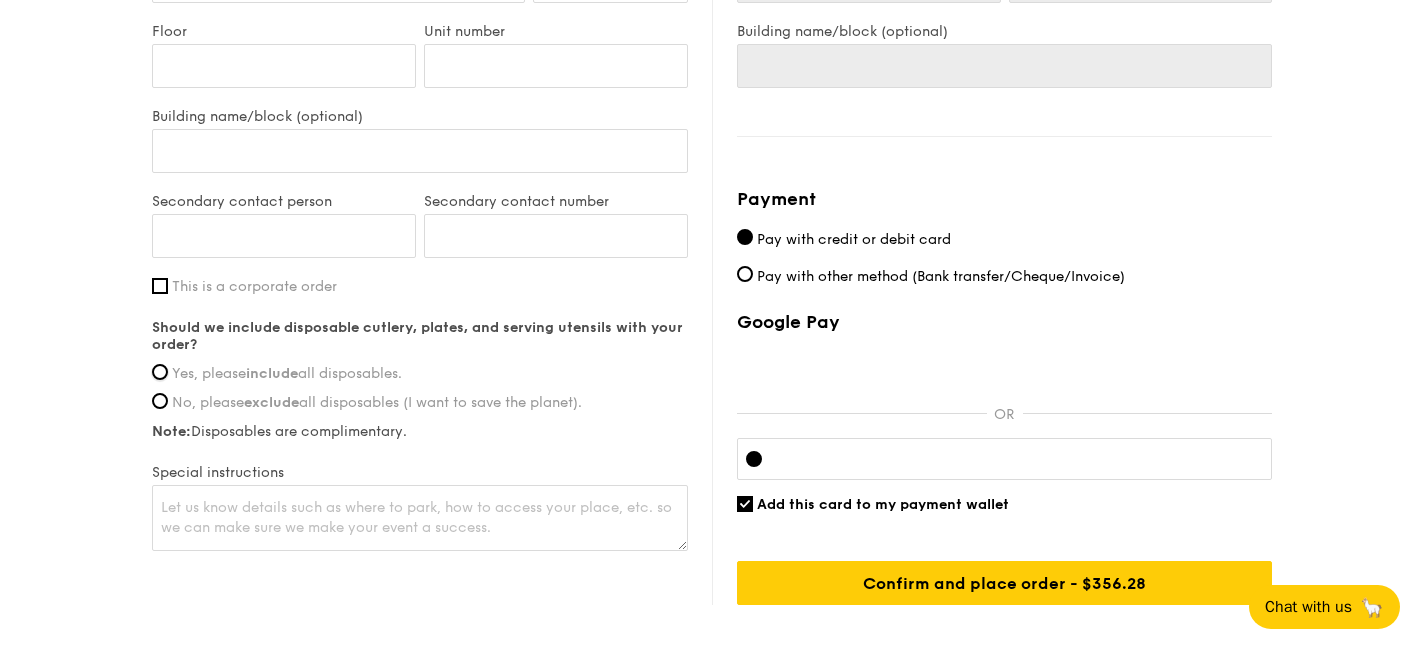 click on "Yes, please  include  all disposables." at bounding box center [160, 372] 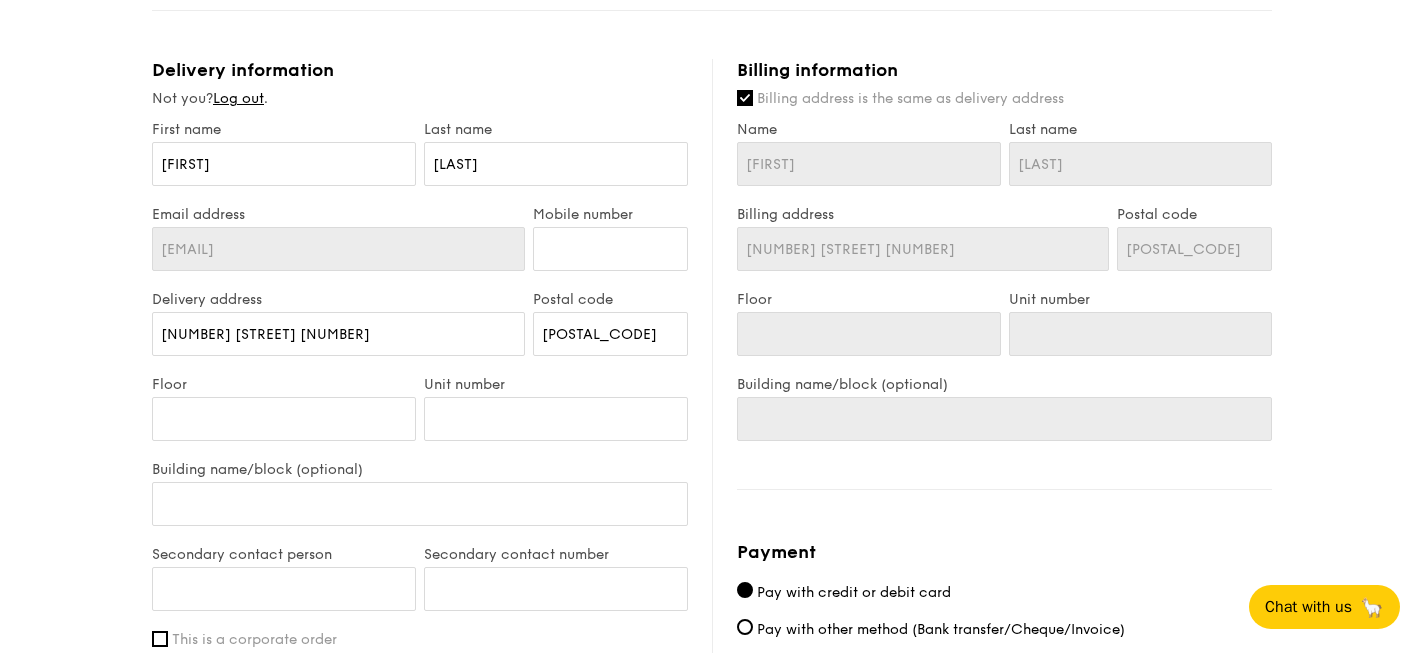 scroll, scrollTop: 737, scrollLeft: 0, axis: vertical 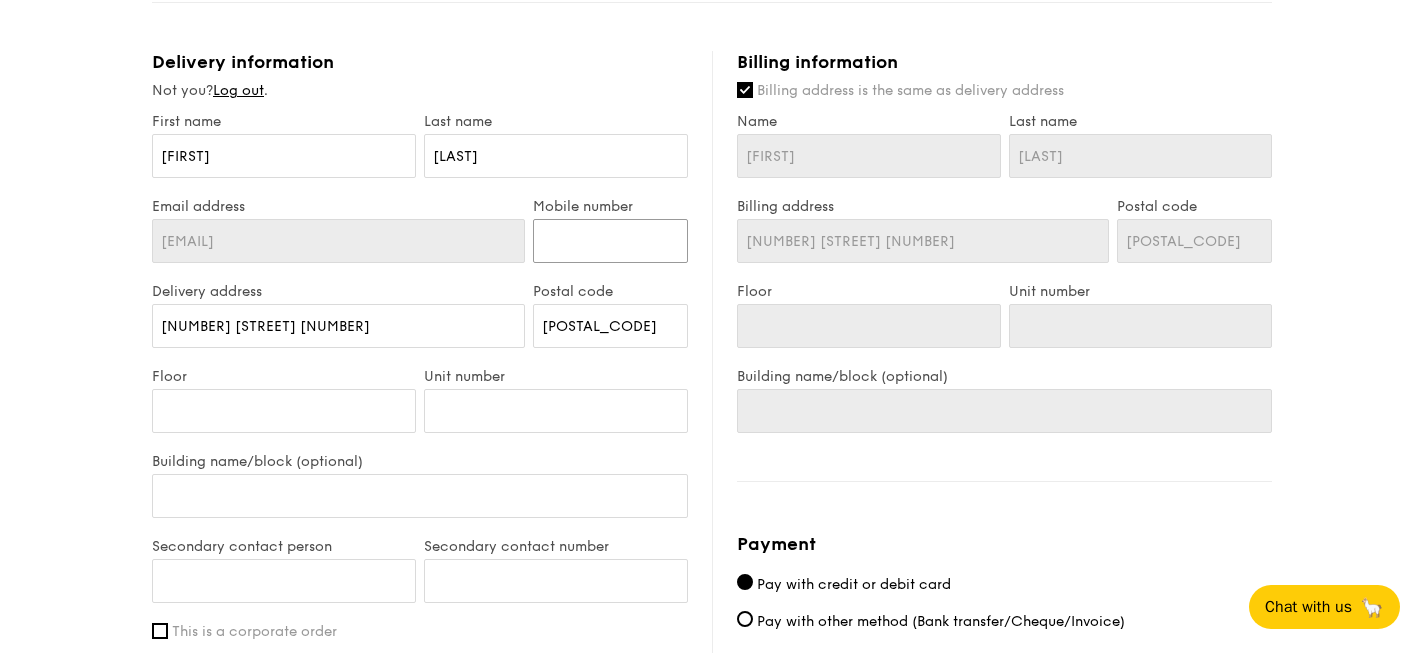 drag, startPoint x: 622, startPoint y: 236, endPoint x: 485, endPoint y: 217, distance: 138.31125 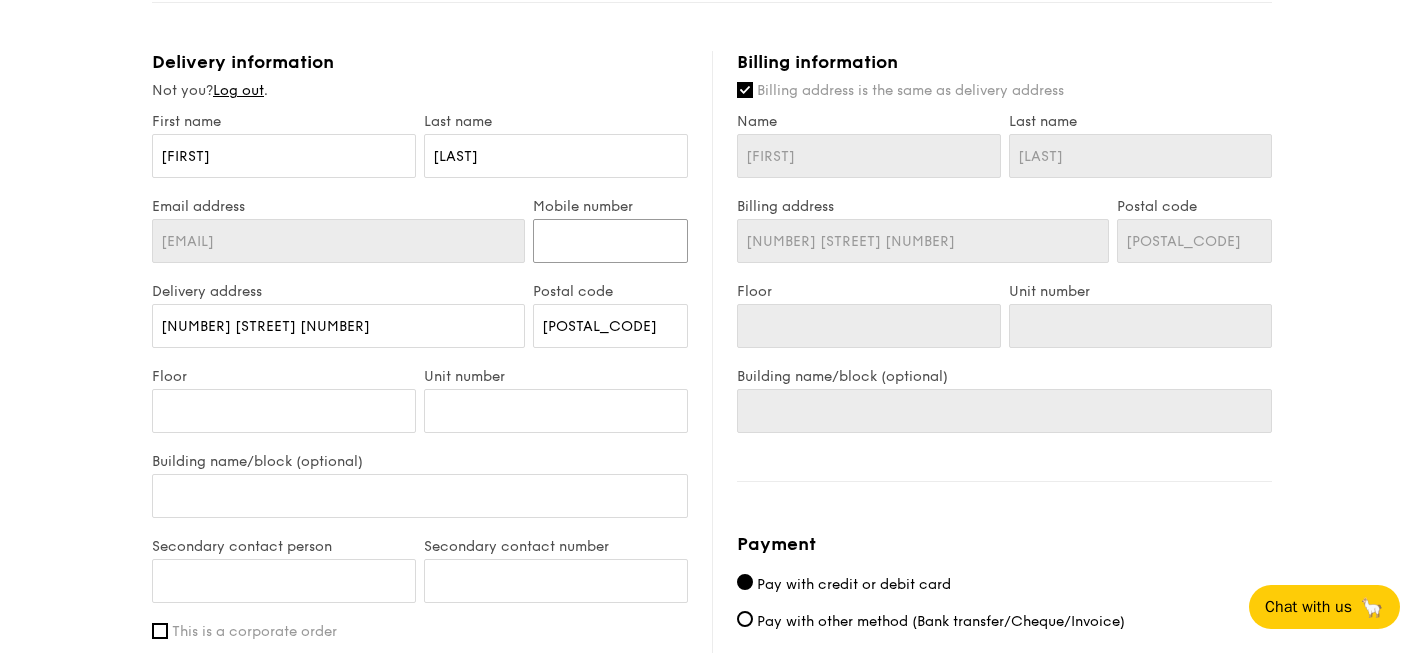 type on "[PHONE]" 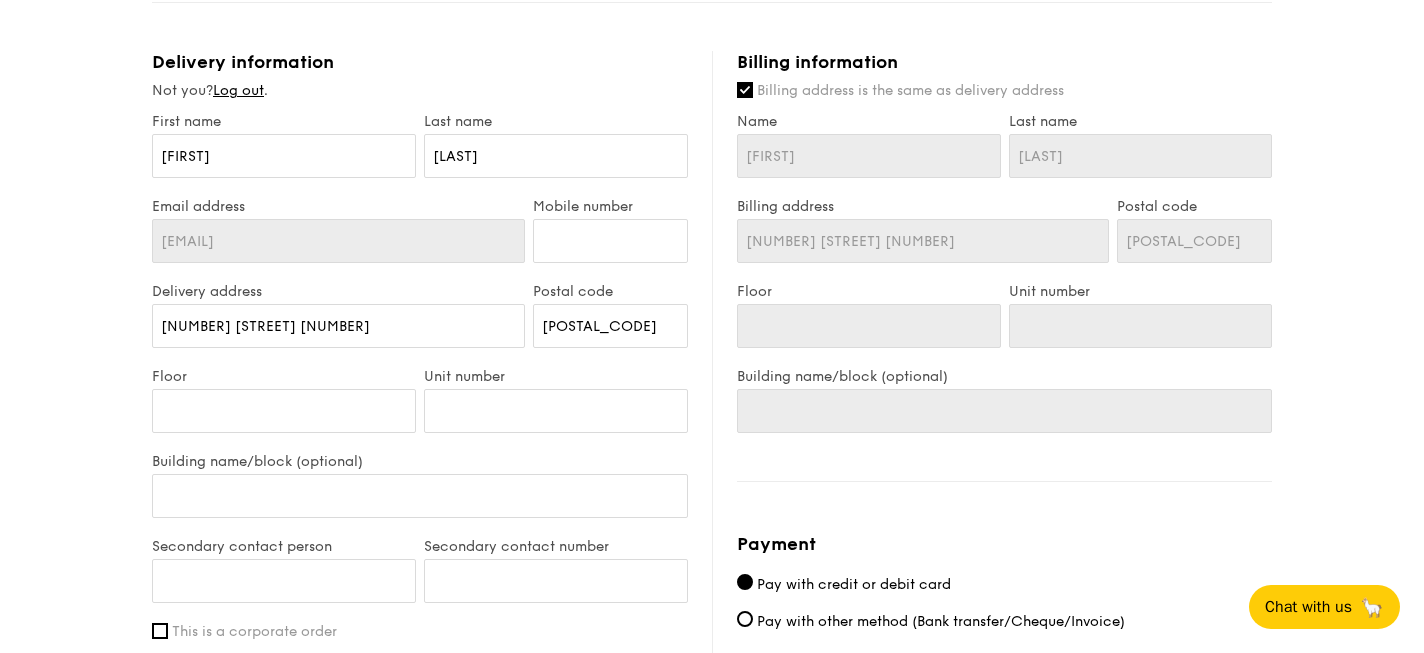 click on "1 - Select menu
2 - Select items
3 - Check out
Regulars
Serving time:
[DATE],
12:00PM
Add-ons
12x Oven-Roasted Teriyaki Chicken - house-blend teriyaki sauce, shiitake mushroom, bok choy, tossed signature rice 14x Kampung Ayam Masak Merah - housemade sambal marinated chicken, nyonya achar, butterfly blue pea rice
Subtotal
$0.00
Add-ons
$319.80
Delivery fee
$30.00
WELCOMEFEAST
✕
- $22.94
Total
$326.86
Total (w/ GST)
$356.28
Delivery information
Not you?
Log out .
First name
[FIRST] [LAST] [EMAIL] [PHONE] [POSTAL_CODE]" at bounding box center [712, 146] 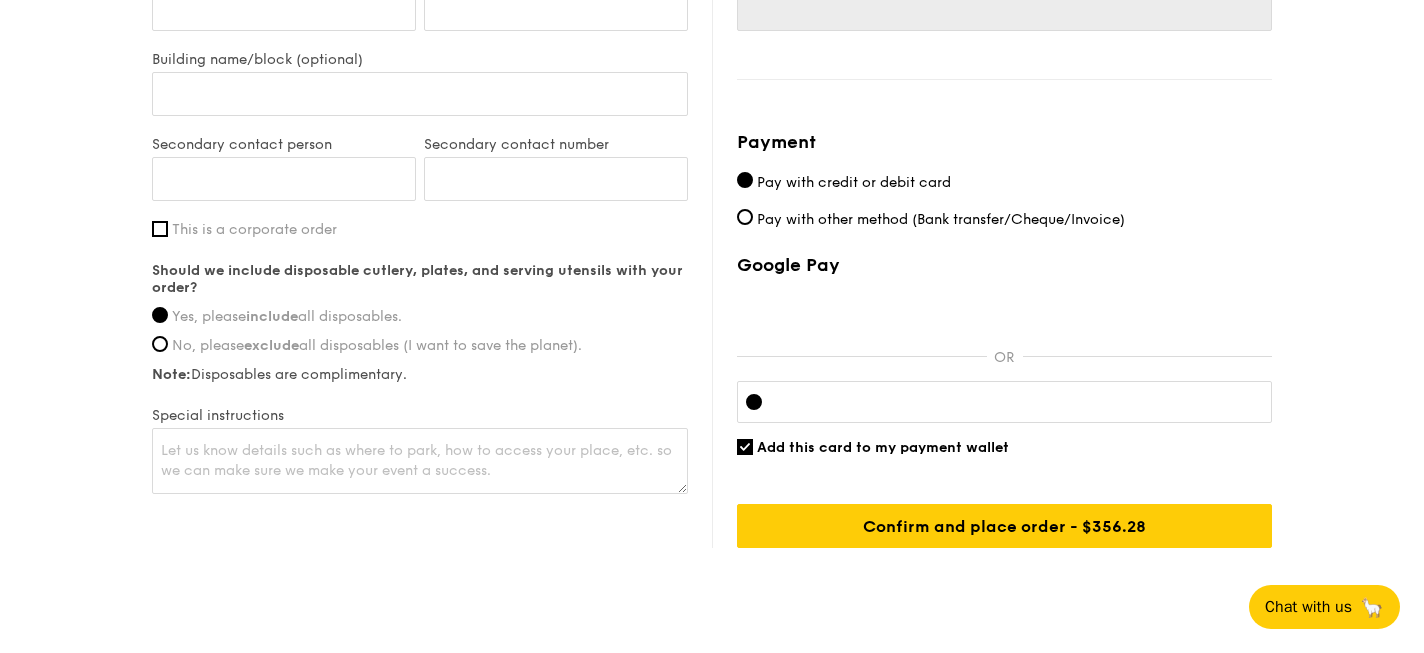 scroll, scrollTop: 1167, scrollLeft: 0, axis: vertical 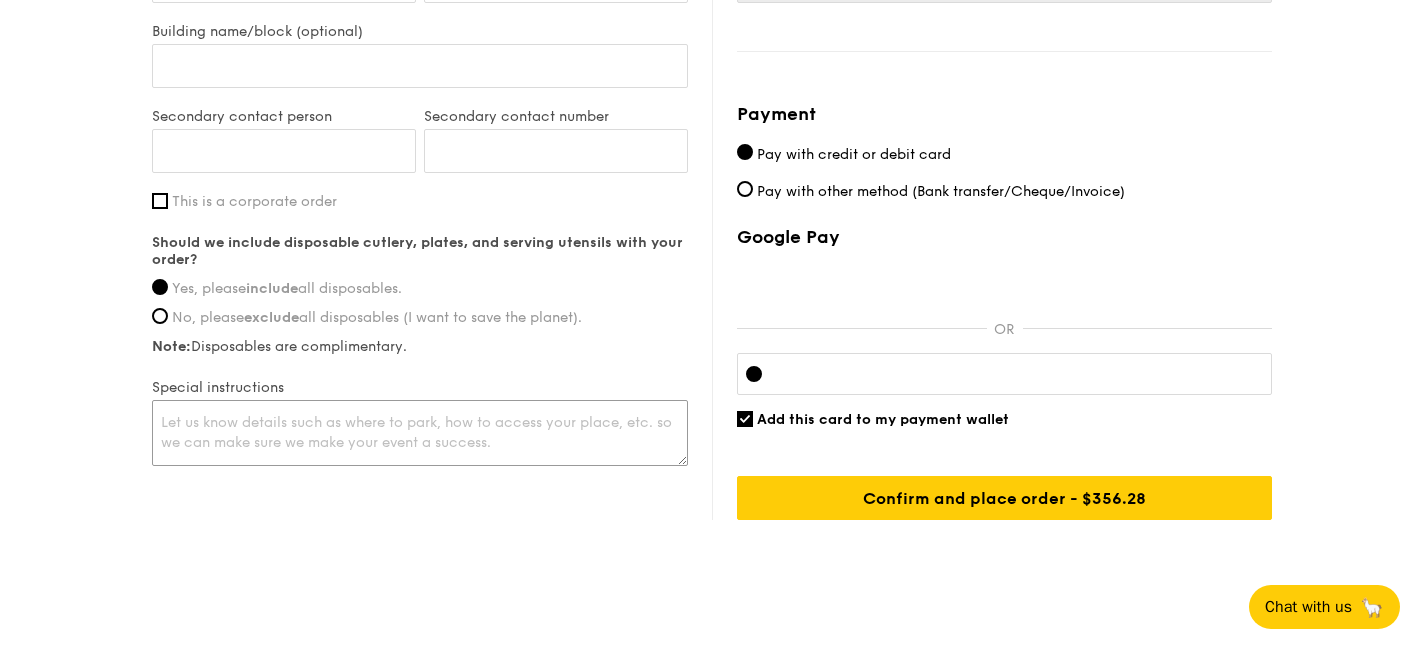click at bounding box center (420, 433) 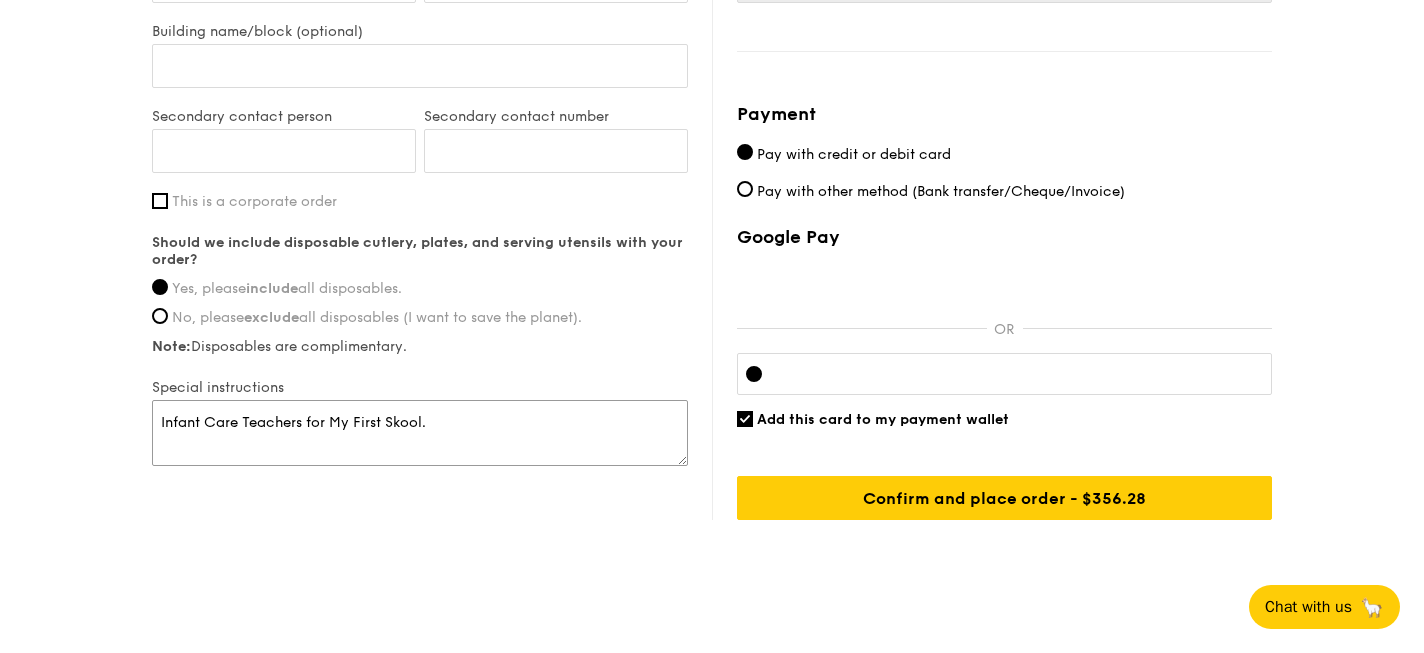 type on "Infant Care Teachers for My First Skool." 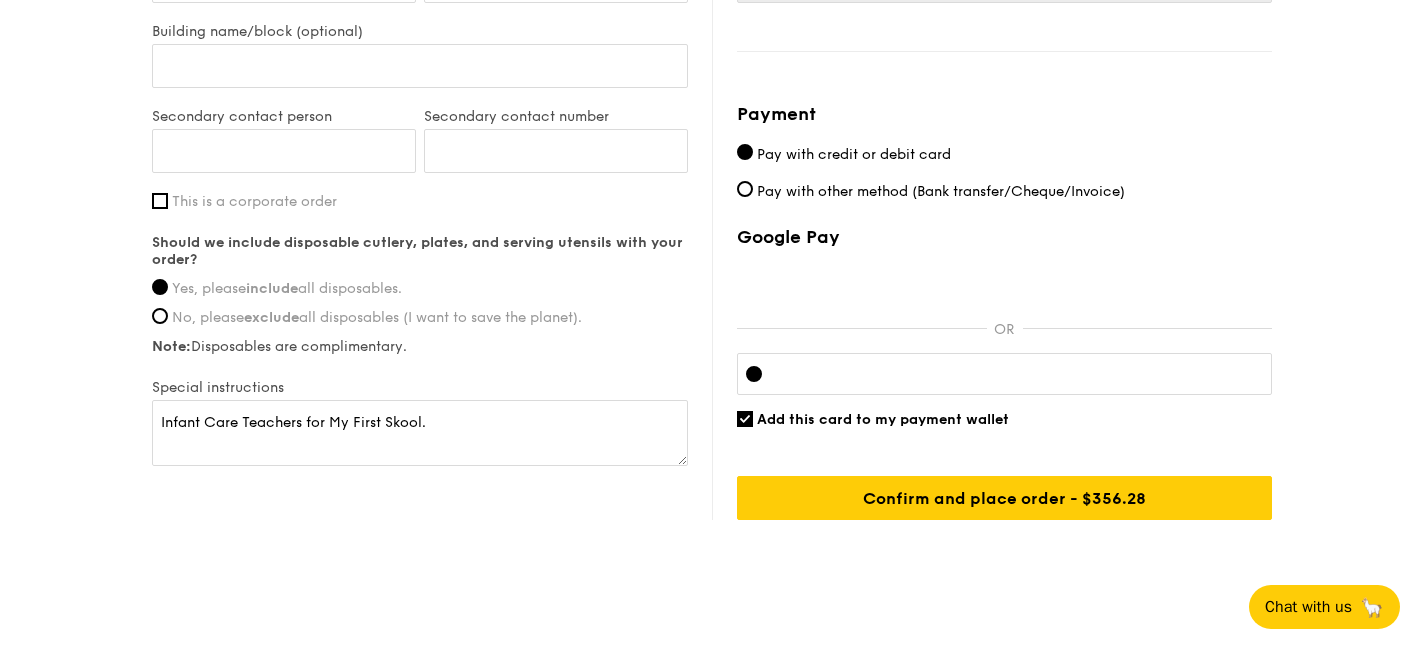 click on "1 - Select menu
2 - Select items
3 - Check out
Regulars
Serving time:
[DATE],
12:00PM
Add-ons
12x Oven-Roasted Teriyaki Chicken - house-blend teriyaki sauce, shiitake mushroom, bok choy, tossed signature rice 14x Kampung Ayam Masak Merah - housemade sambal marinated chicken, nyonya achar, butterfly blue pea rice
Subtotal
$0.00
Add-ons
$319.80
Delivery fee
$30.00
WELCOMEFEAST
✕
- $22.94
Total
$326.86
Total (w/ GST)
$356.28
Delivery information
Not you?
Log out .
First name
[FIRST] [LAST] [EMAIL] [PHONE] [POSTAL_CODE]" at bounding box center [712, -284] 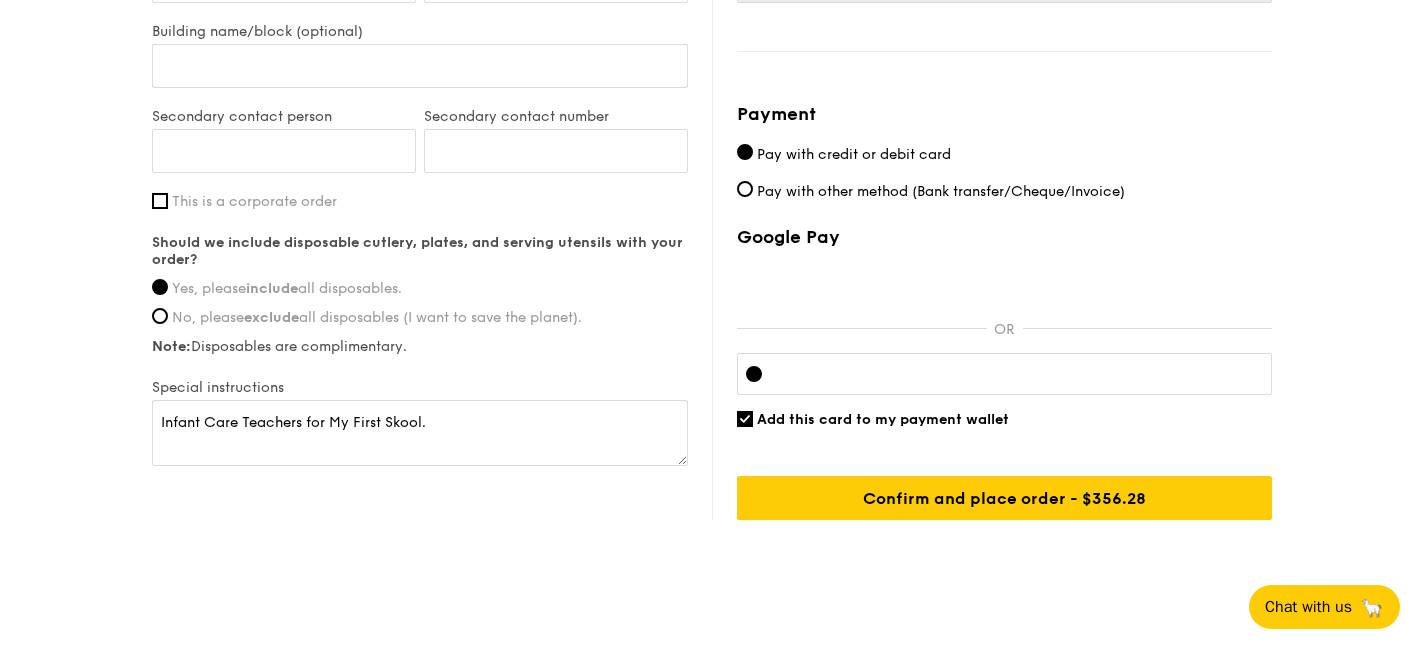 click on "This is a corporate order" at bounding box center [420, 201] 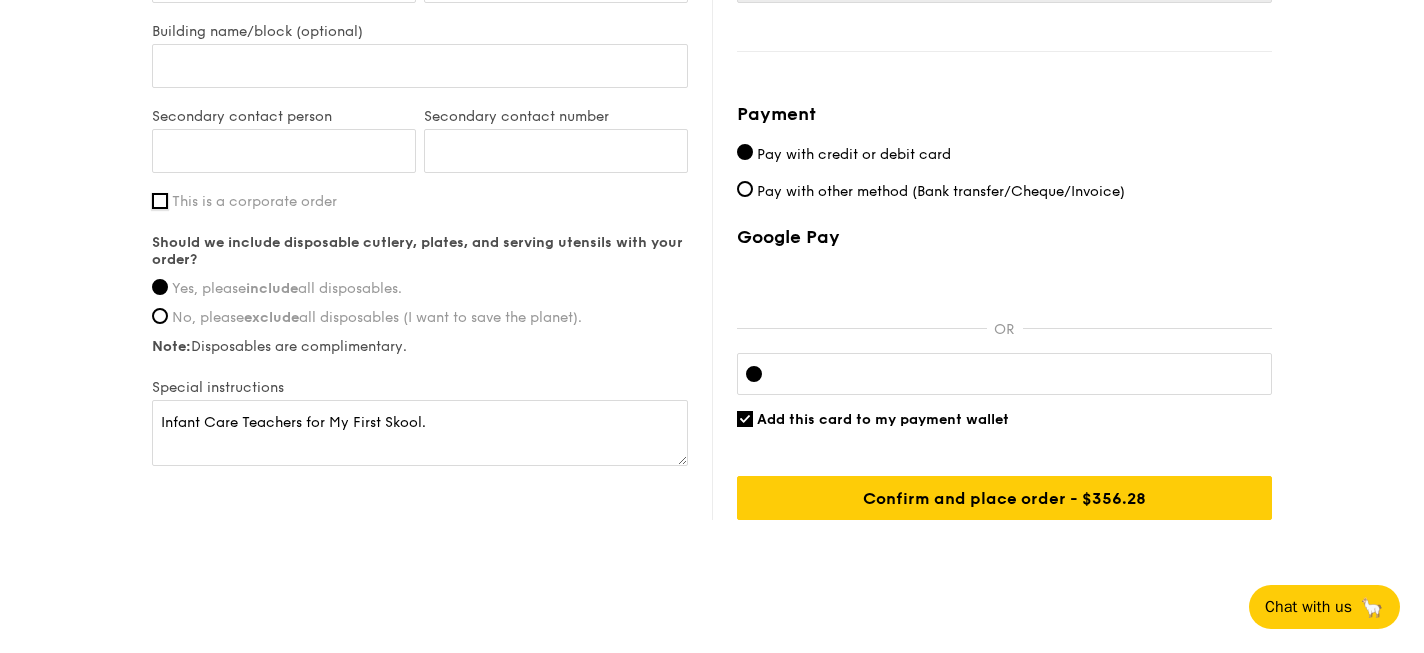 click on "This is a corporate order" at bounding box center [160, 201] 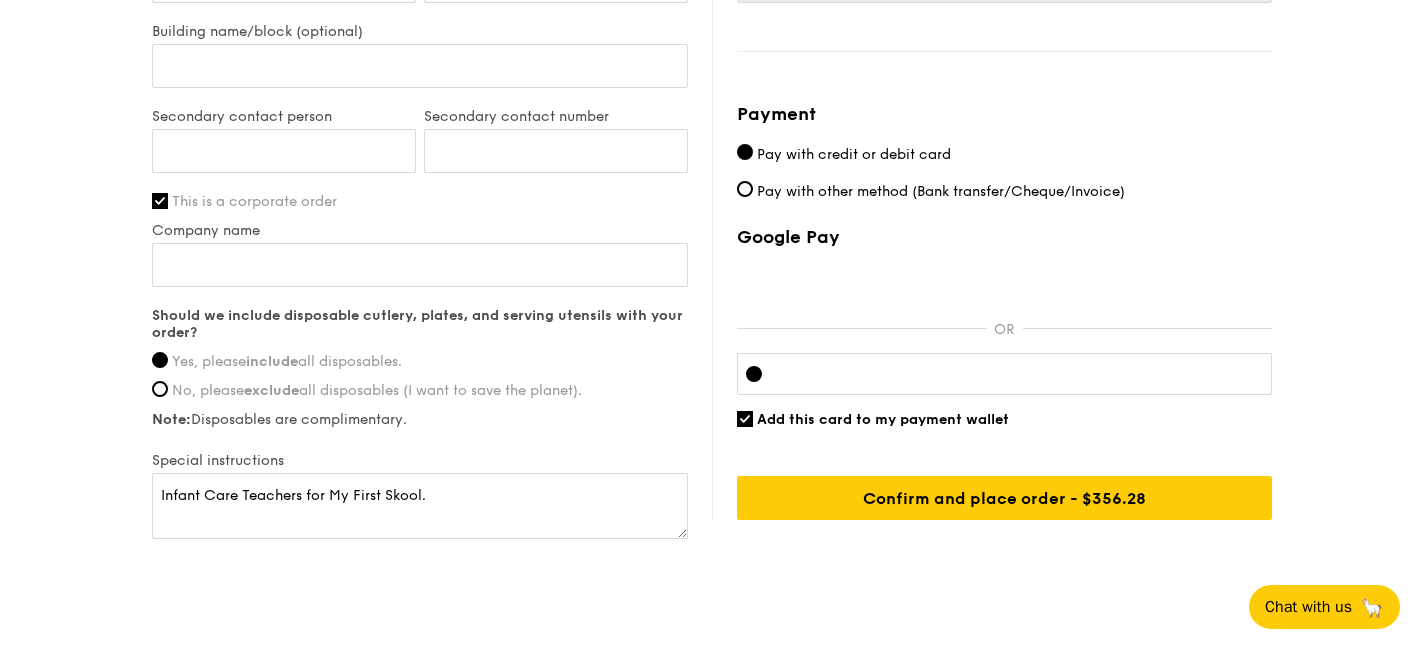 click on "This is a corporate order" at bounding box center [420, 201] 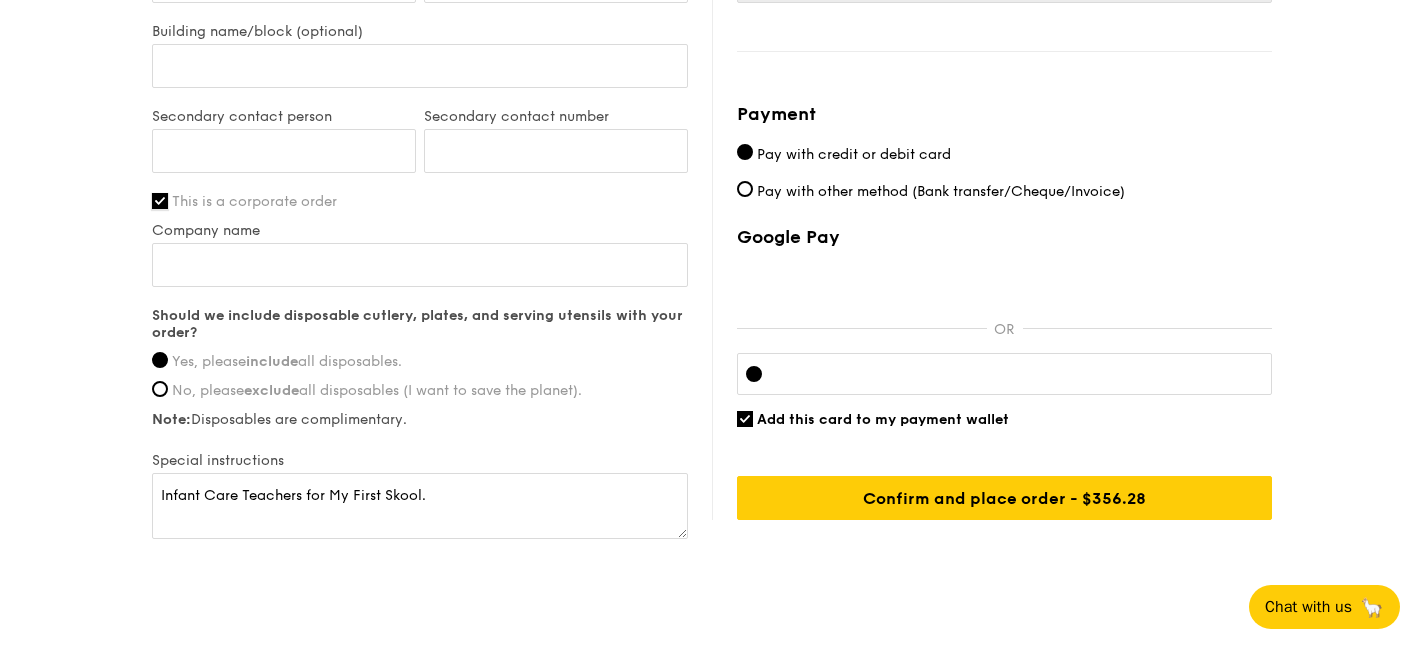 click on "This is a corporate order" at bounding box center [160, 201] 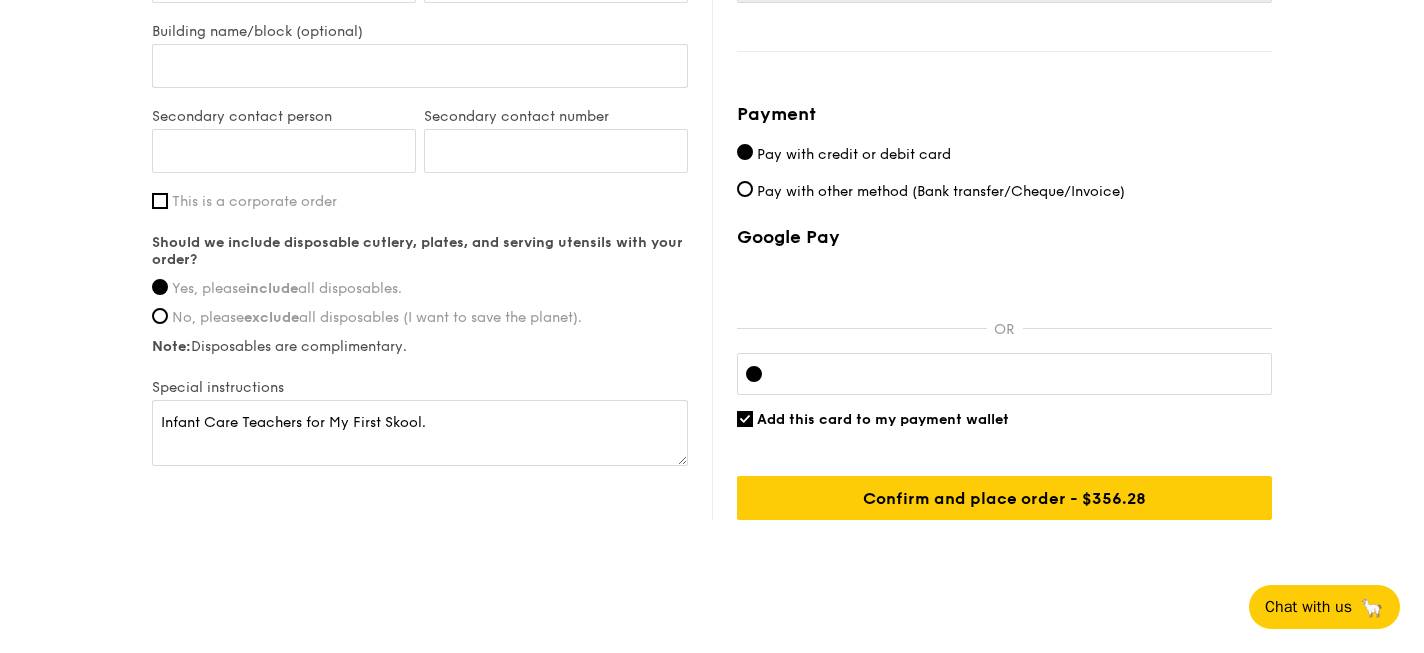 click on "1 - Select menu
2 - Select items
3 - Check out
Regulars
Serving time:
[DATE],
12:00PM
Add-ons
12x Oven-Roasted Teriyaki Chicken - house-blend teriyaki sauce, shiitake mushroom, bok choy, tossed signature rice 14x Kampung Ayam Masak Merah - housemade sambal marinated chicken, nyonya achar, butterfly blue pea rice
Subtotal
$0.00
Add-ons
$319.80
Delivery fee
$30.00
WELCOMEFEAST
✕
- $22.94
Total
$326.86
Total (w/ GST)
$356.28
Delivery information
Not you?
Log out .
First name
[FIRST] [LAST] [EMAIL] [PHONE] [POSTAL_CODE]" at bounding box center (712, -284) 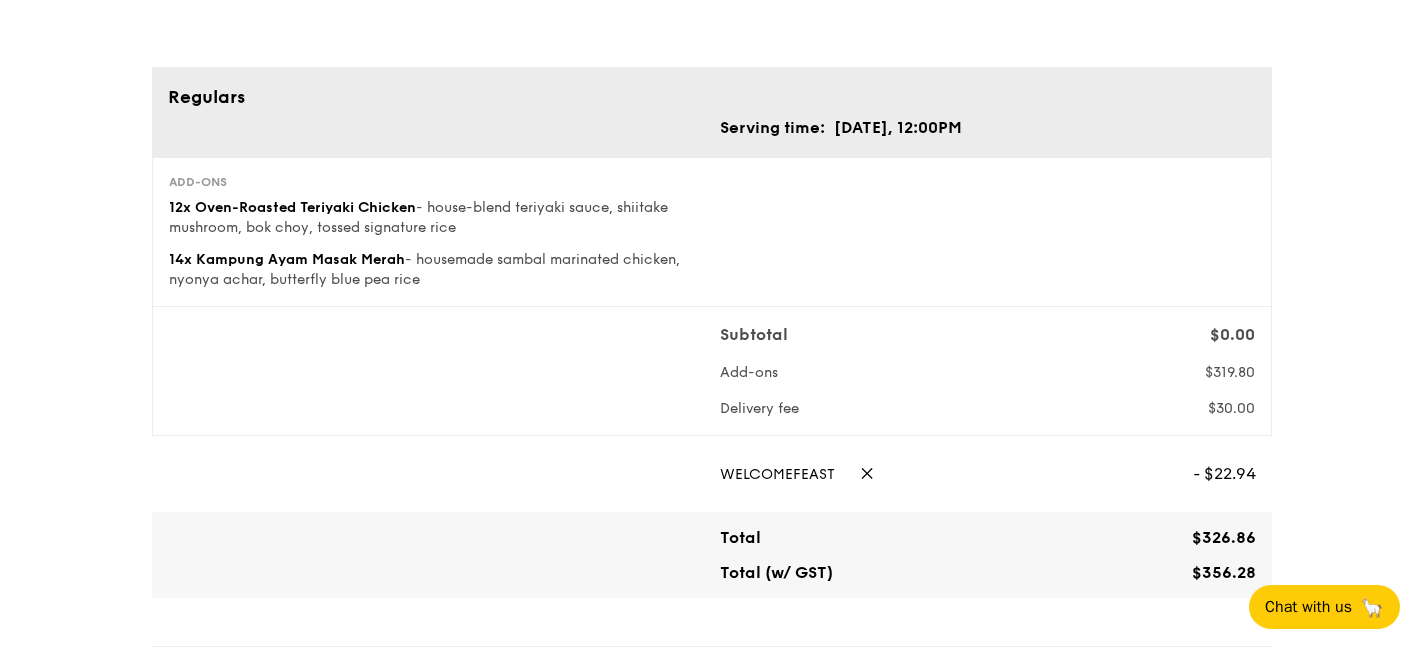 scroll, scrollTop: 0, scrollLeft: 0, axis: both 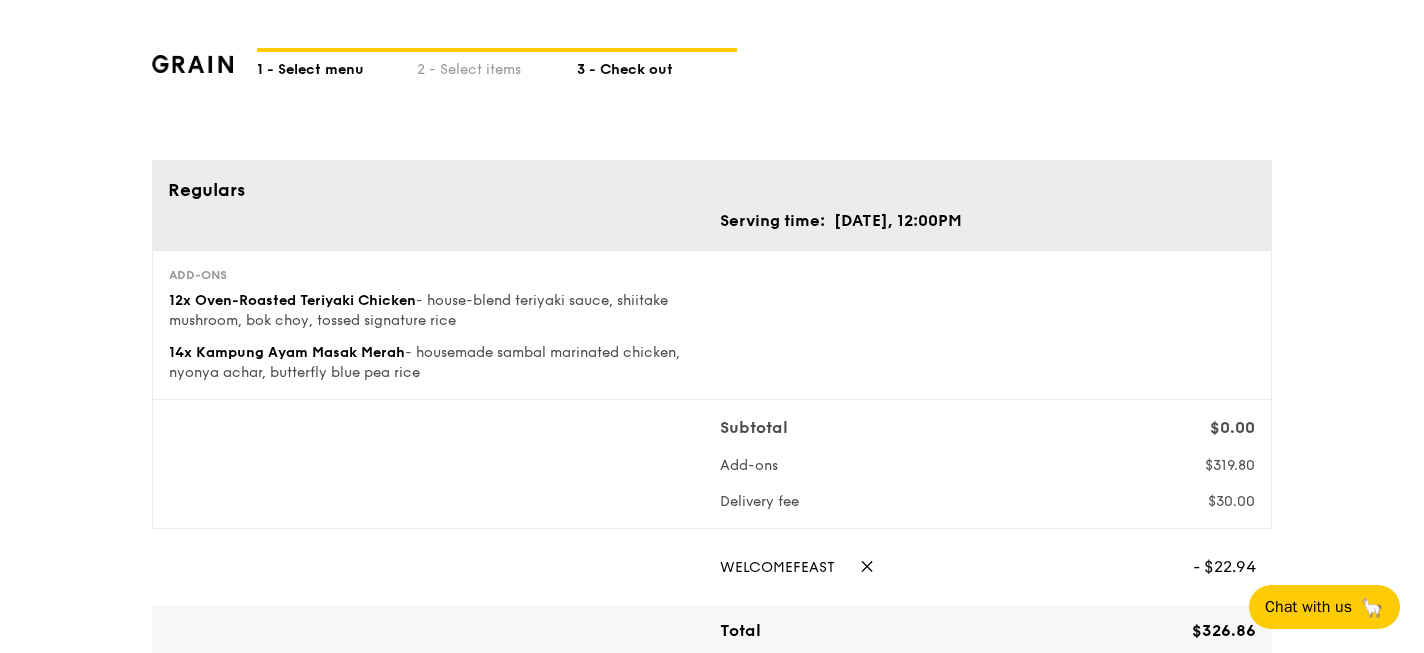 click on "1 - Select menu" at bounding box center [337, 66] 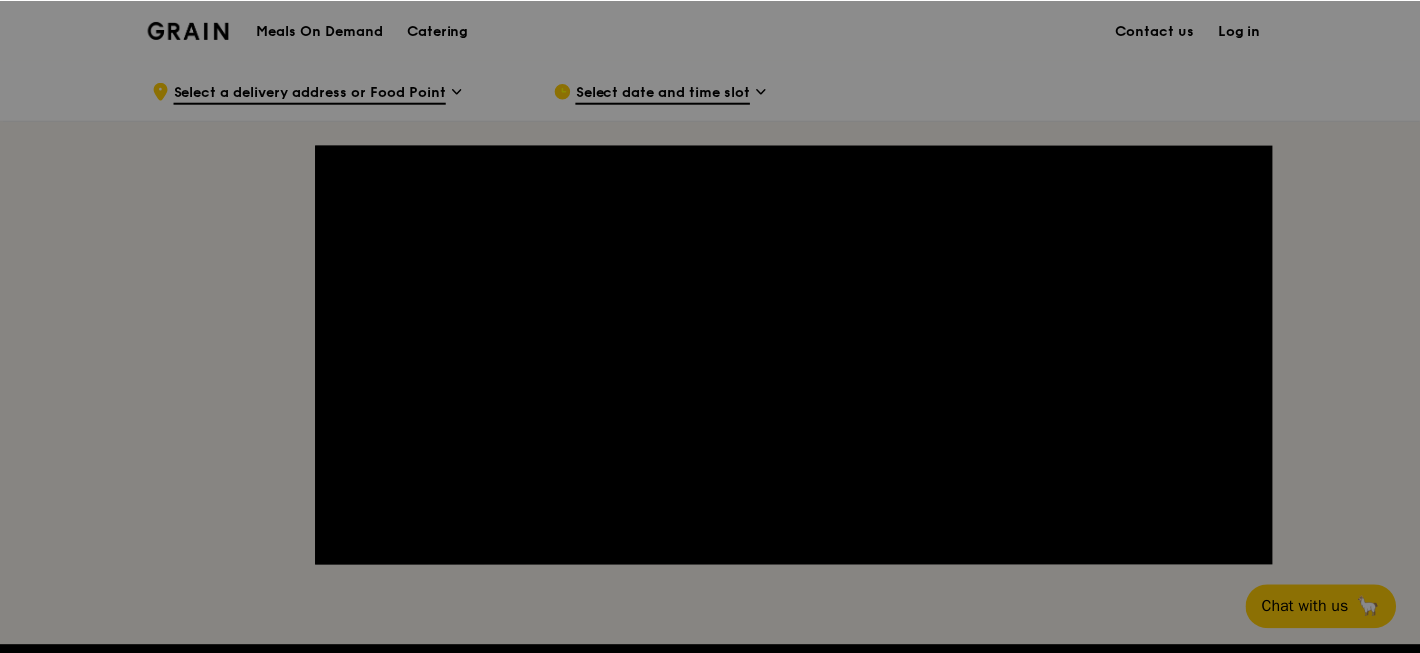 scroll, scrollTop: 0, scrollLeft: 0, axis: both 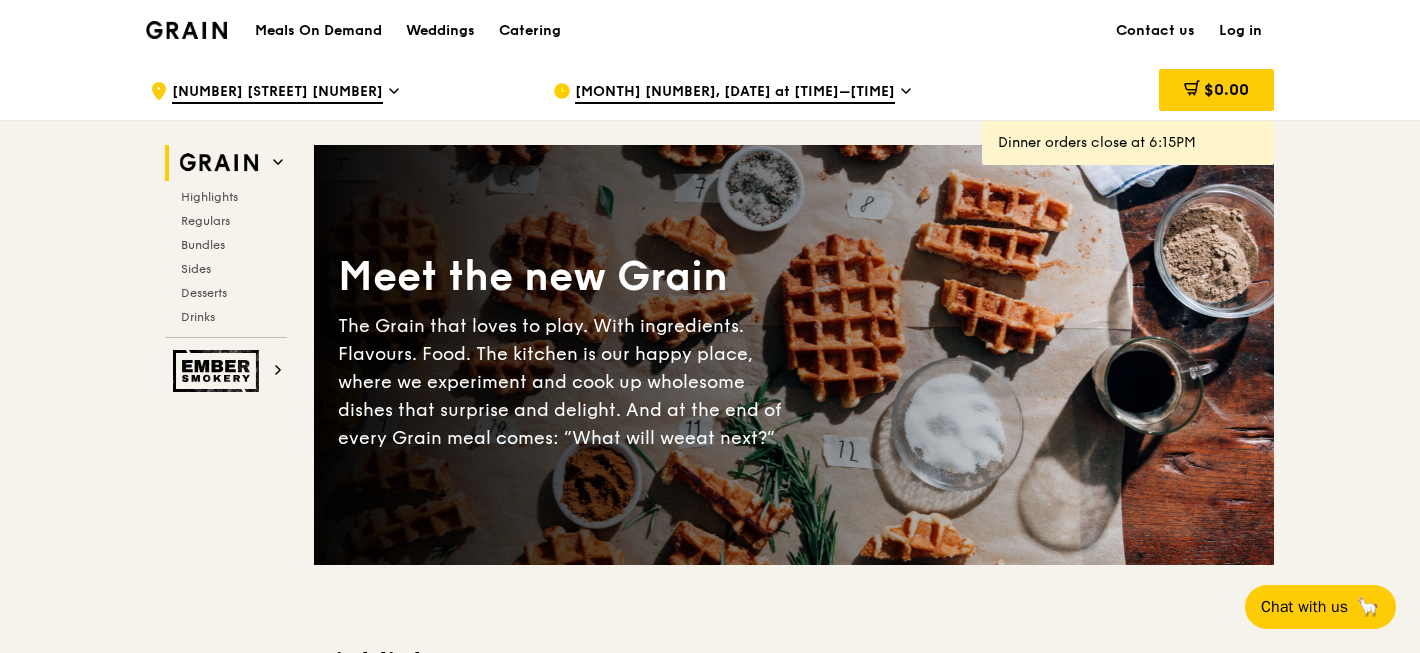 click on "Log in" at bounding box center [1240, 31] 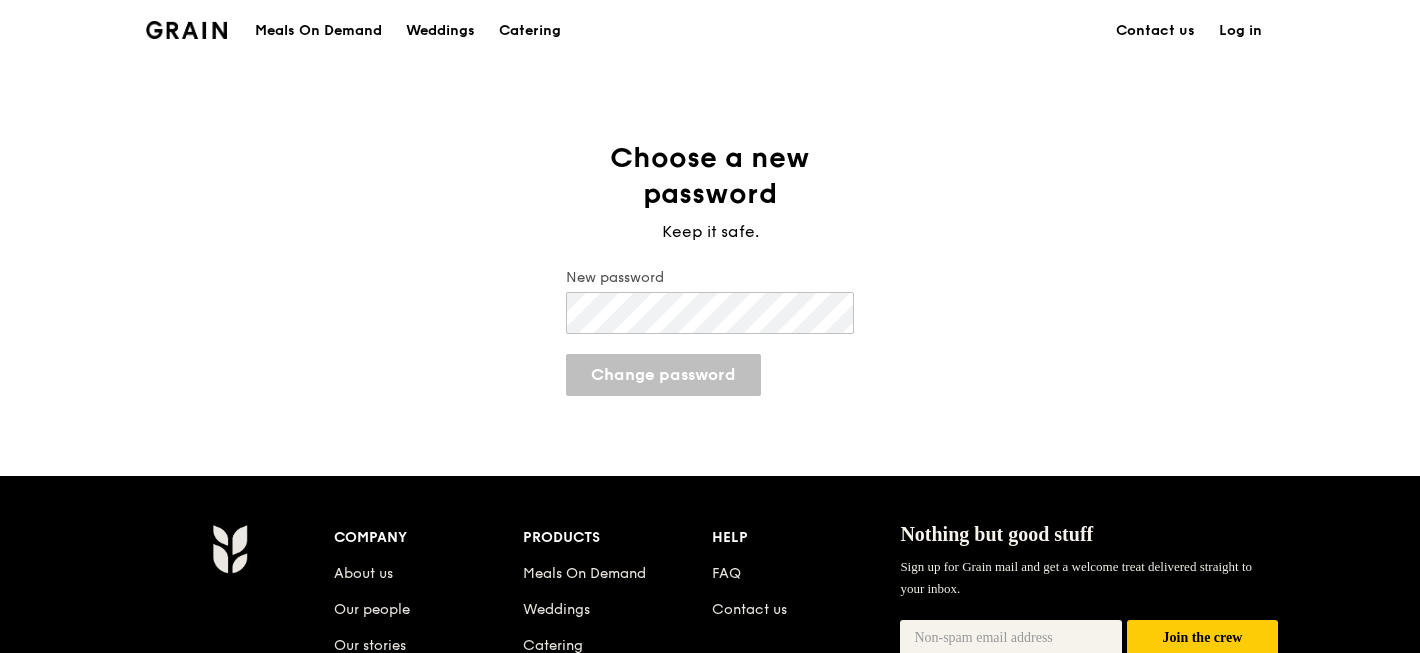 scroll, scrollTop: 0, scrollLeft: 0, axis: both 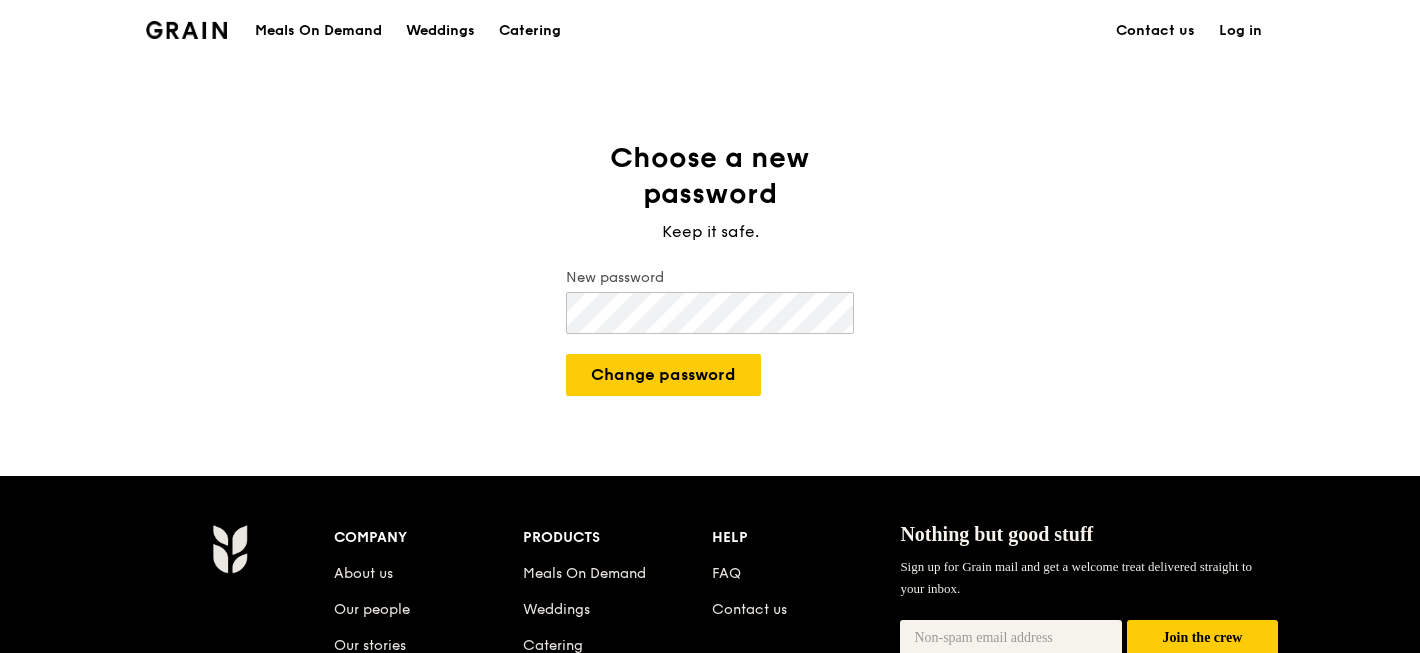 click on "Change password" at bounding box center (663, 375) 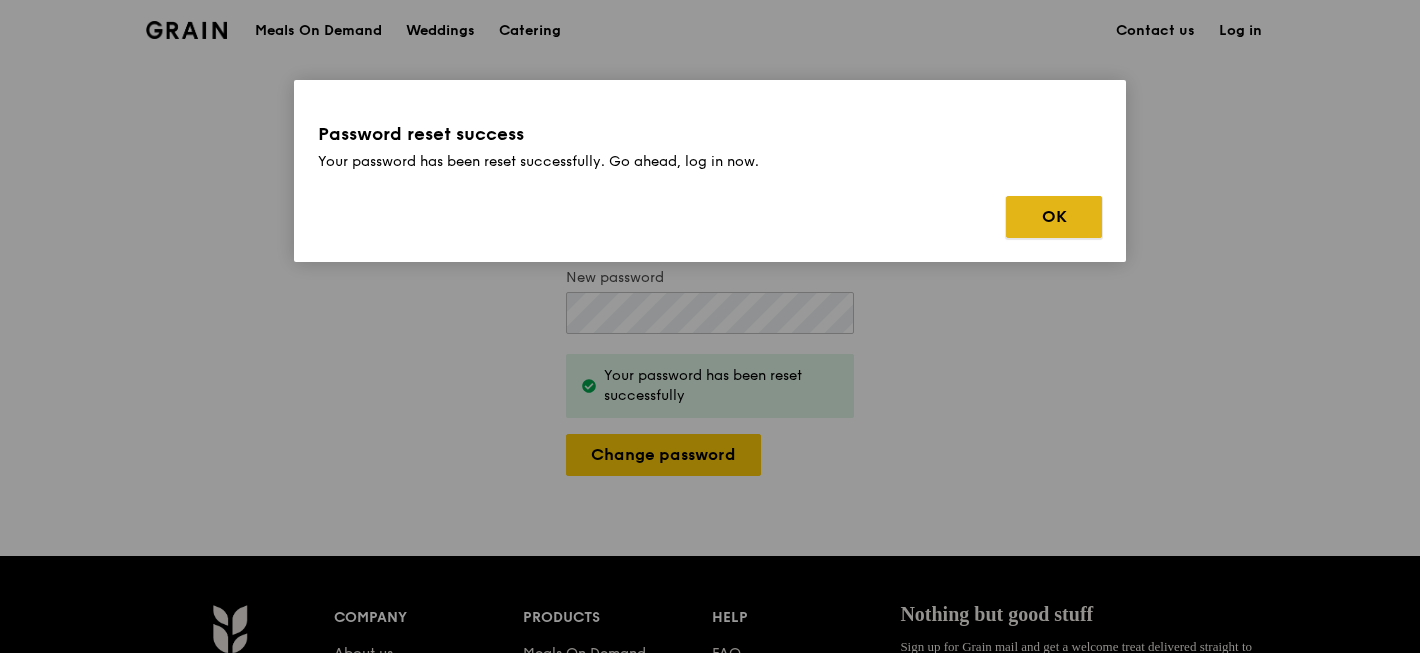 click on "OK" at bounding box center (1054, 217) 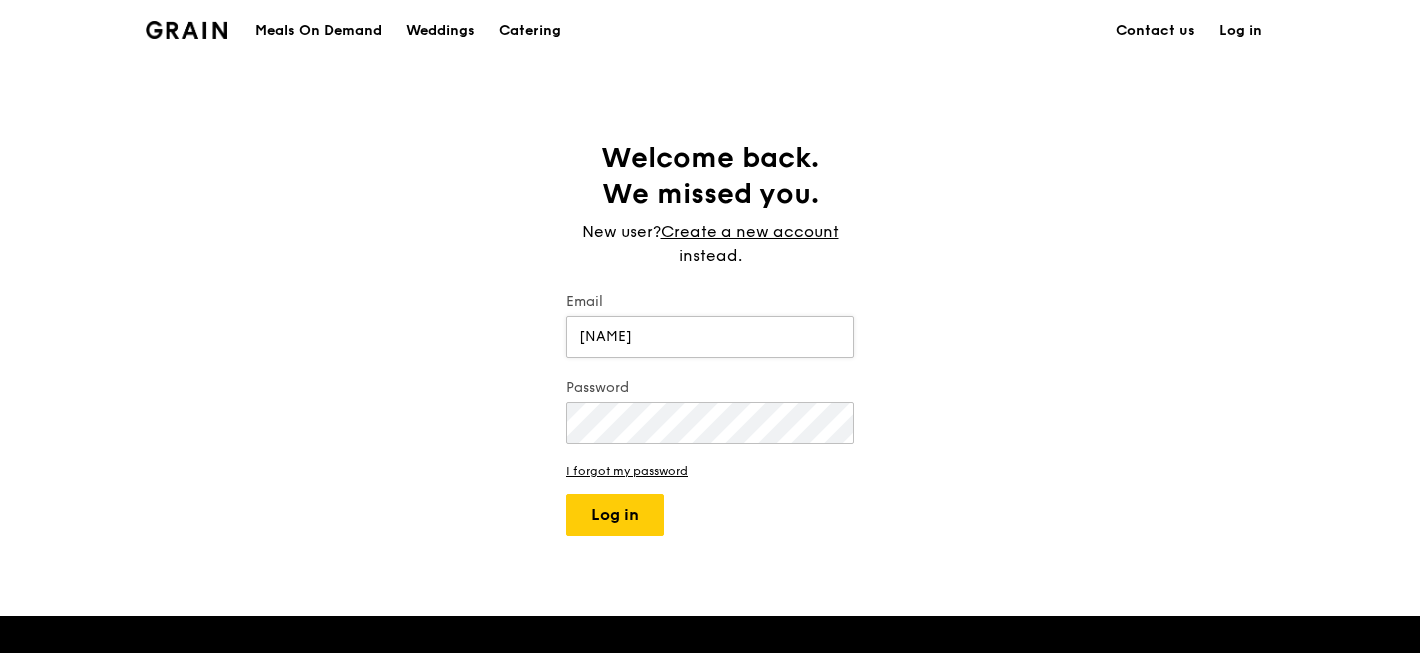 click on "Log in" at bounding box center [615, 515] 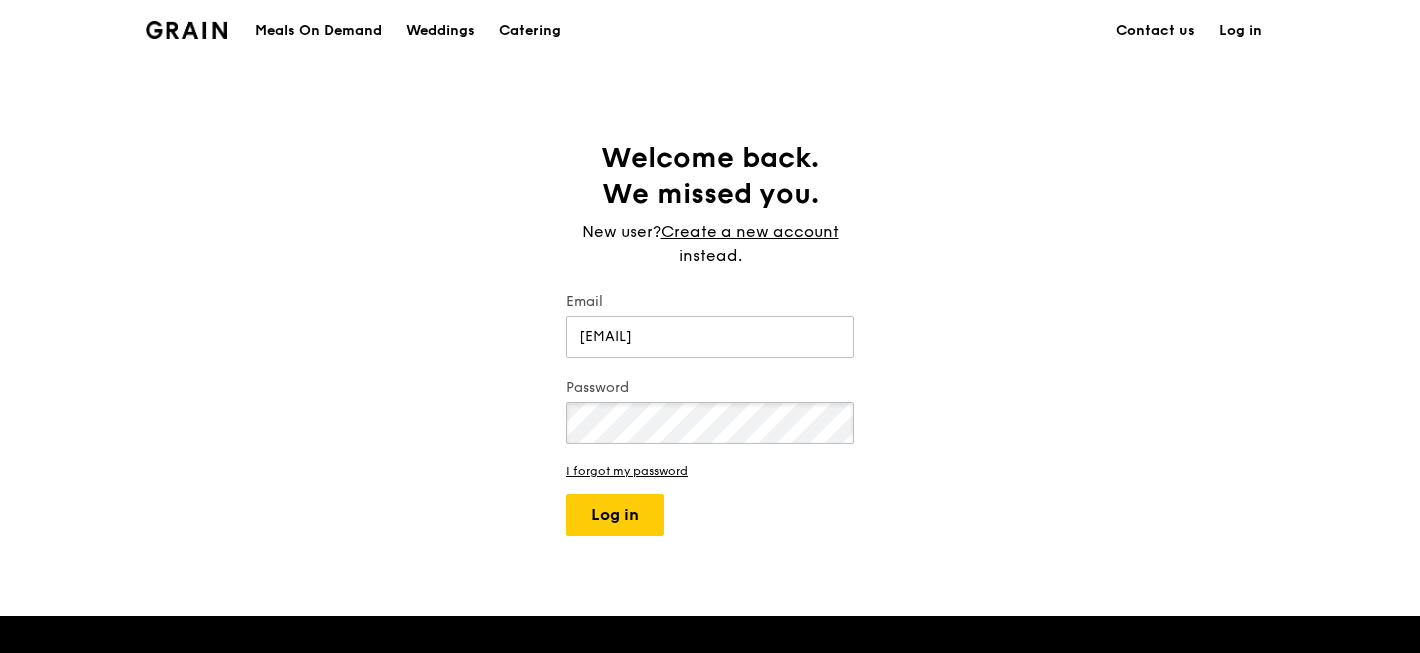 click on "Log in" at bounding box center (615, 515) 